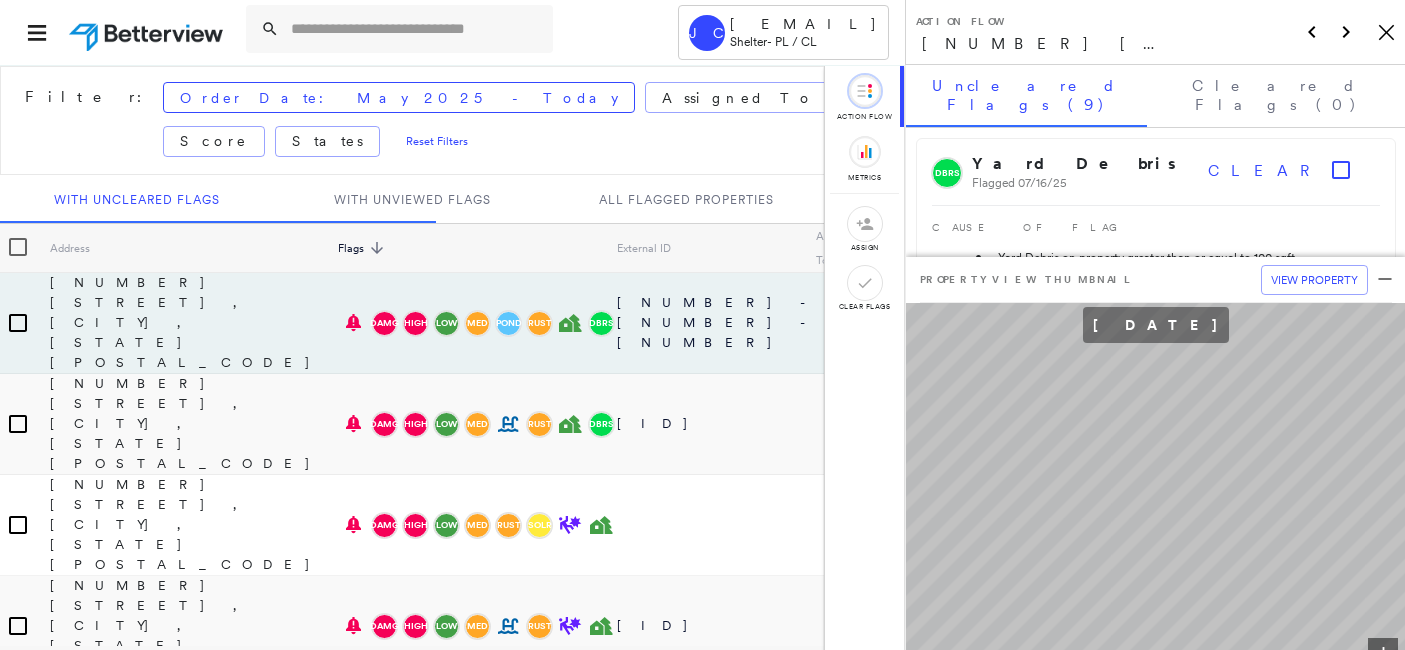 scroll, scrollTop: 0, scrollLeft: 0, axis: both 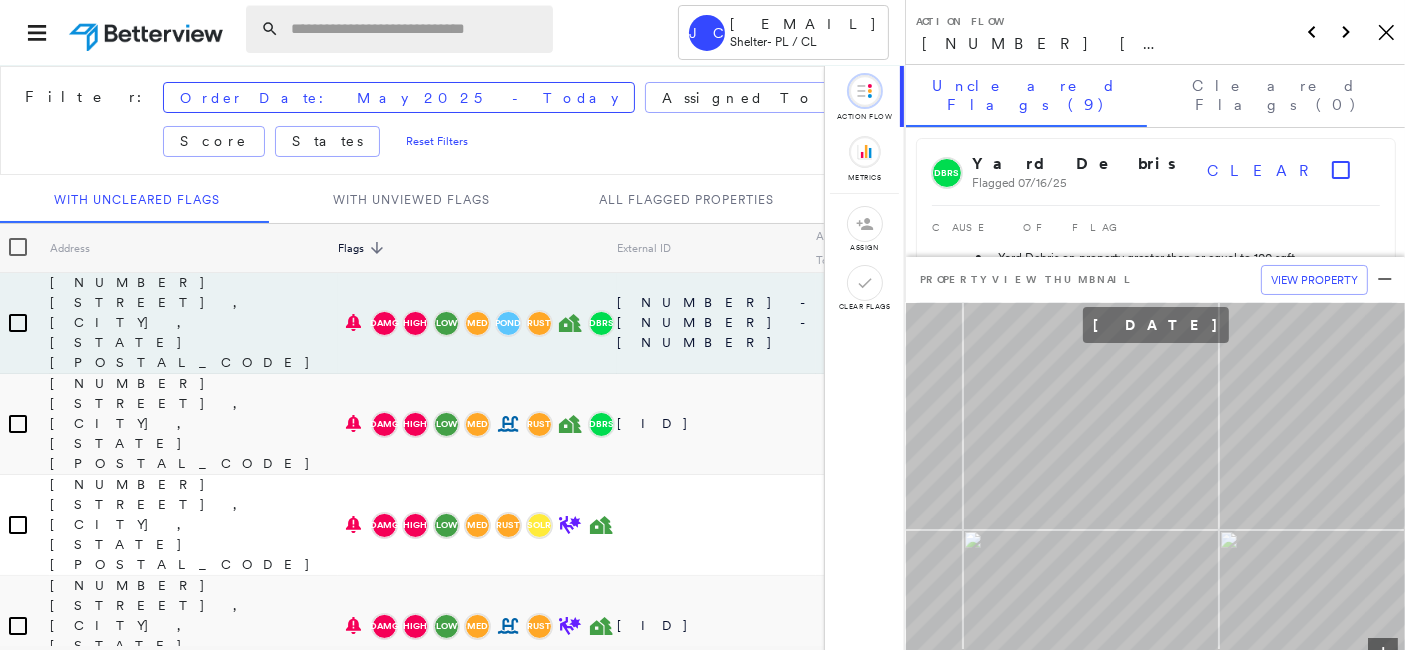 click at bounding box center (416, 29) 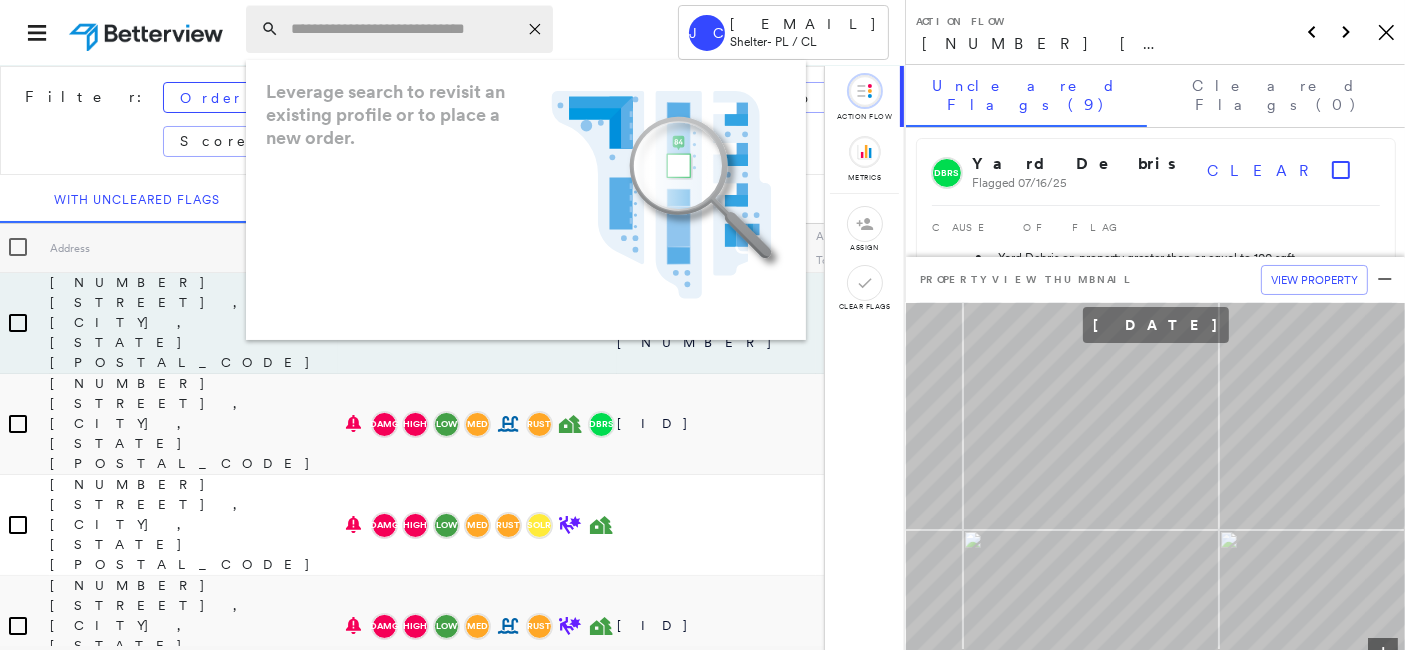 paste on "**********" 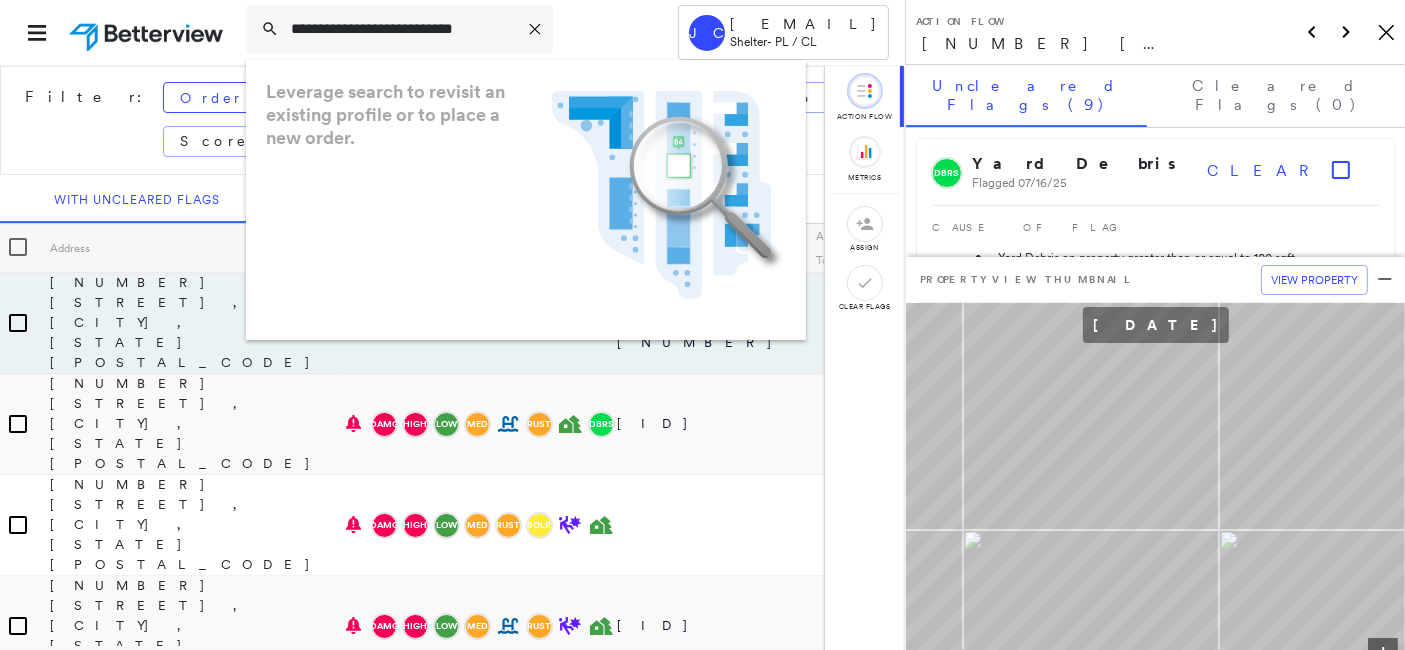 scroll, scrollTop: 0, scrollLeft: 24, axis: horizontal 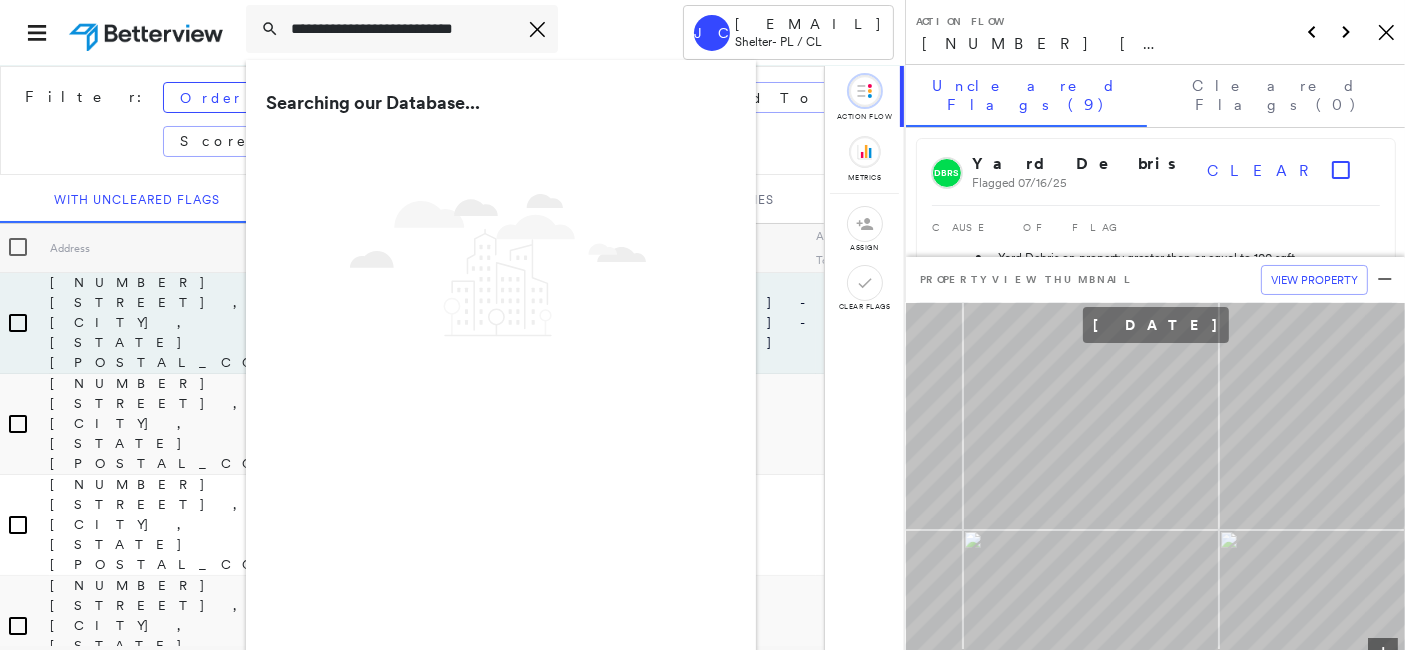 type on "**********" 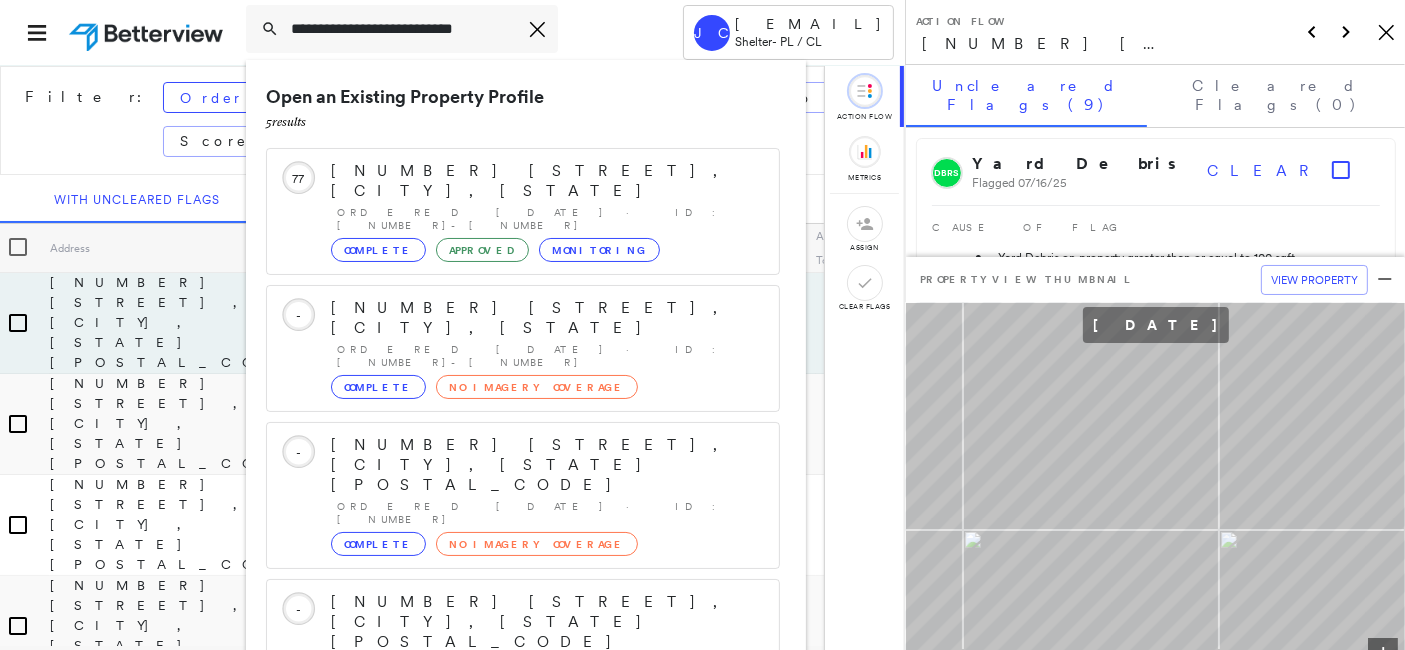 scroll, scrollTop: 0, scrollLeft: 0, axis: both 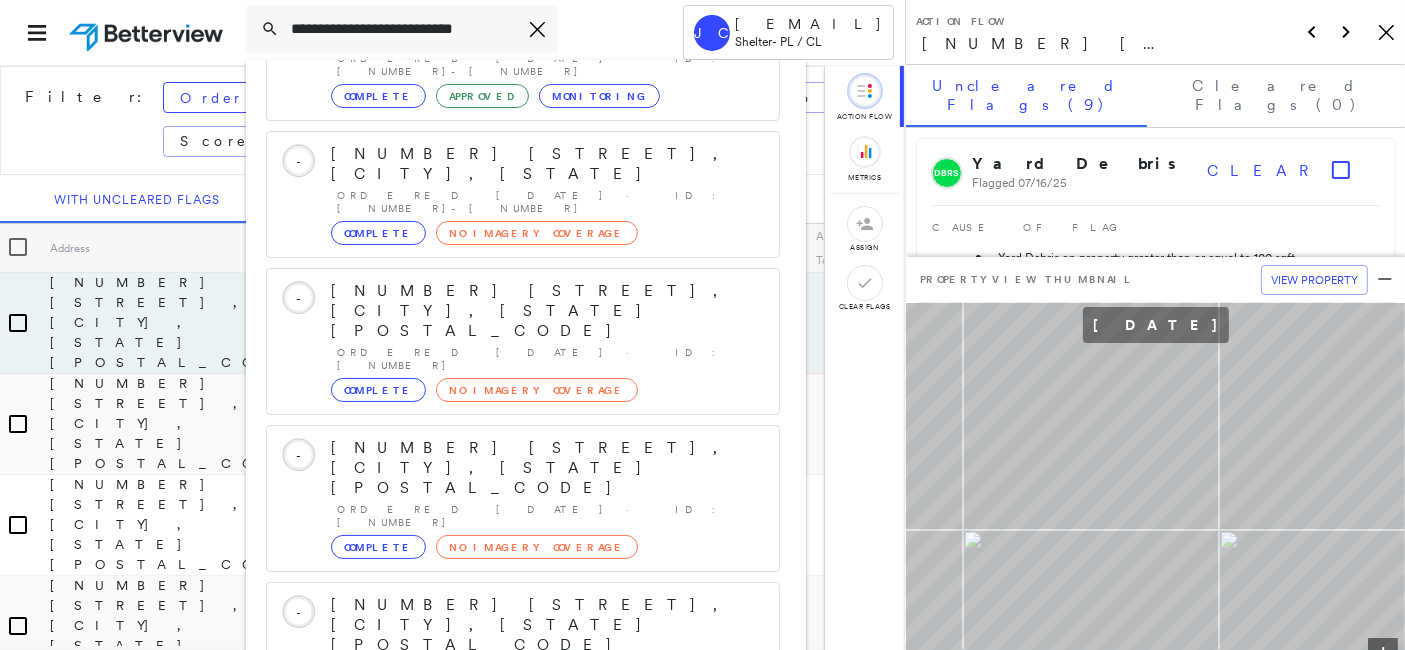 click on "[NUMBER] [STREET], [CITY], [STATE] [POSTAL_CODE]" at bounding box center [501, 865] 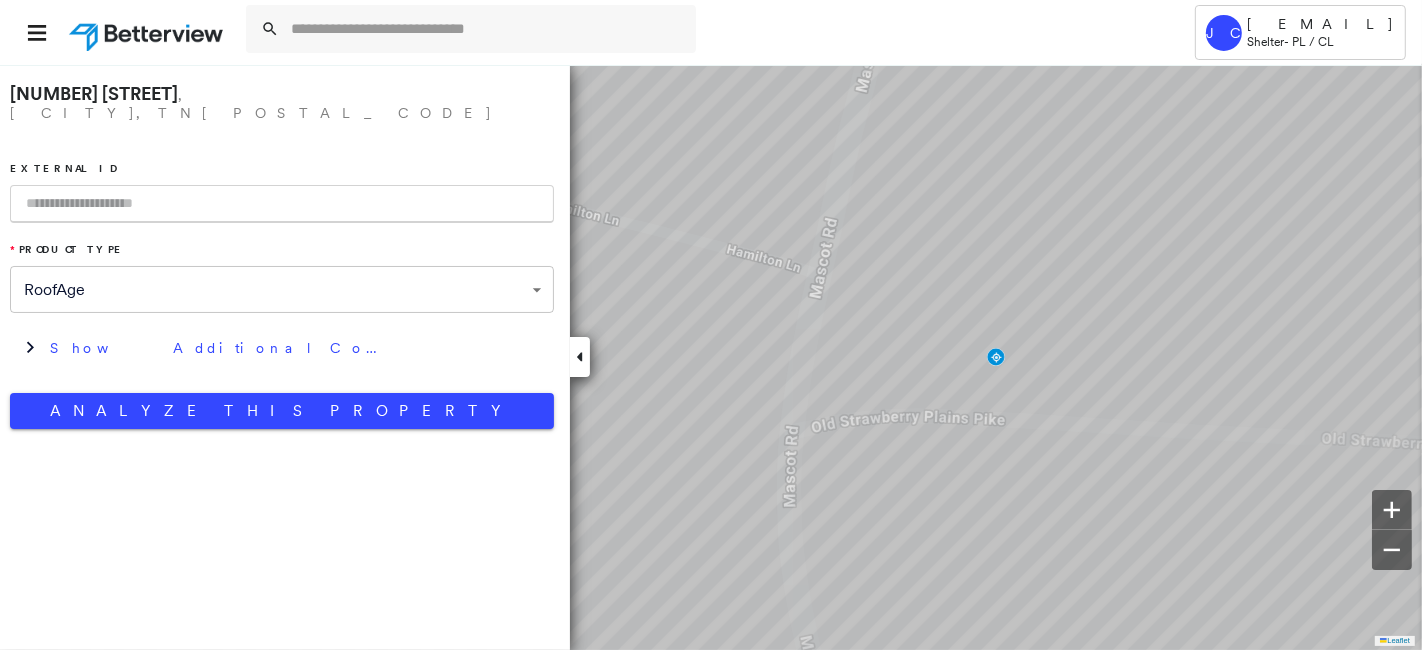 click at bounding box center (282, 204) 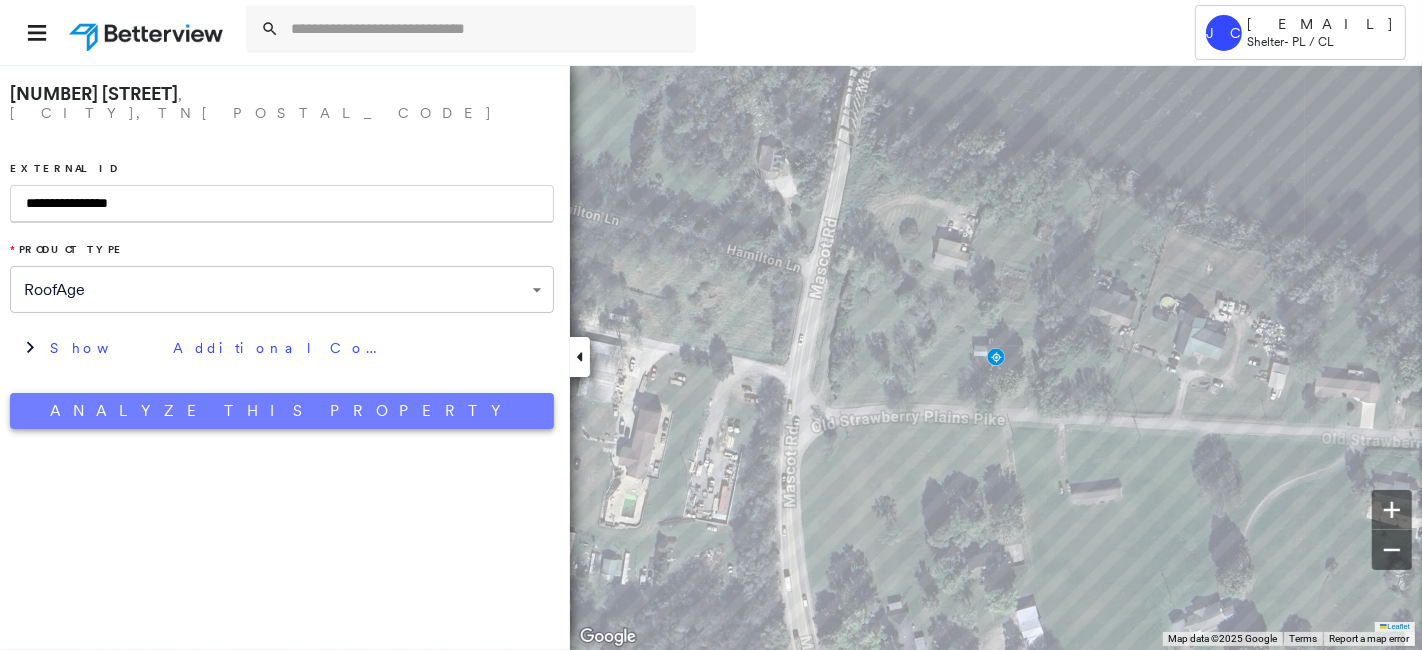 type on "**********" 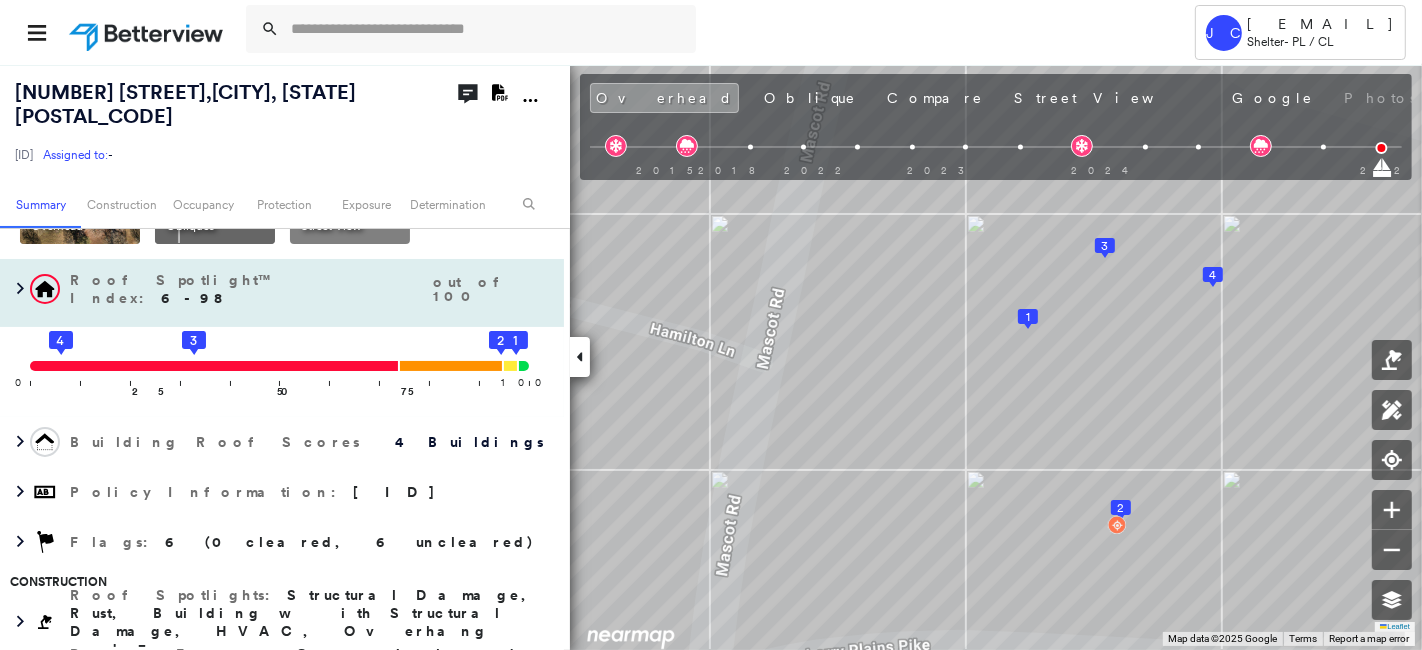 scroll, scrollTop: 222, scrollLeft: 0, axis: vertical 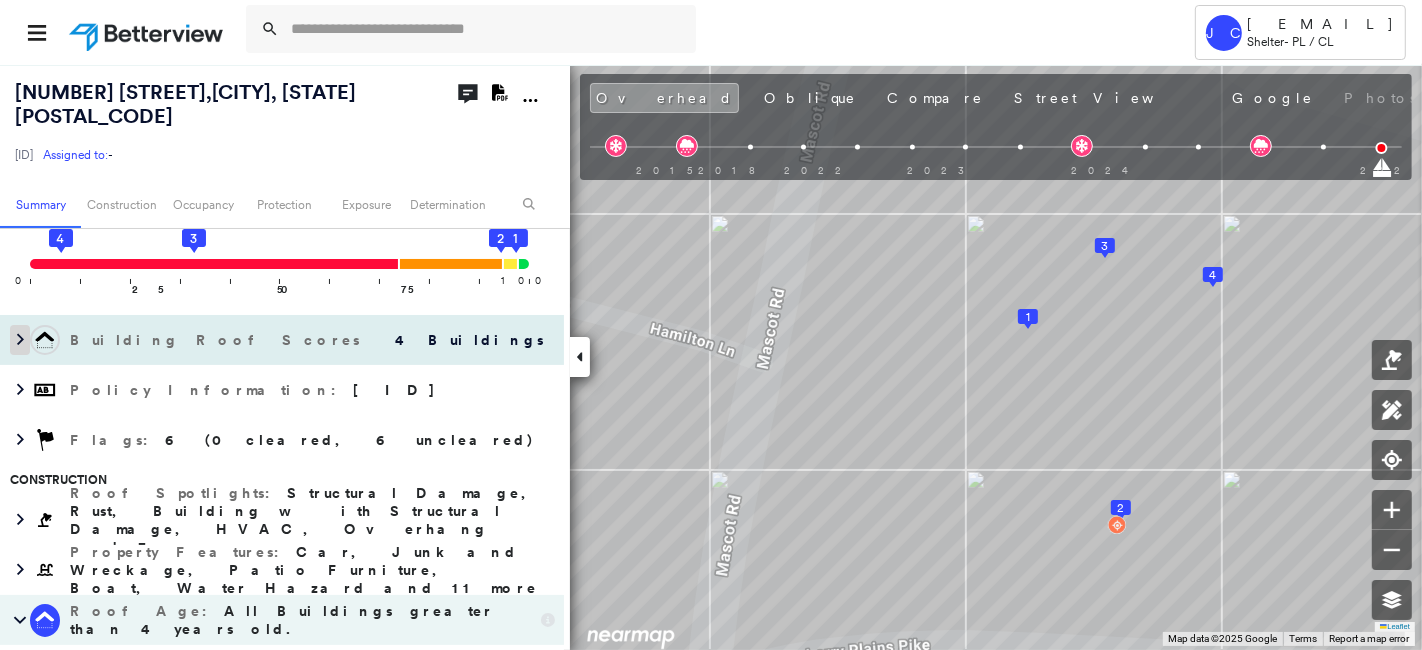 click at bounding box center [20, 340] 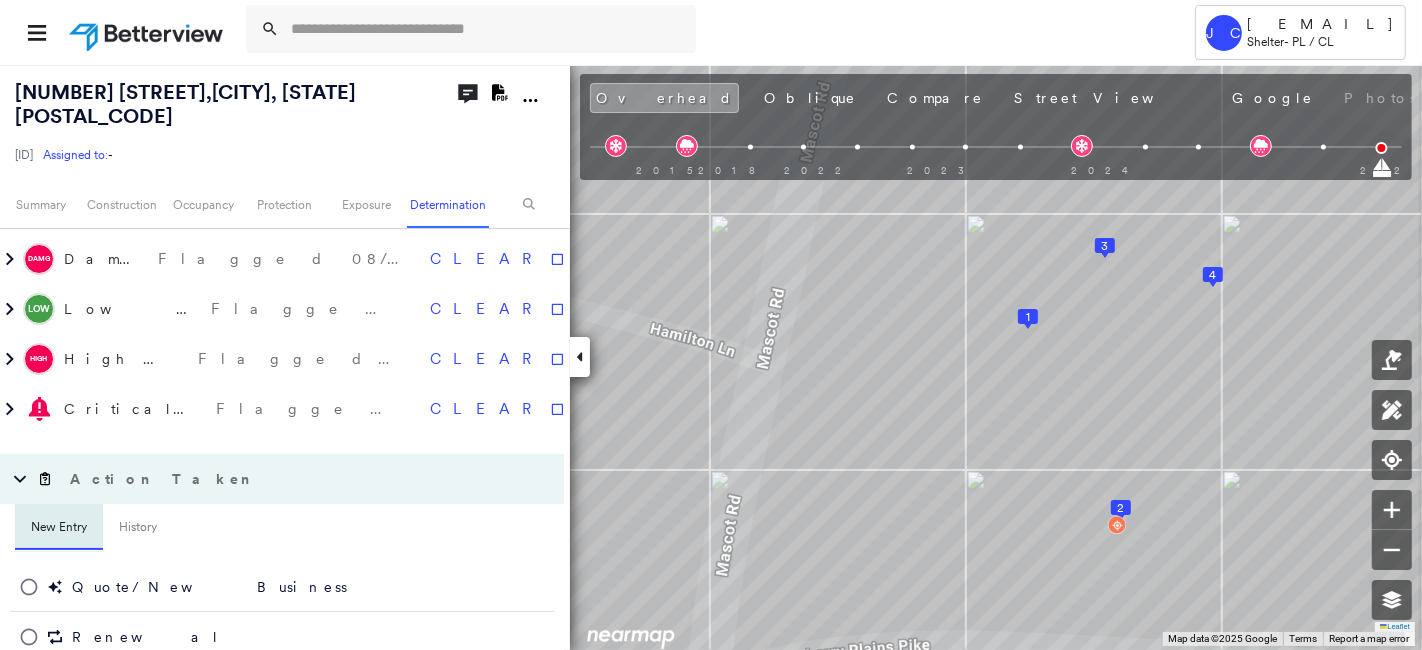 scroll, scrollTop: 2089, scrollLeft: 0, axis: vertical 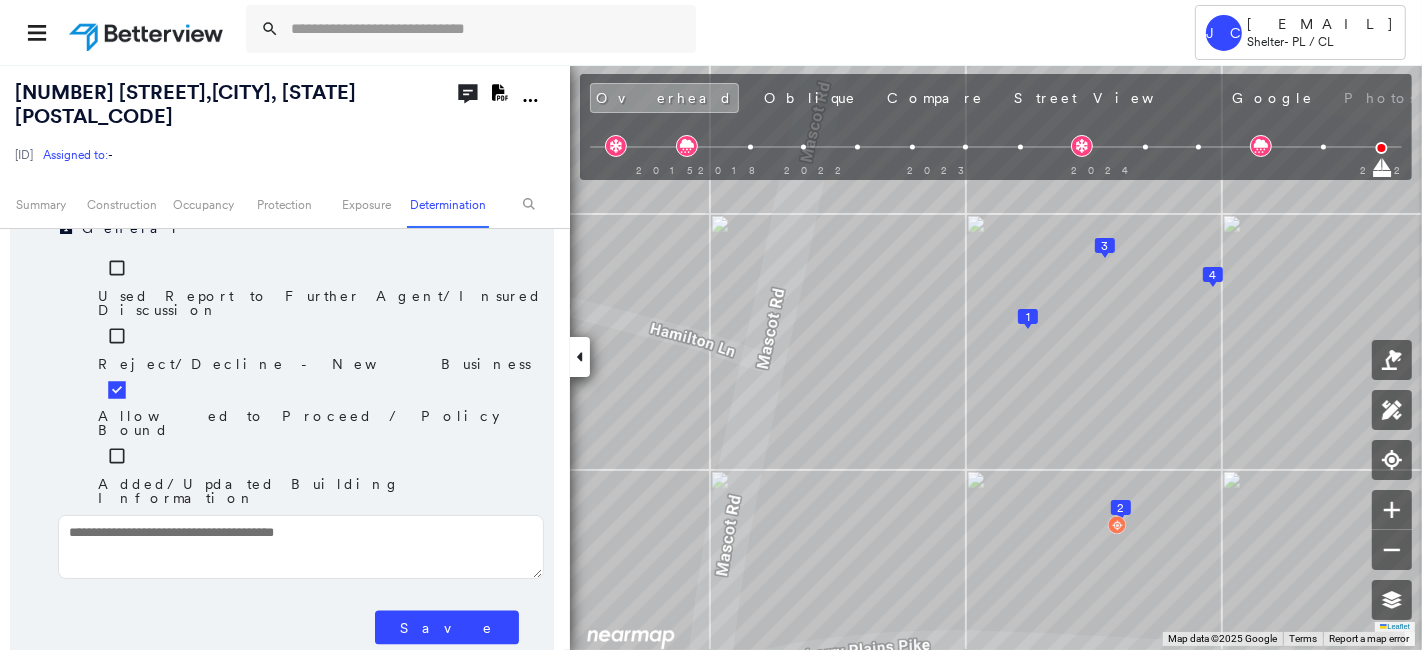 click on "Save" at bounding box center (447, 628) 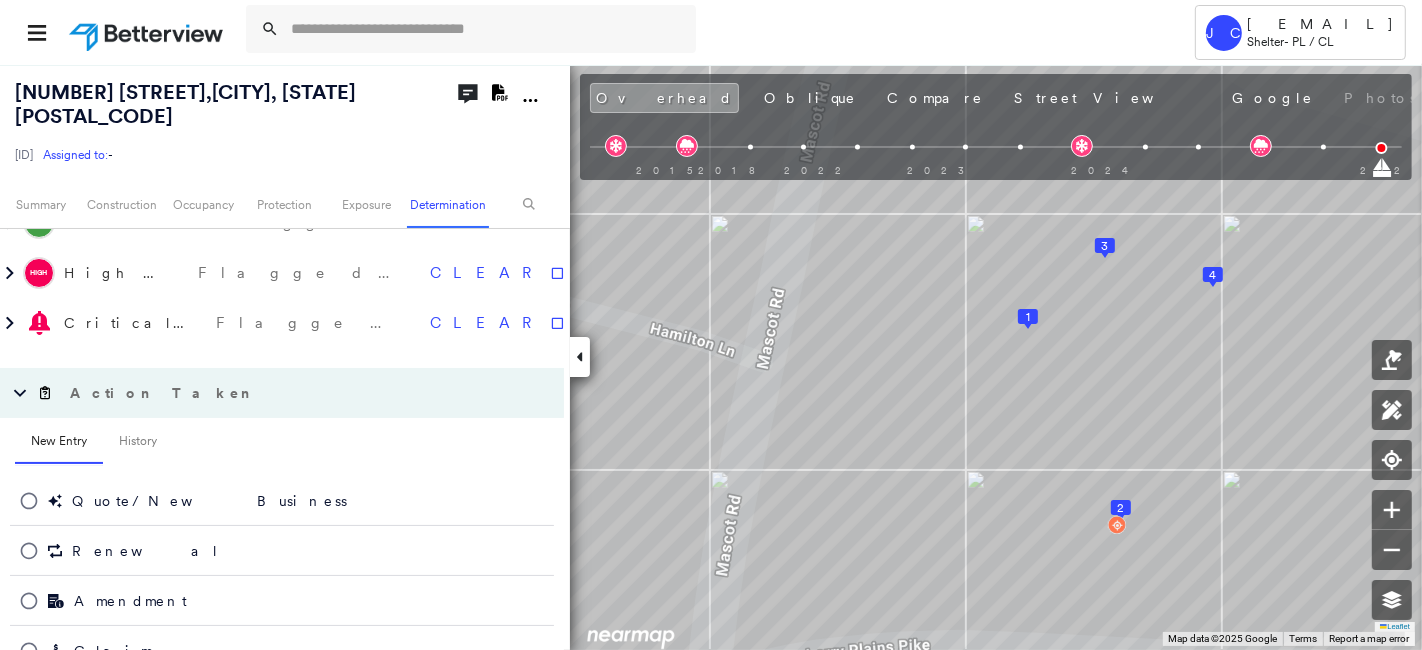 scroll, scrollTop: 2089, scrollLeft: 0, axis: vertical 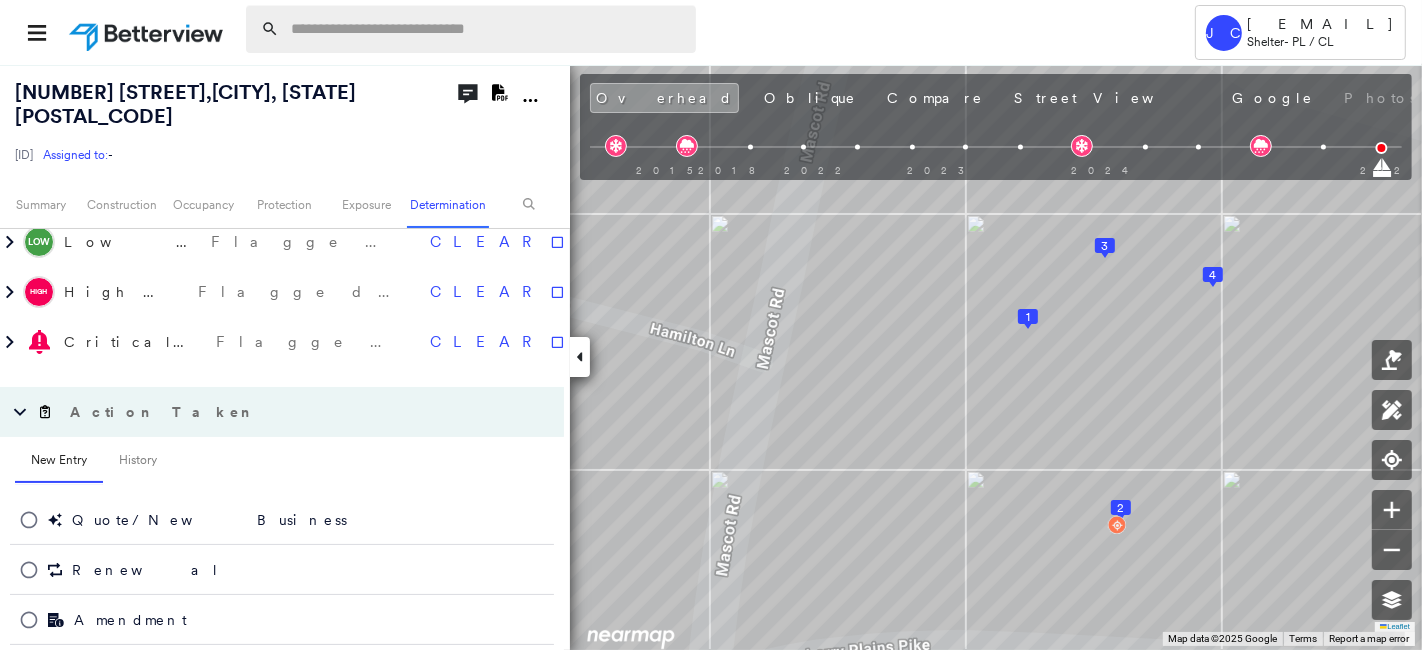 click at bounding box center [487, 29] 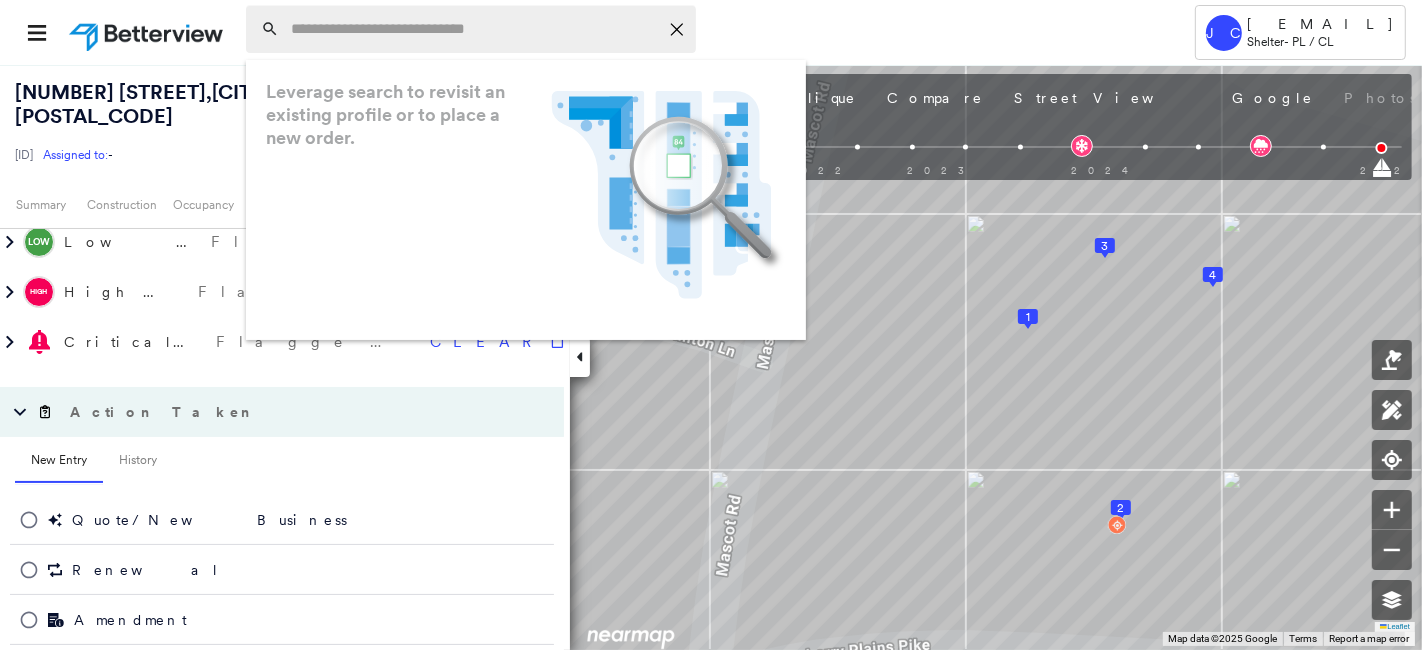 paste on "**********" 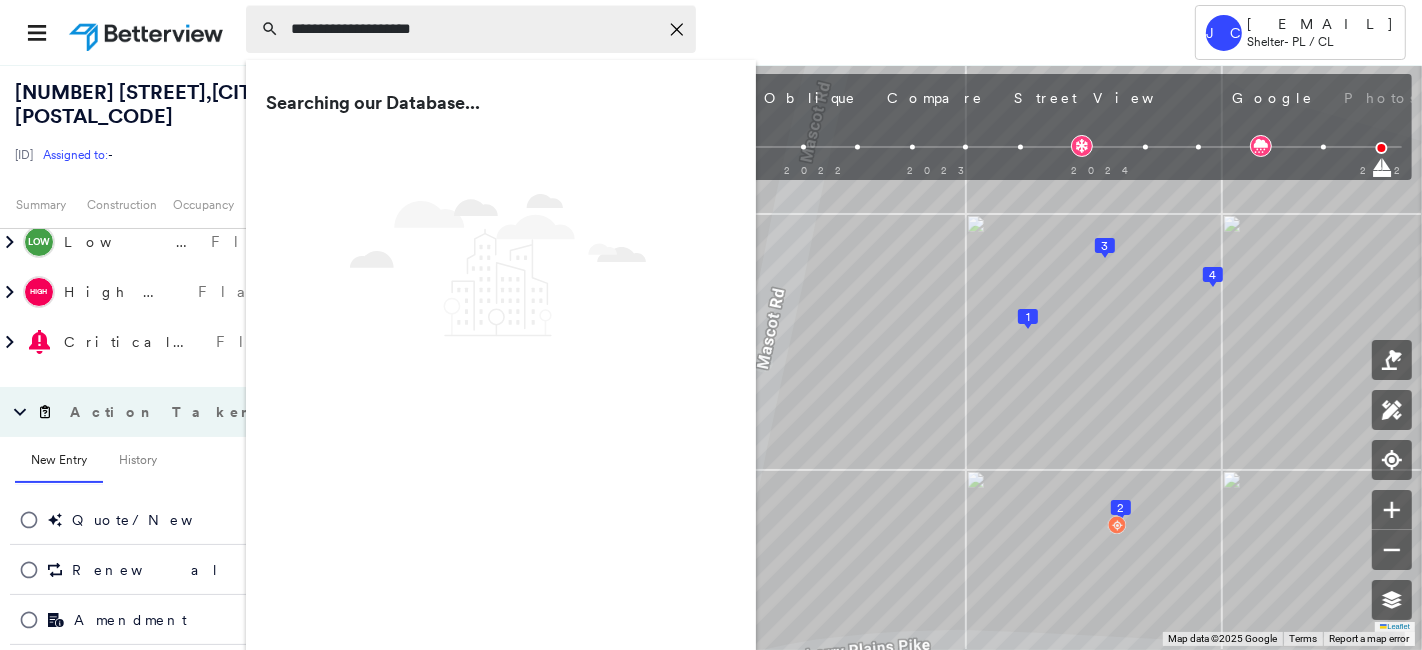 type on "**********" 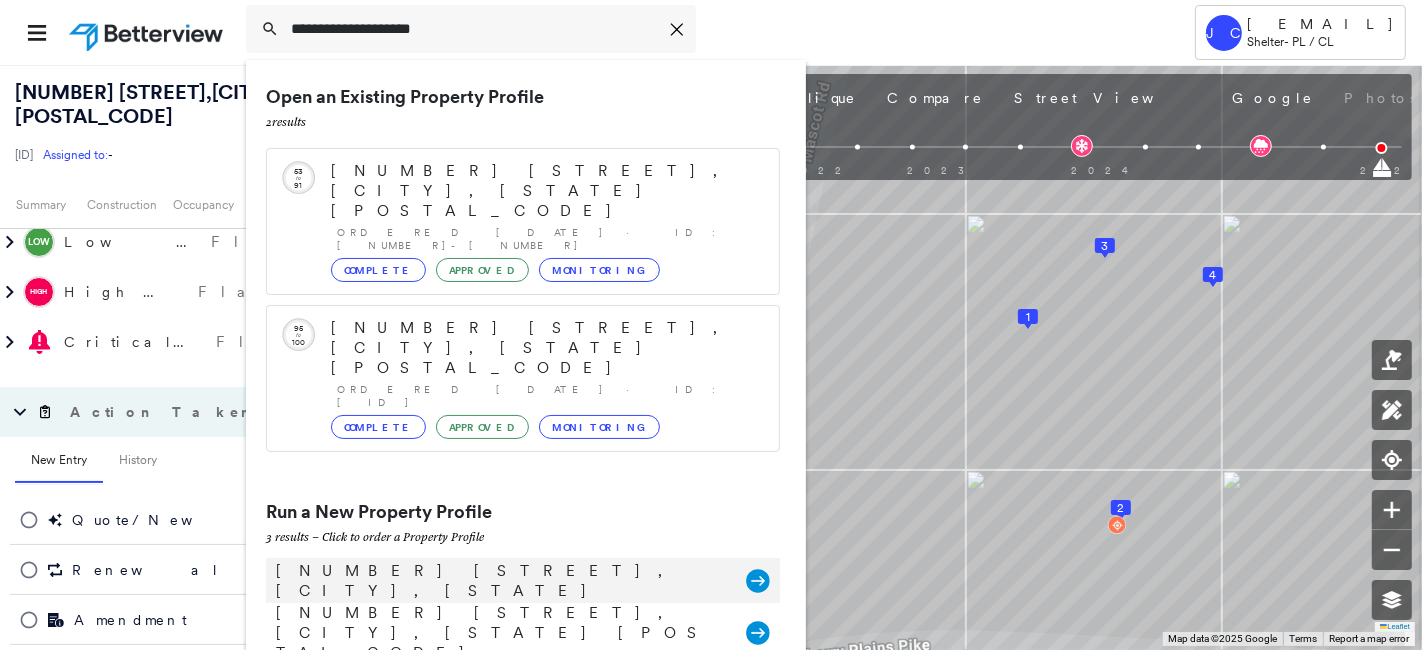 click on "[NUMBER] [STREET], [CITY], [STATE]" at bounding box center [501, 581] 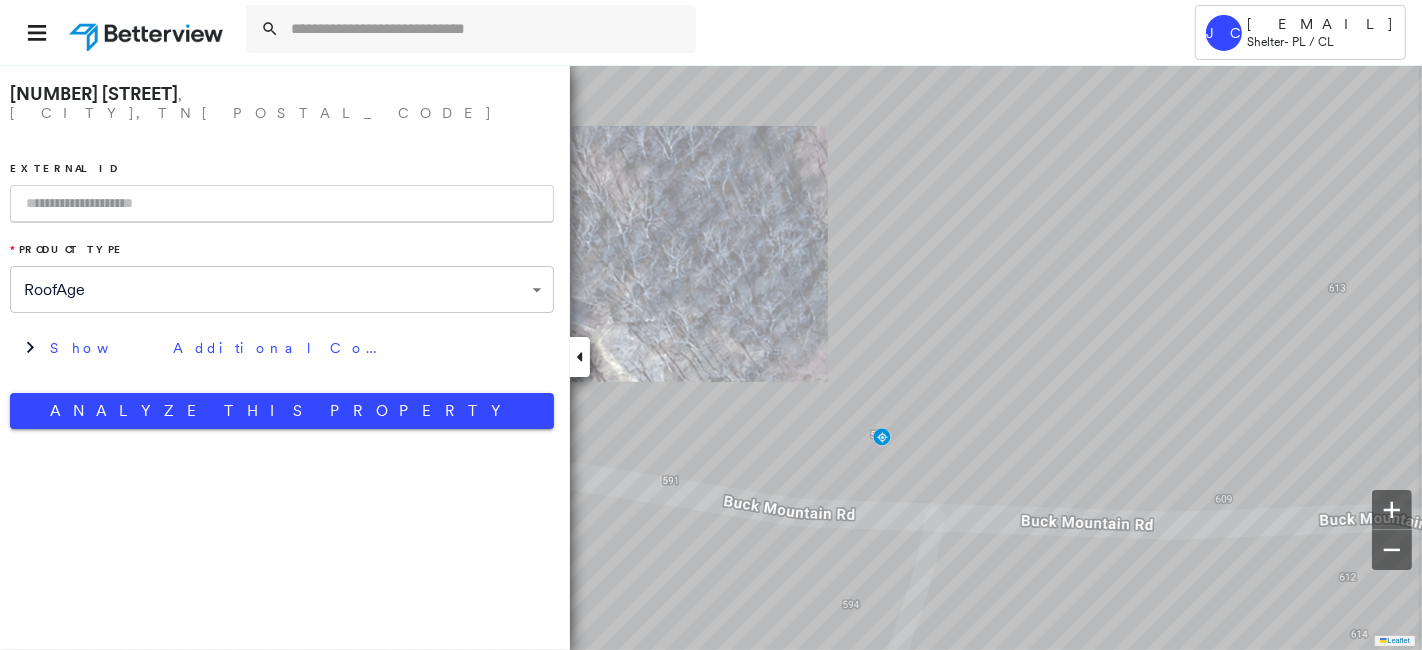 click at bounding box center [282, 204] 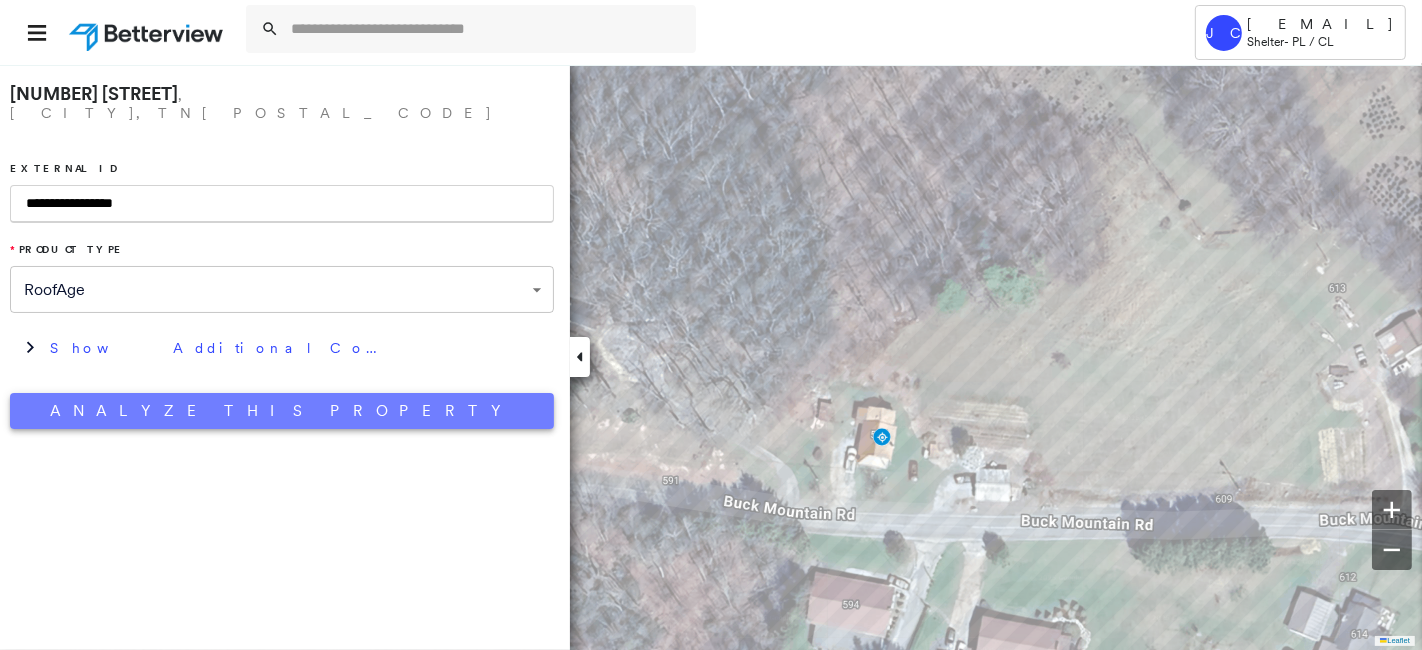 type on "**********" 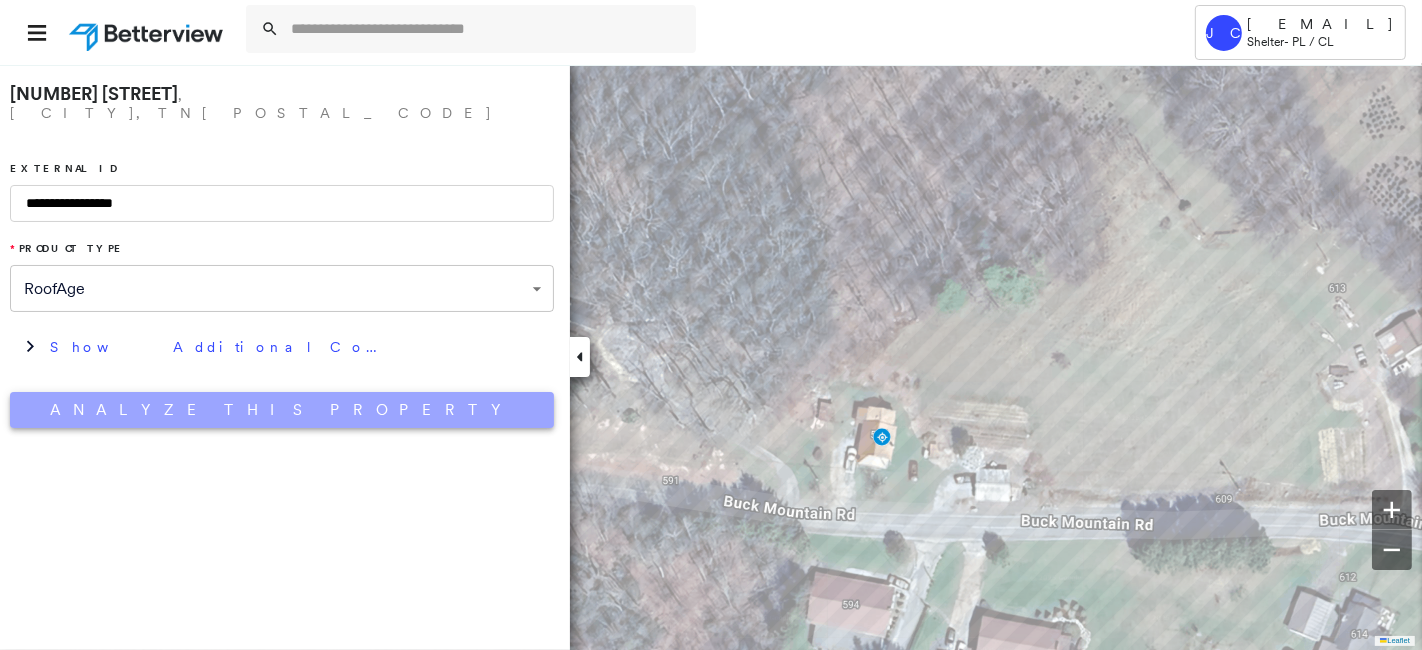 click on "Analyze This Property" at bounding box center (282, 410) 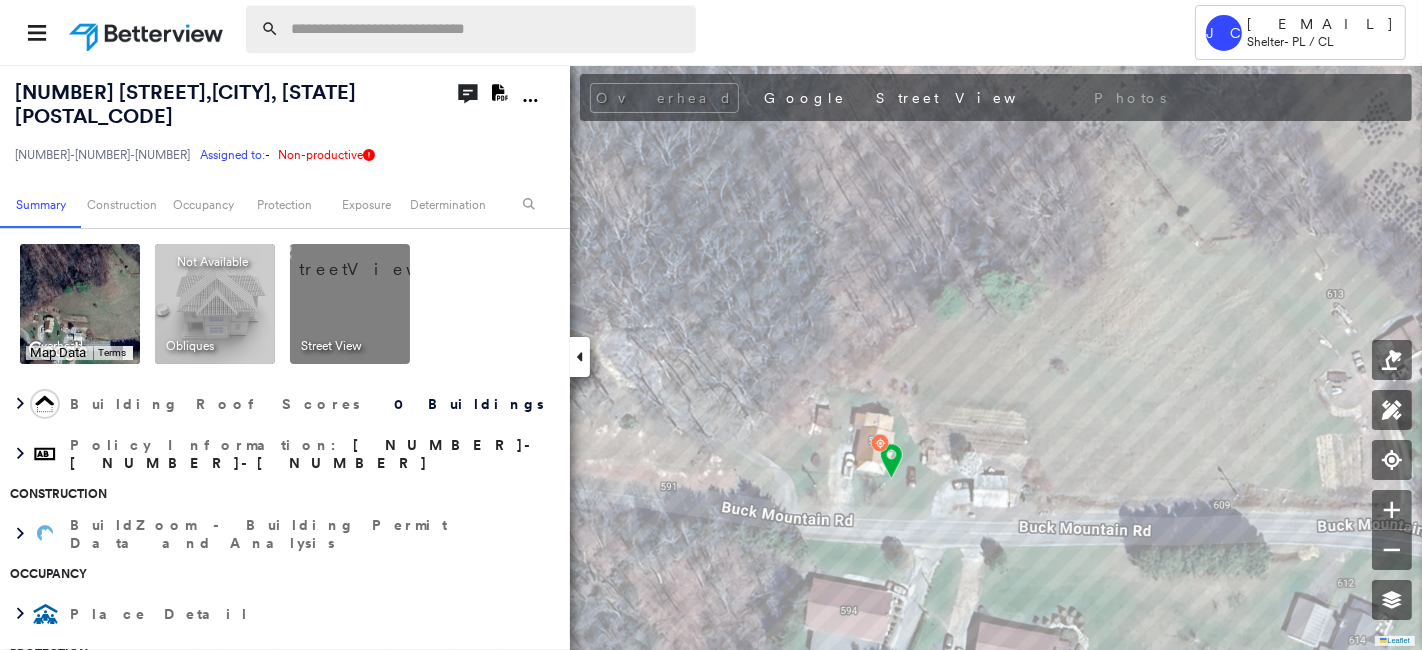 click at bounding box center [487, 29] 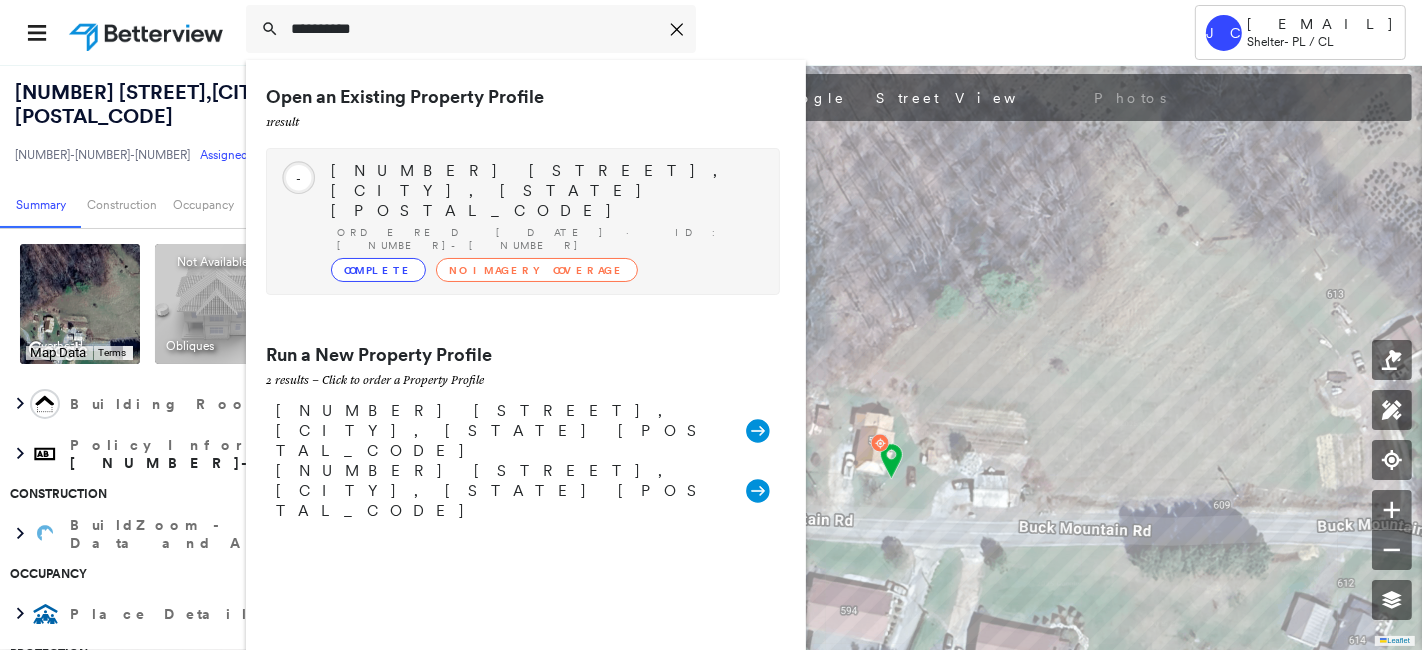 type on "**********" 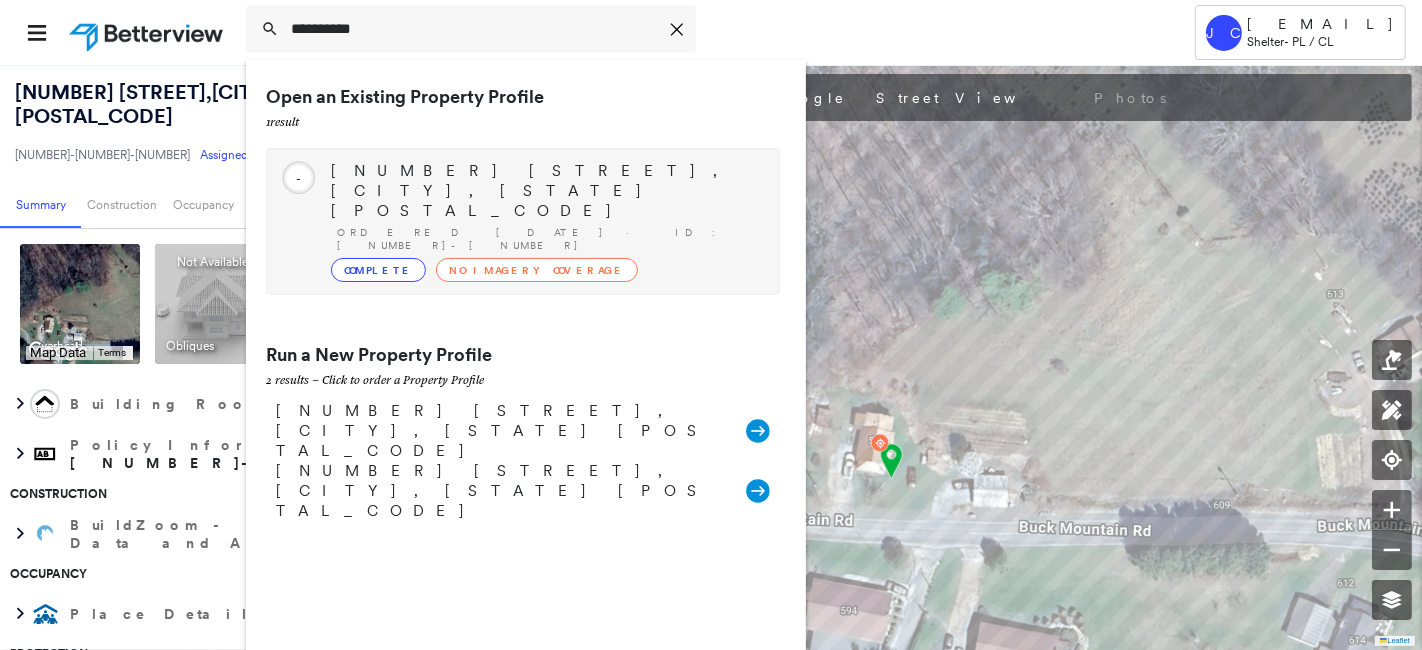 click on "[NUMBER] [STREET], [CITY], [STATE] [POSTAL_CODE]" at bounding box center [545, 191] 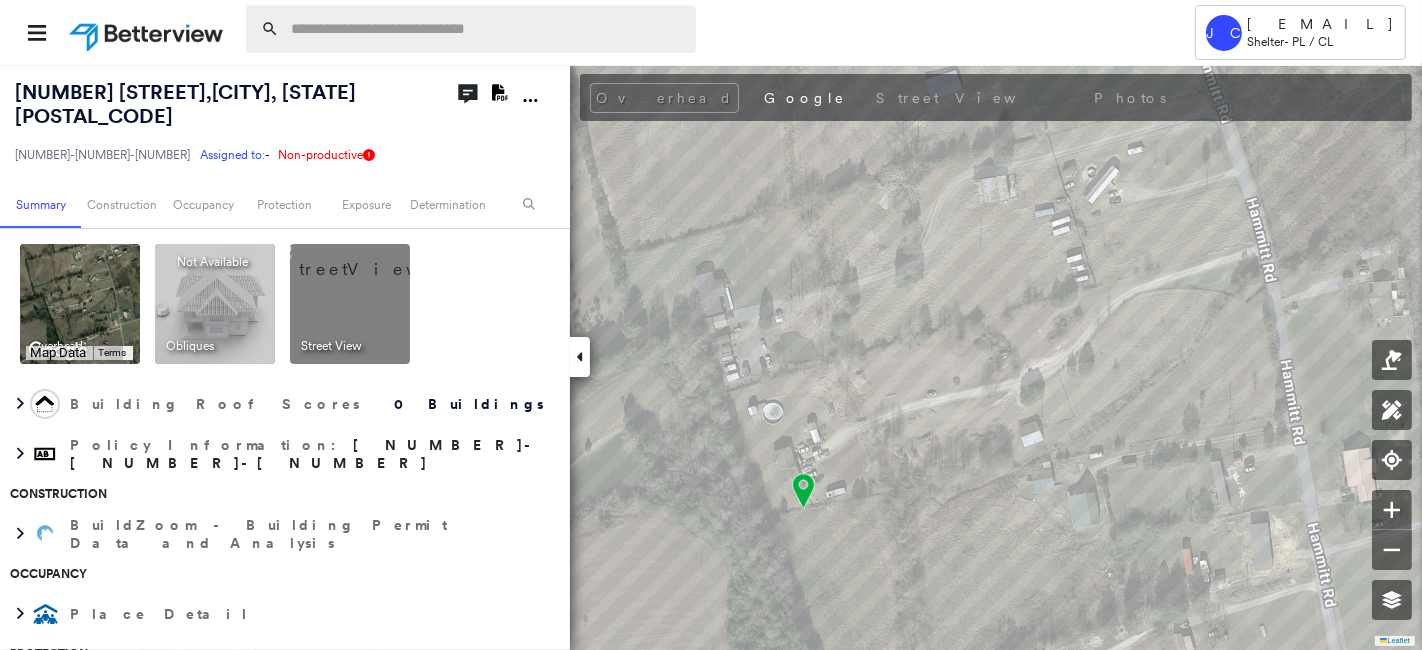 click at bounding box center (487, 29) 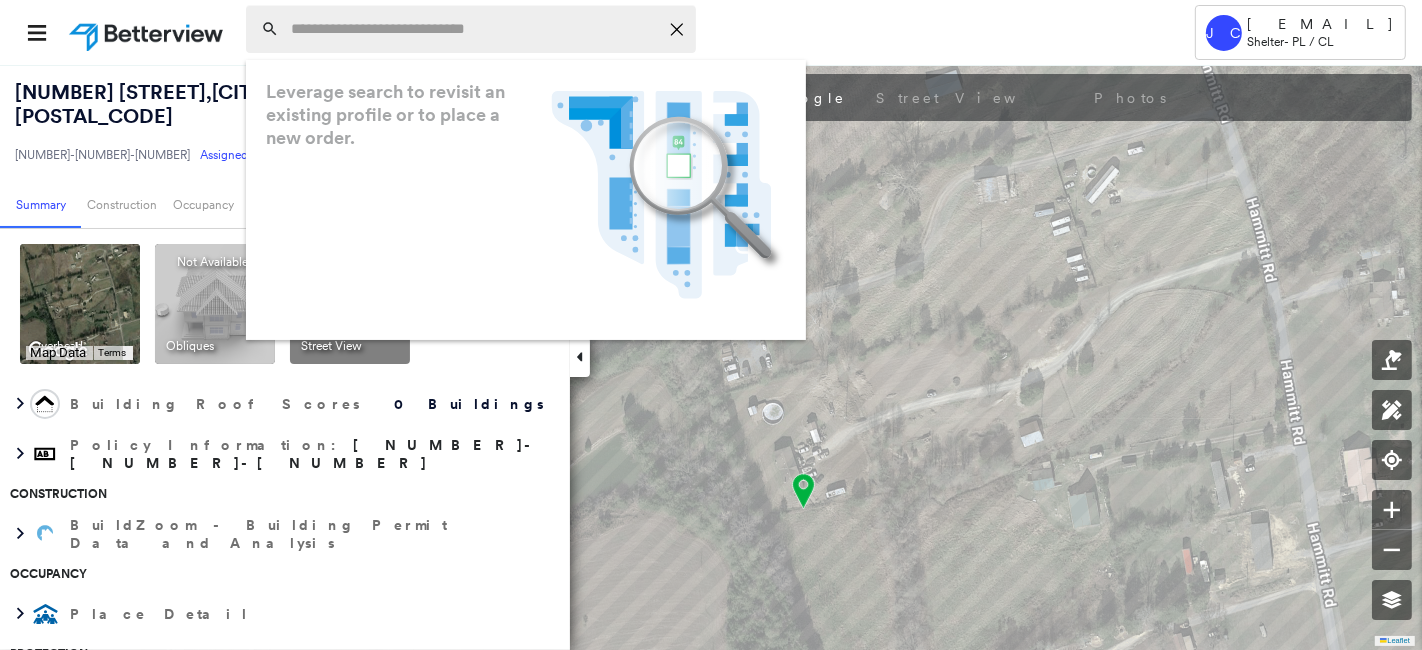 paste on "**********" 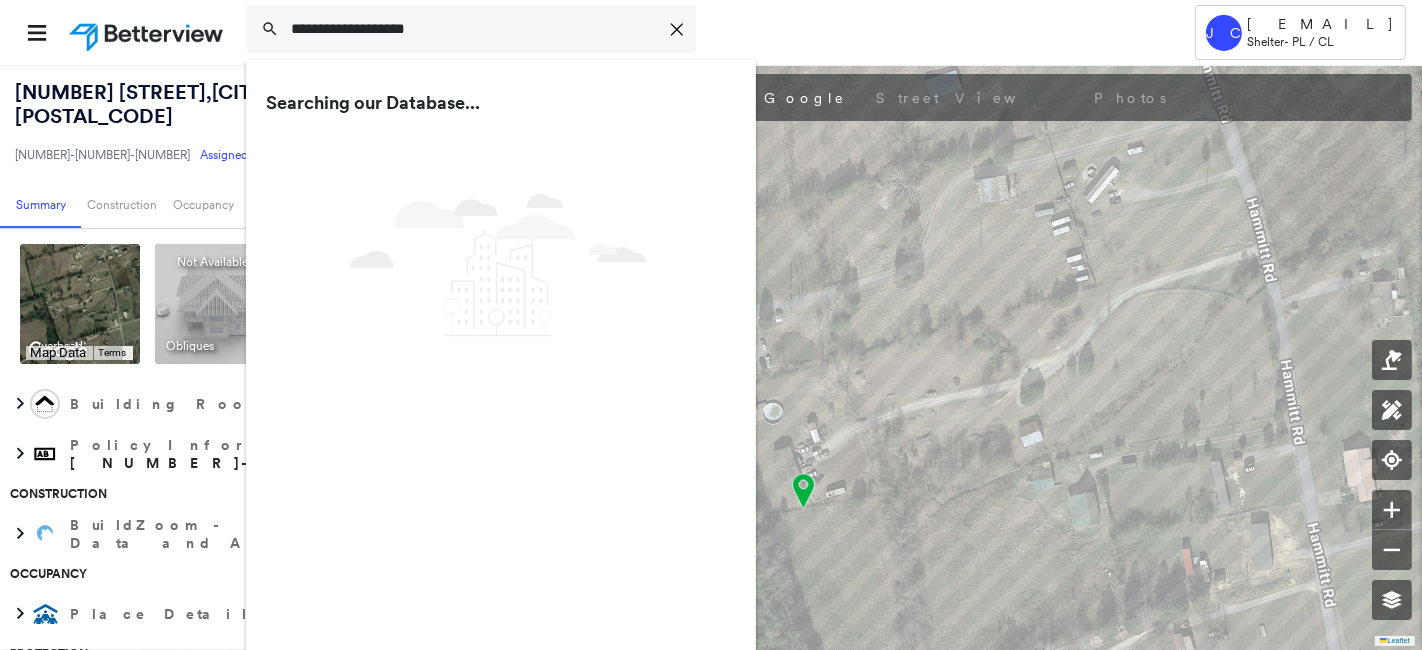type on "**********" 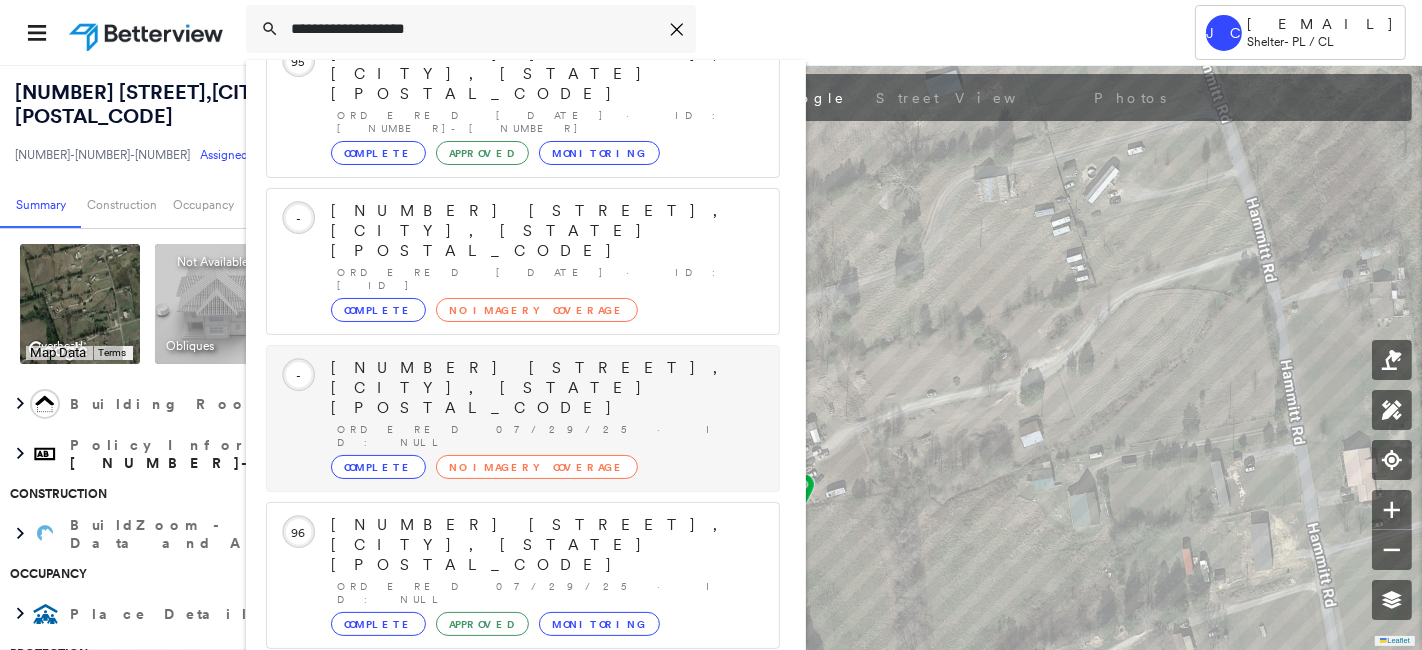 scroll, scrollTop: 205, scrollLeft: 0, axis: vertical 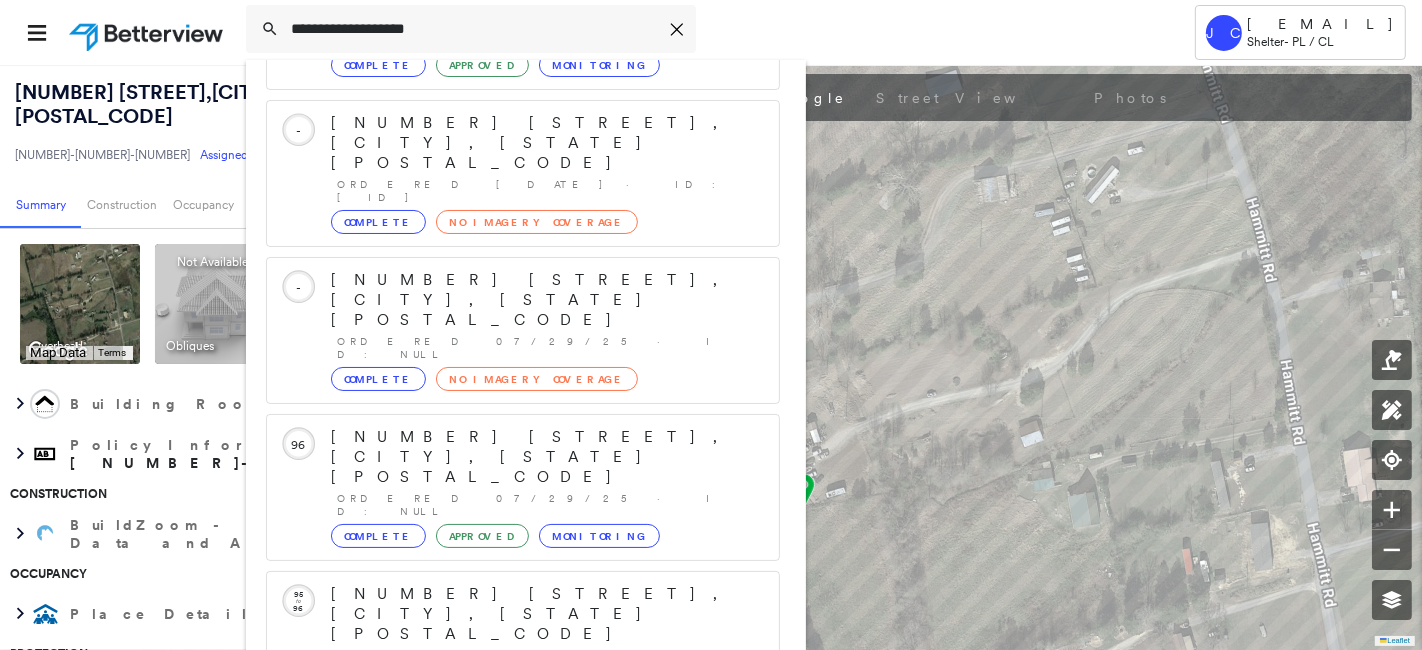 click on "[NUMBER] [STREET], [CITY], [STATE] [POSTAL_CODE]" at bounding box center (501, 906) 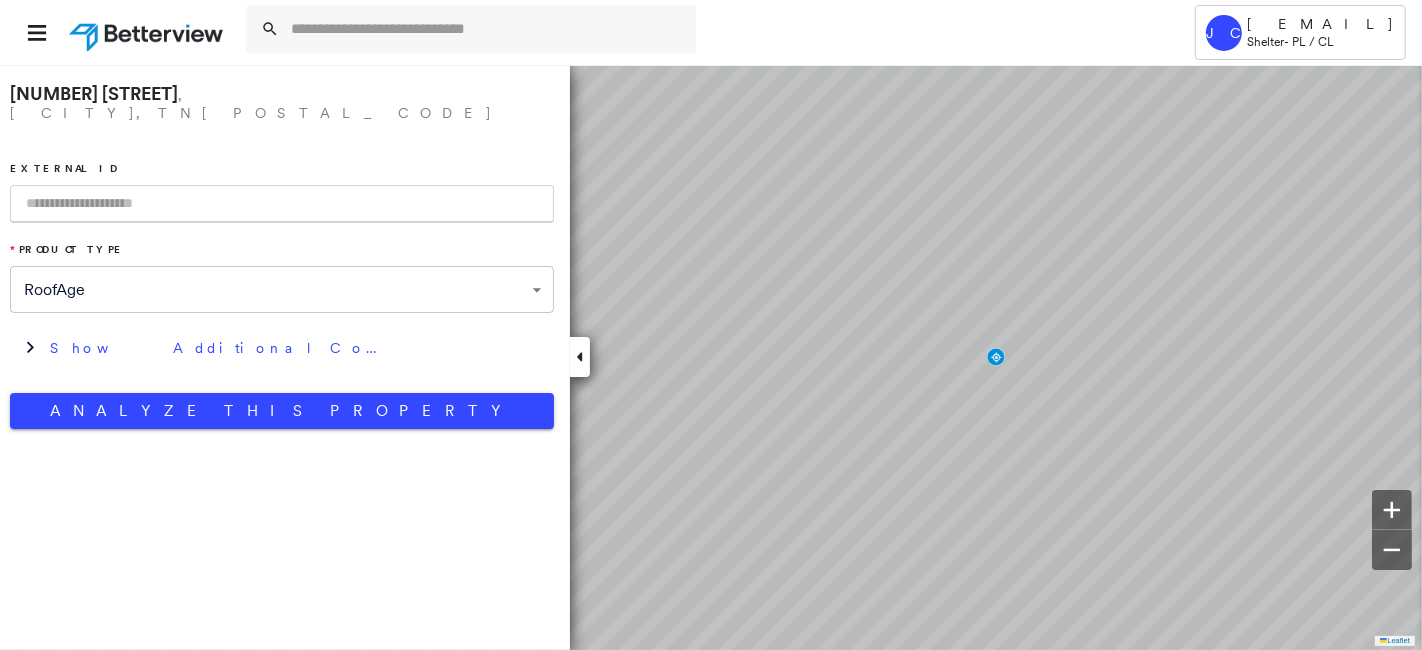 click at bounding box center [282, 204] 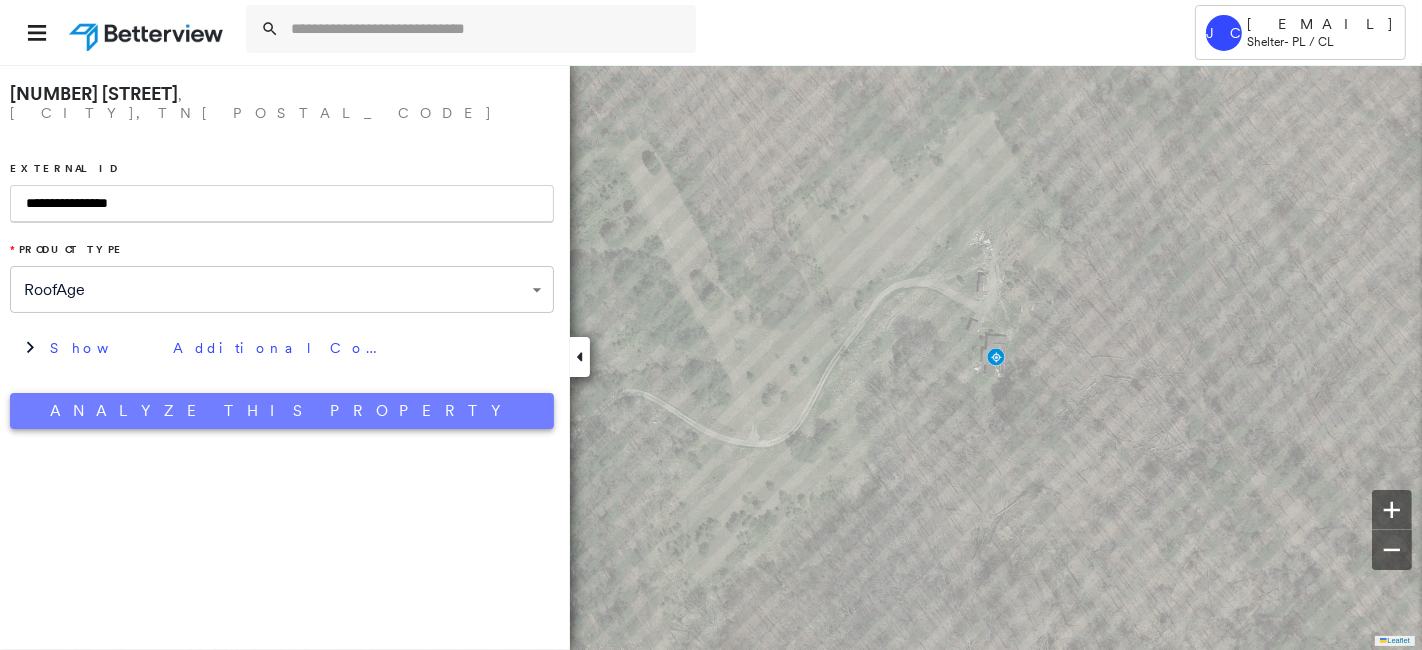 type on "**********" 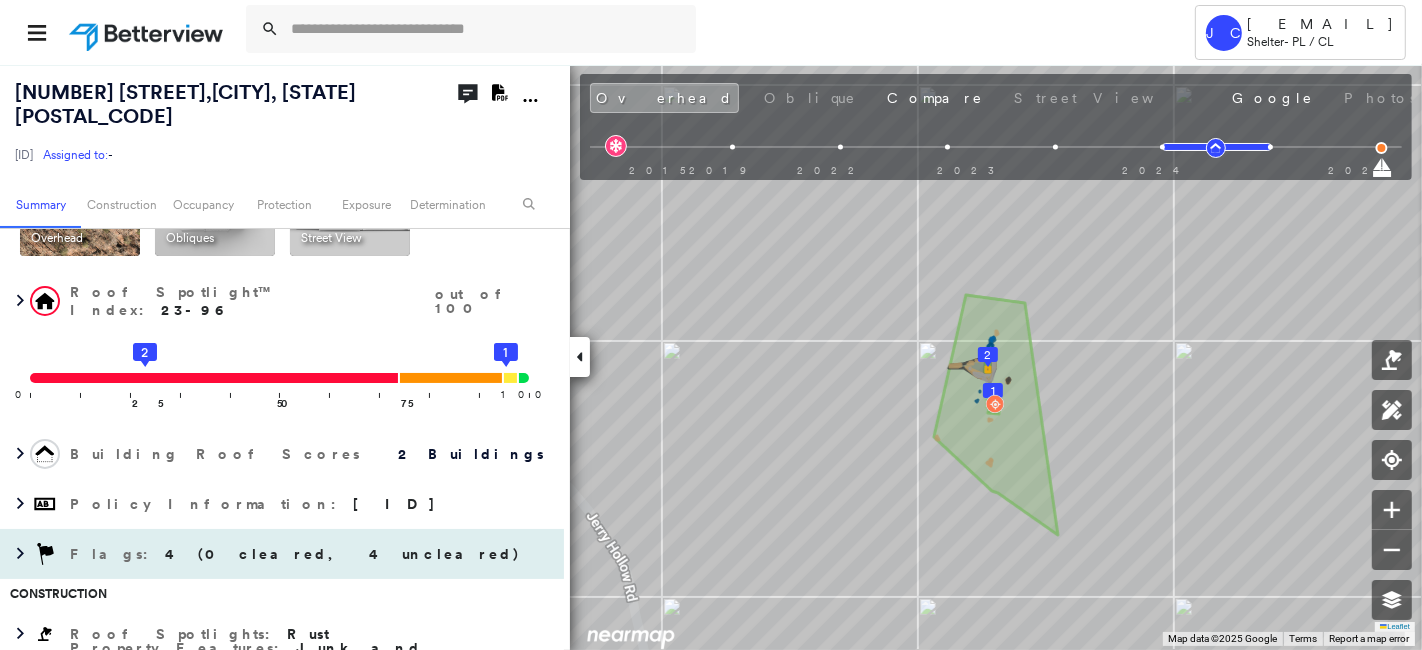 scroll, scrollTop: 222, scrollLeft: 0, axis: vertical 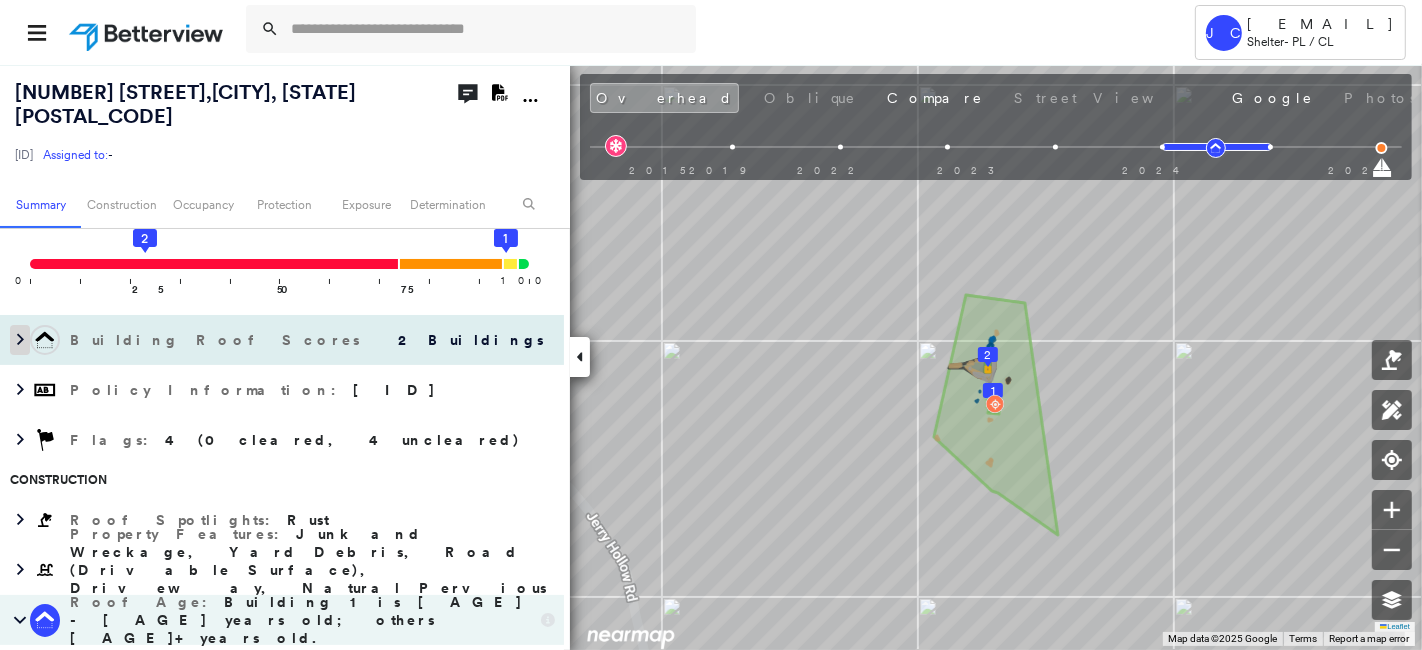click 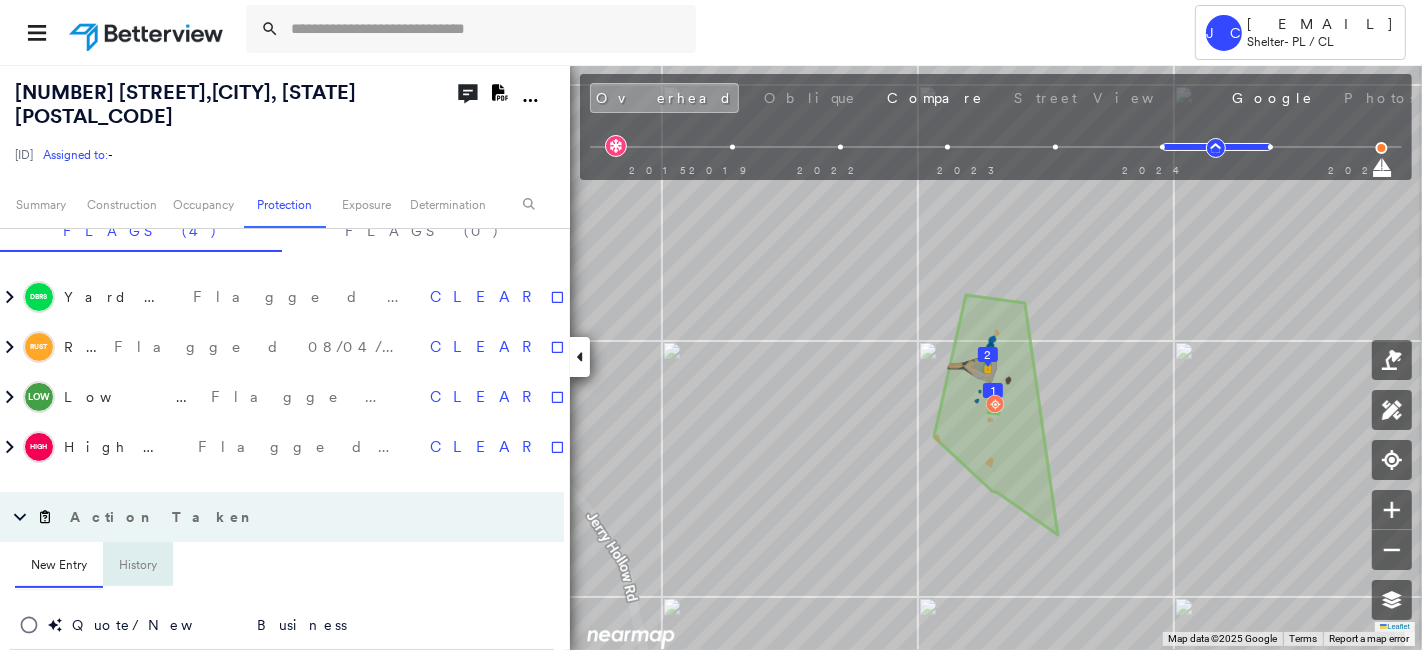 scroll, scrollTop: 2000, scrollLeft: 0, axis: vertical 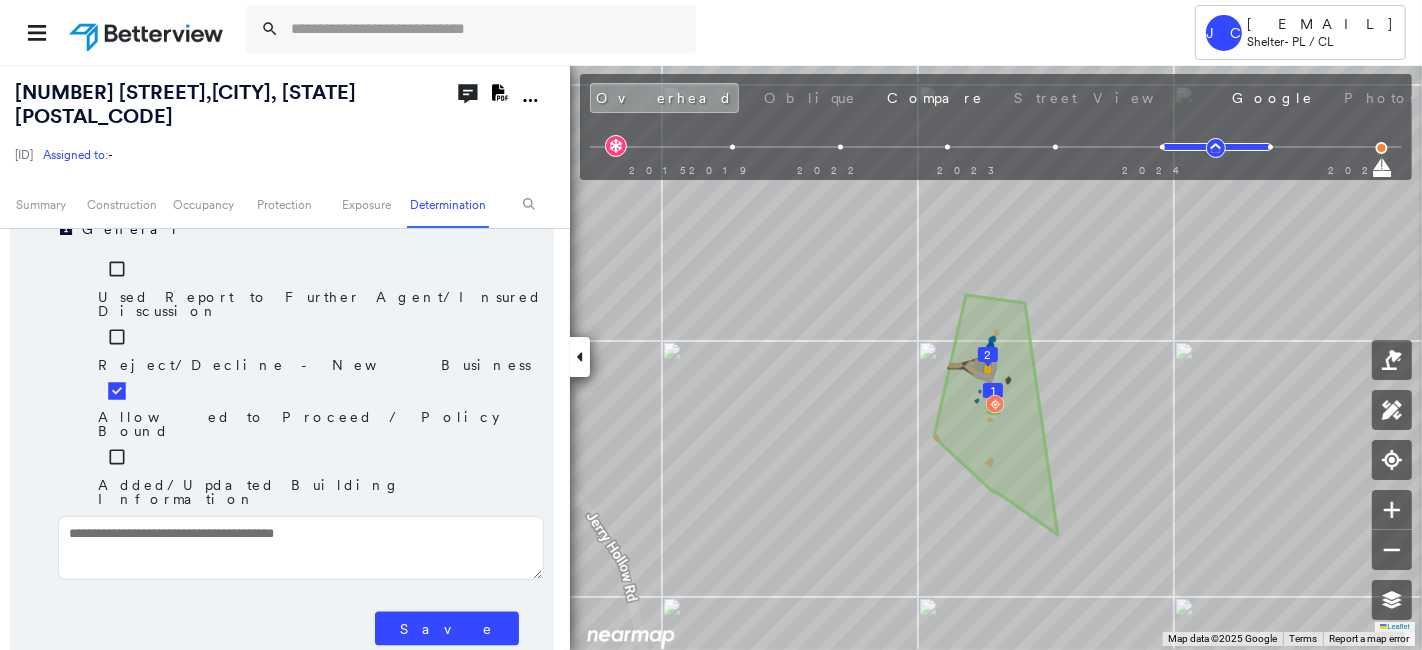 click on "Save" at bounding box center [447, 629] 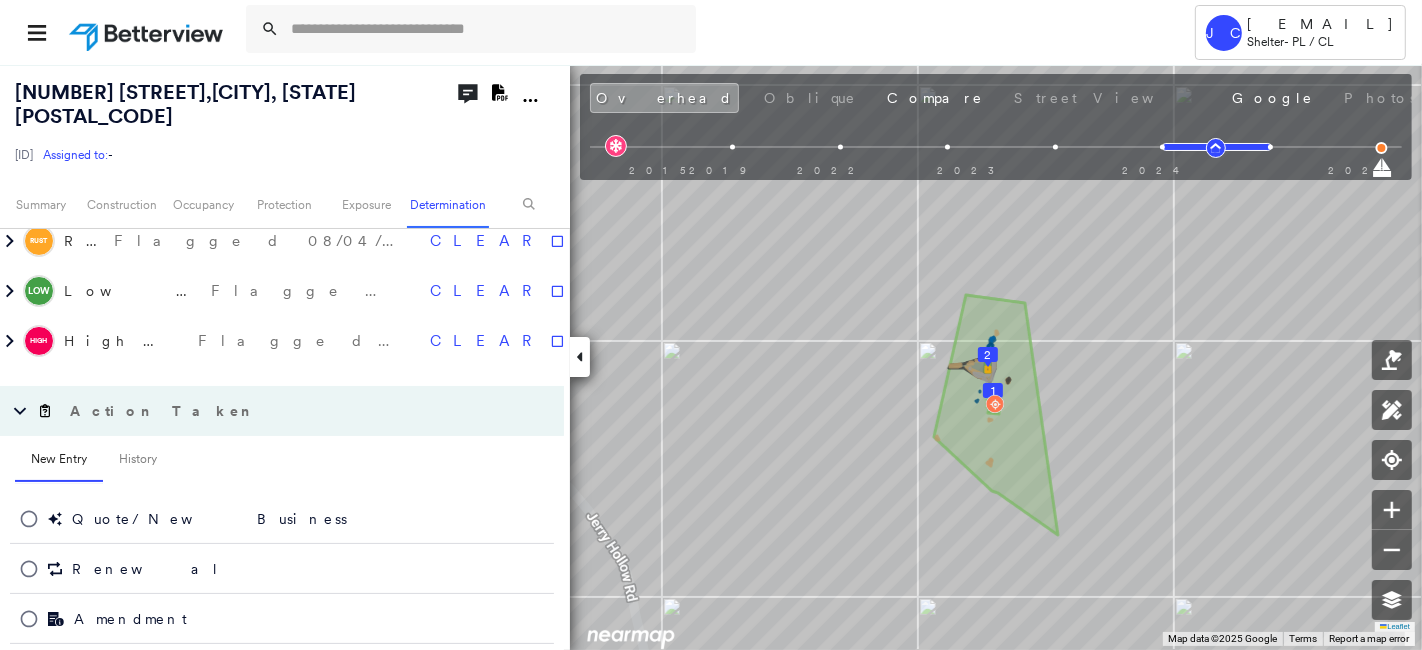scroll, scrollTop: 2000, scrollLeft: 0, axis: vertical 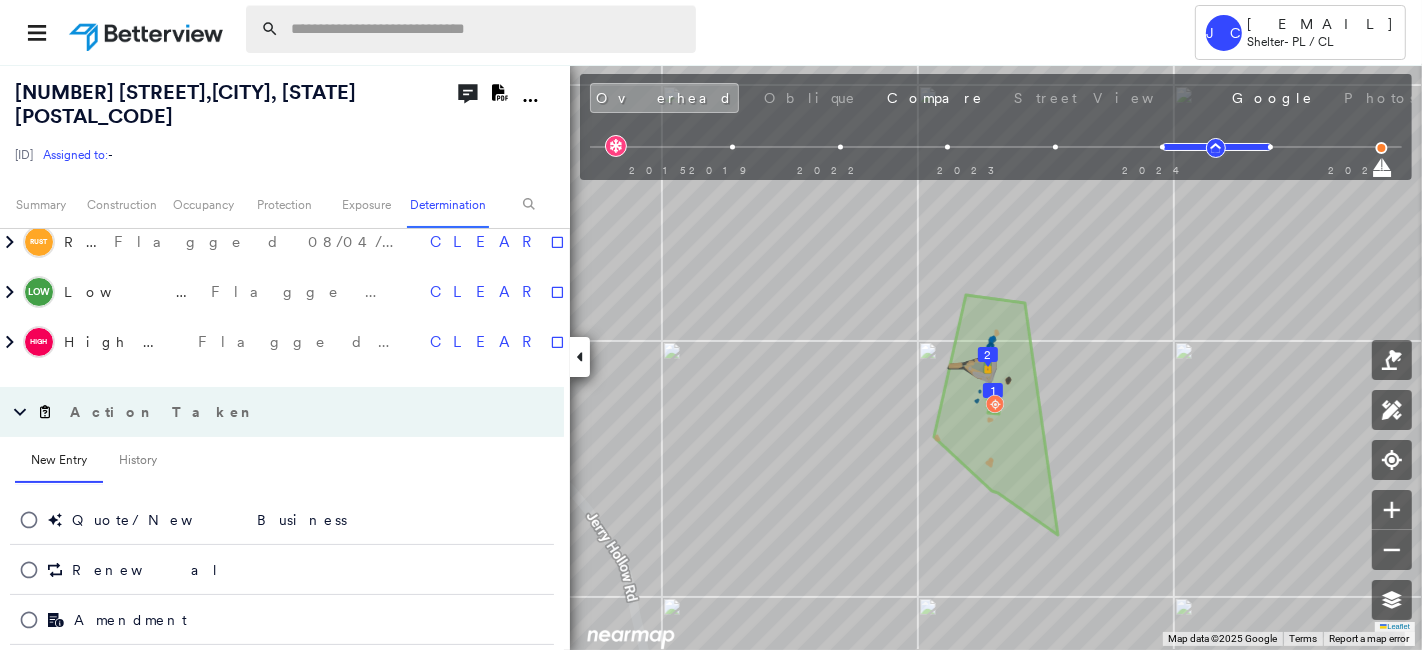 click at bounding box center (487, 29) 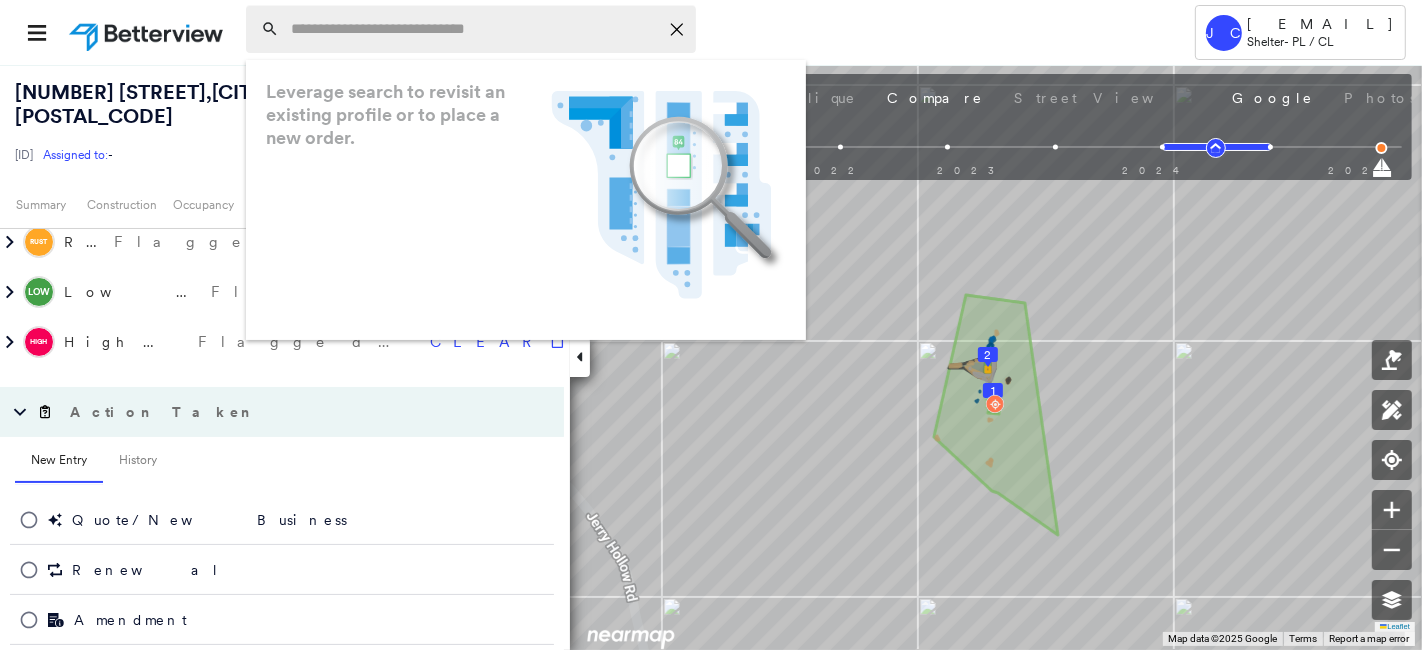 paste on "**********" 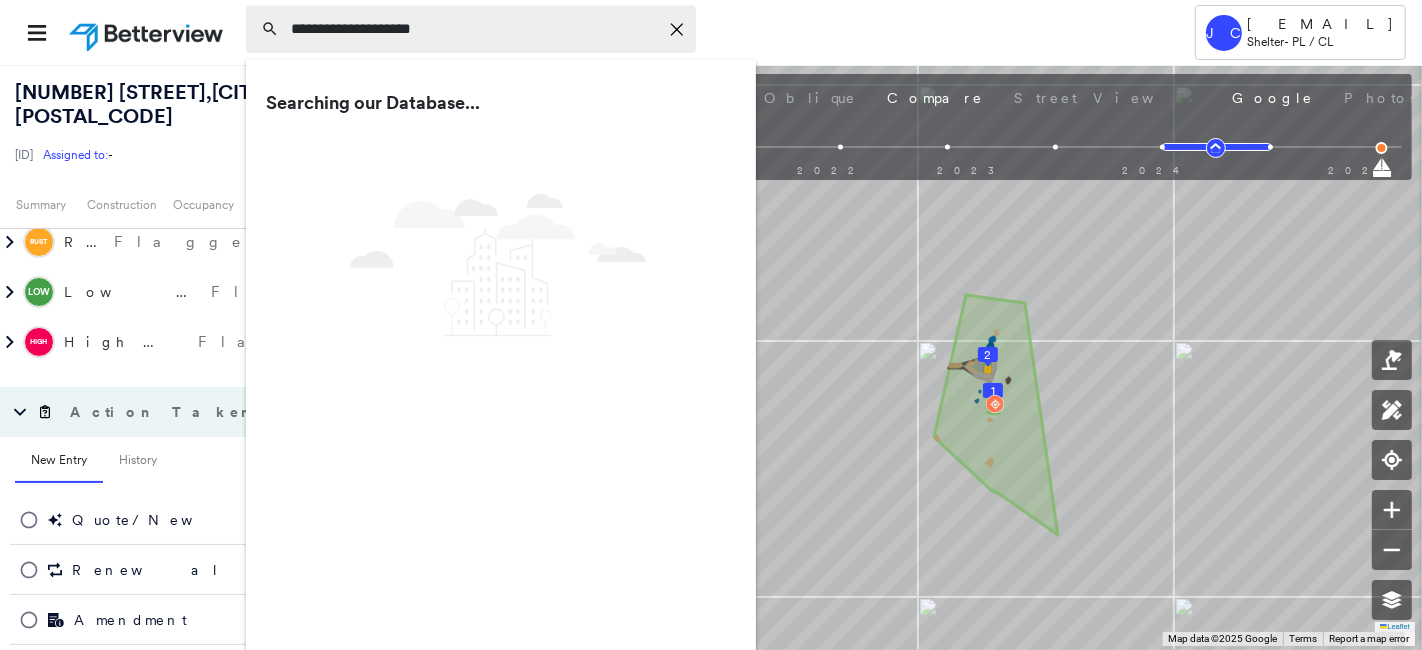 type on "**********" 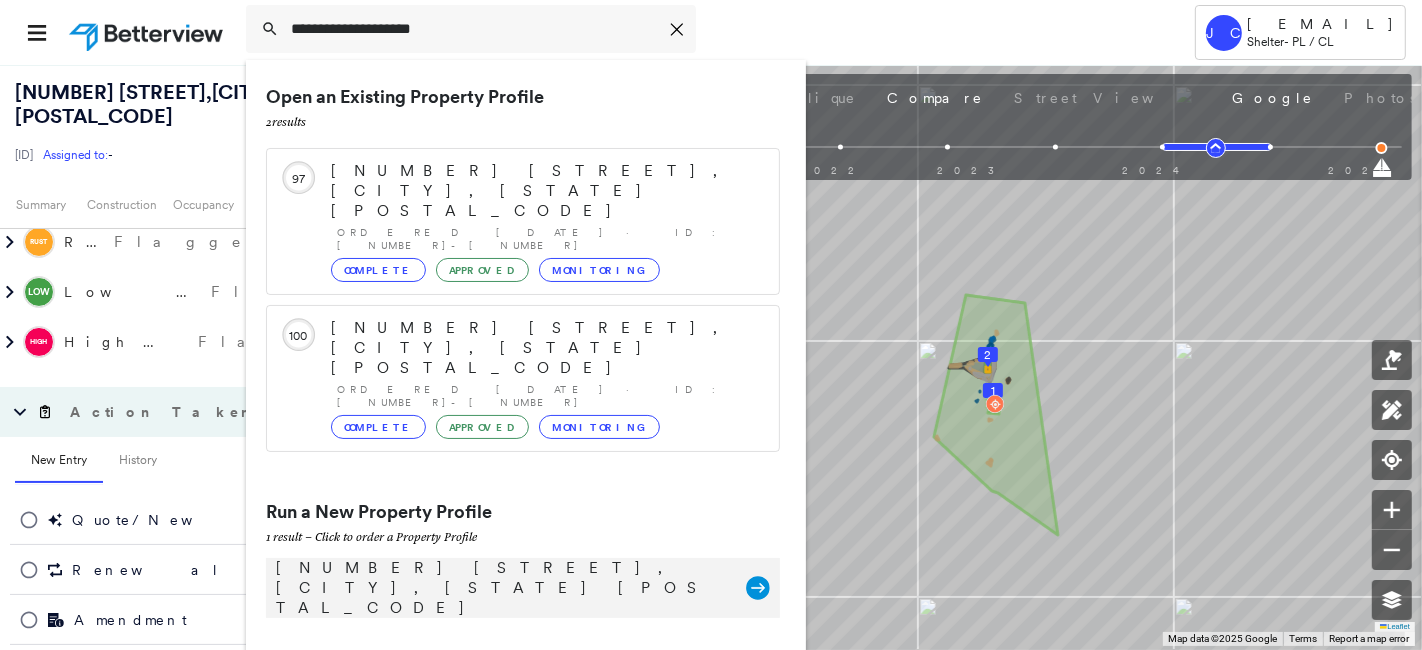 click on "[NUMBER] [STREET], [CITY], [STATE] [POSTAL_CODE]" at bounding box center (501, 588) 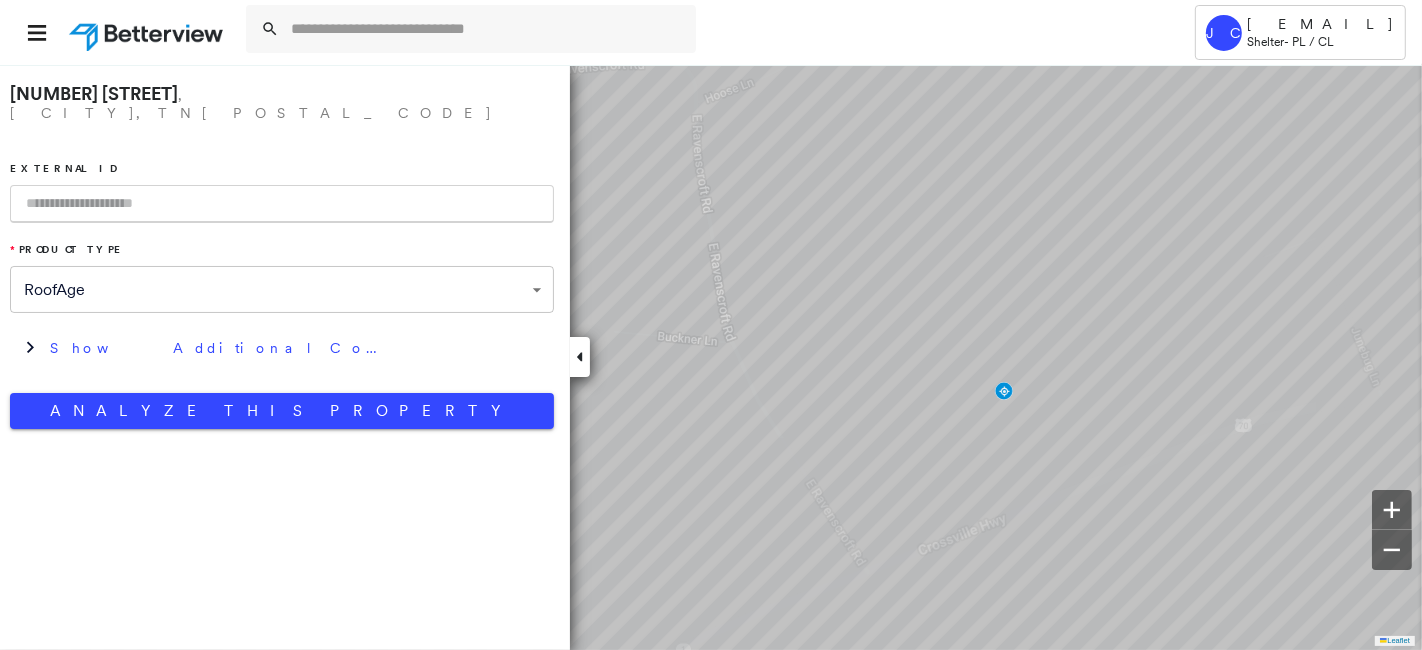 click at bounding box center (282, 204) 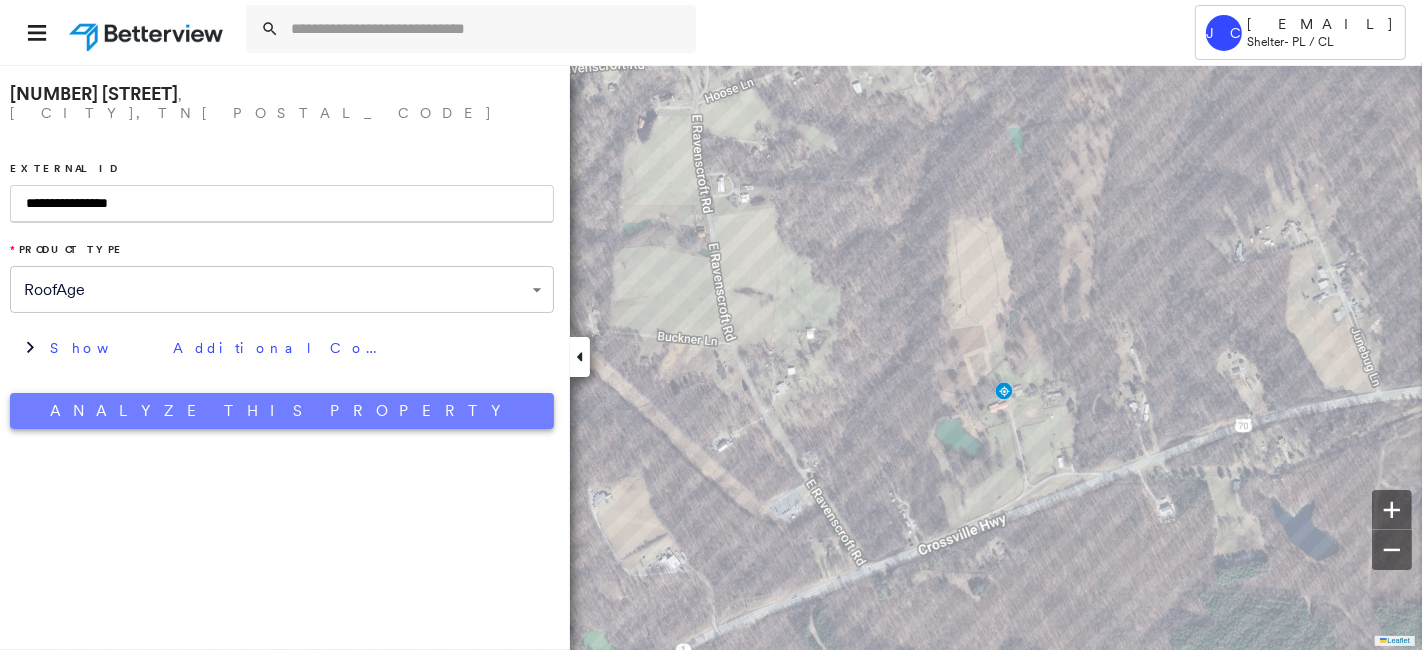 type on "**********" 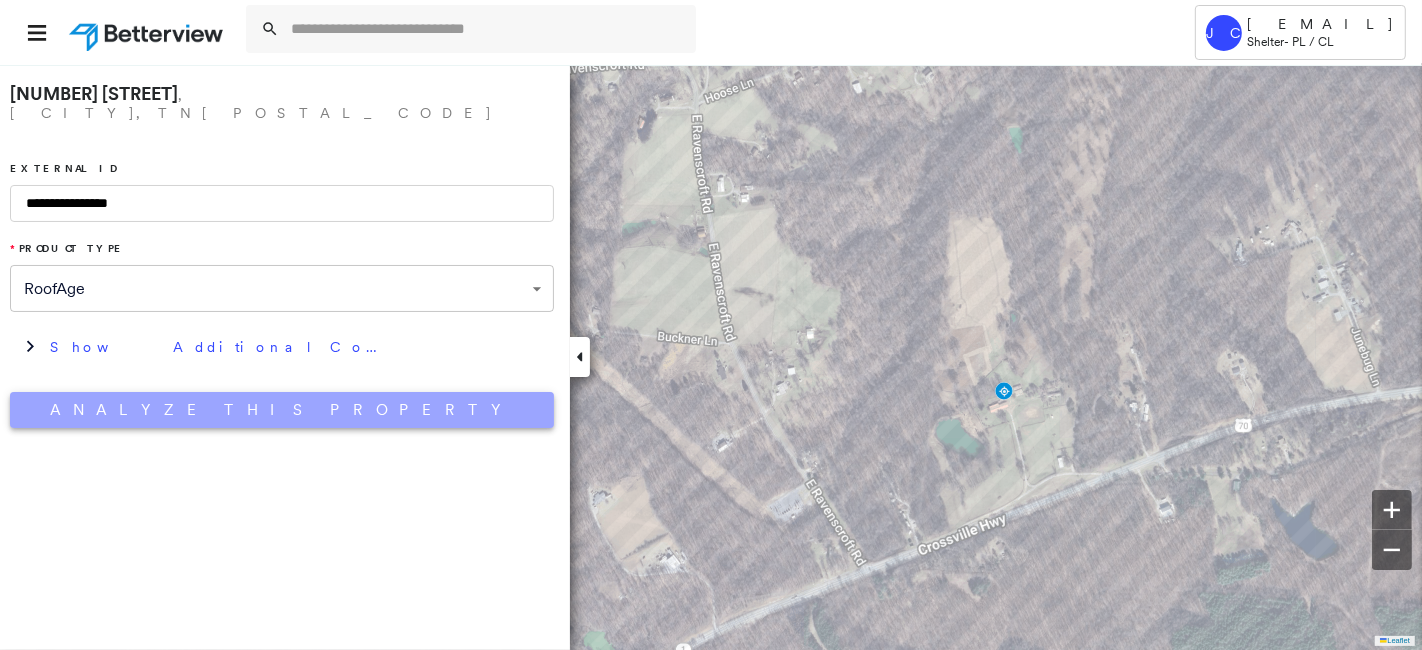 click on "Analyze This Property" at bounding box center [282, 410] 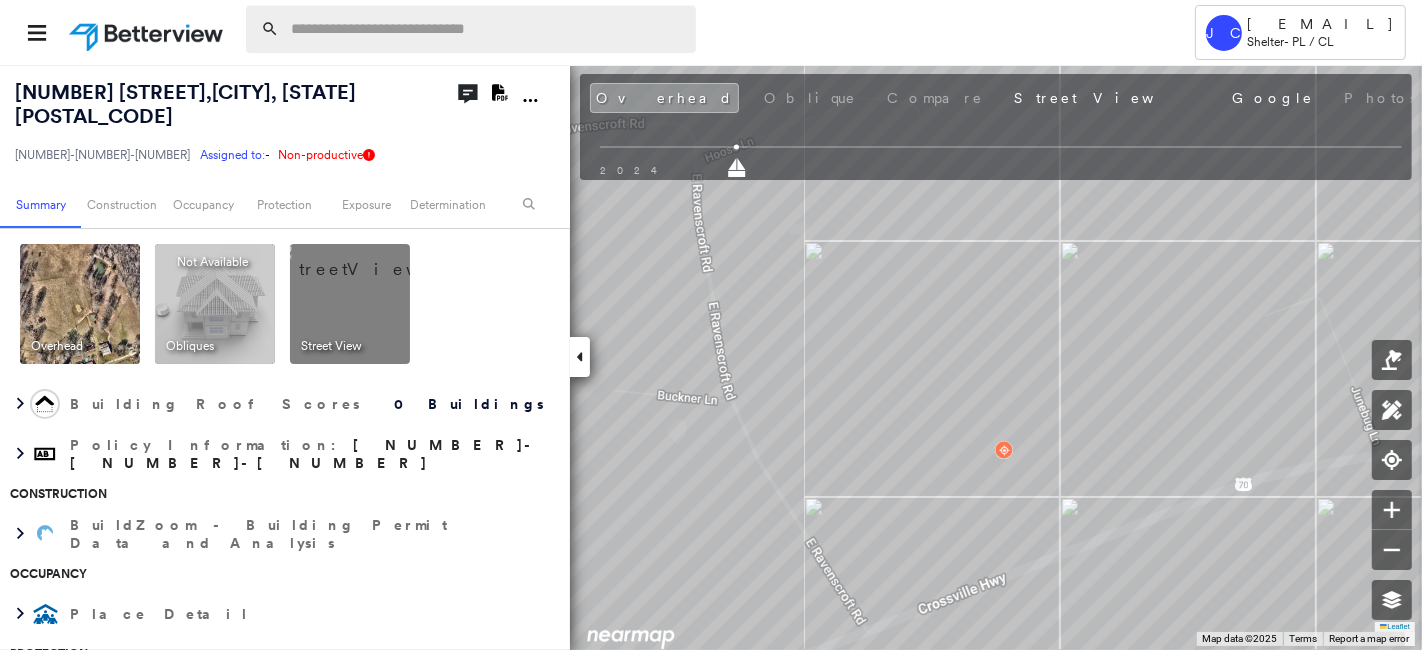 click at bounding box center [487, 29] 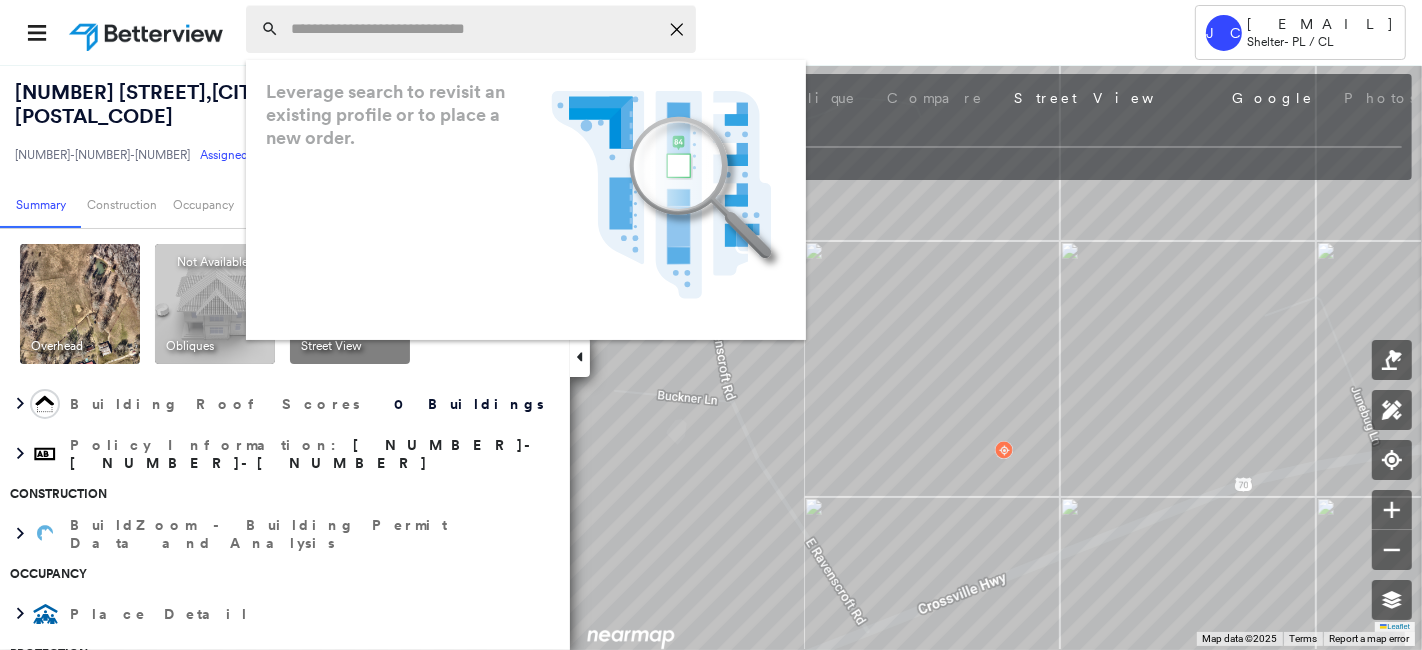 paste on "**********" 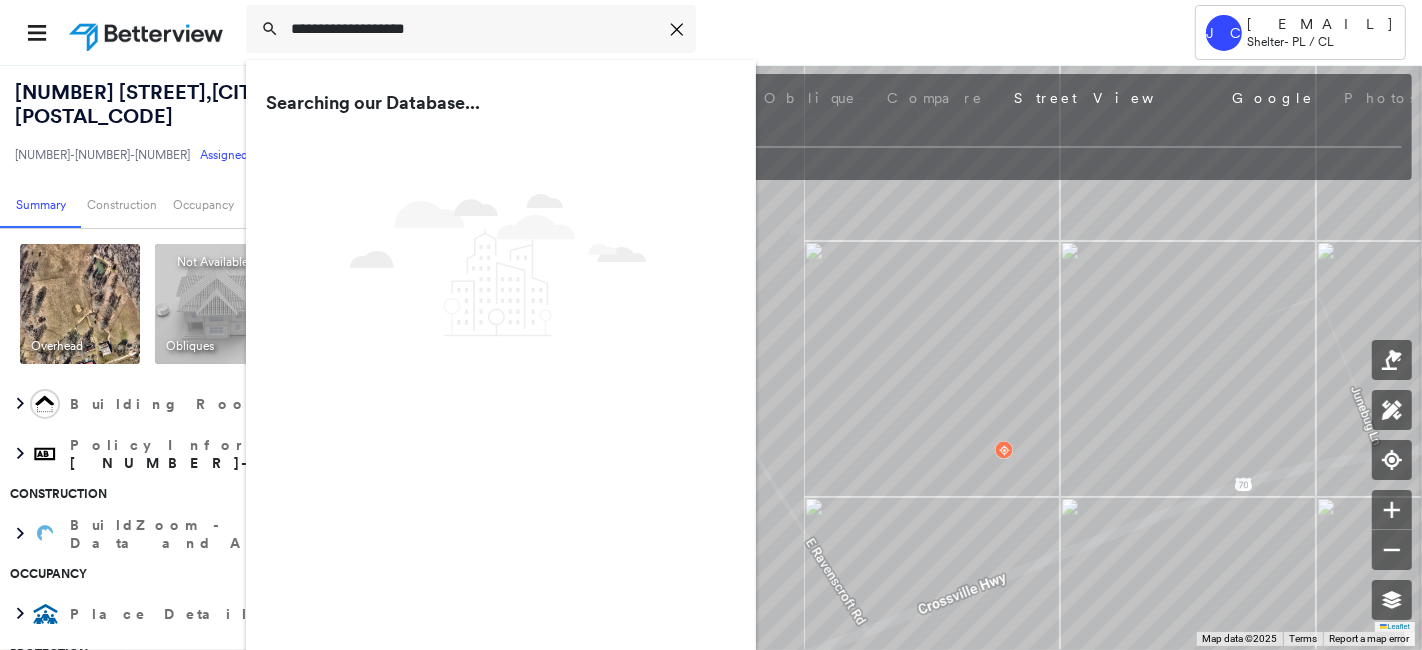 type on "**********" 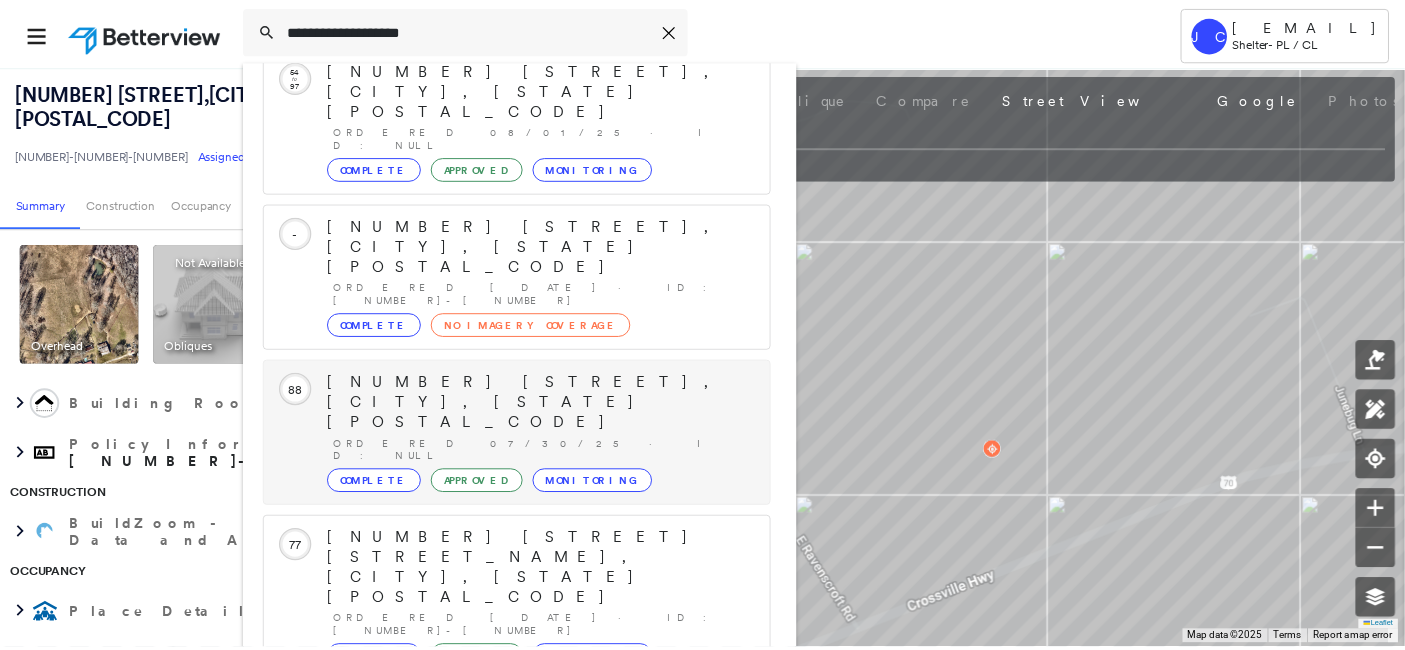 scroll, scrollTop: 205, scrollLeft: 0, axis: vertical 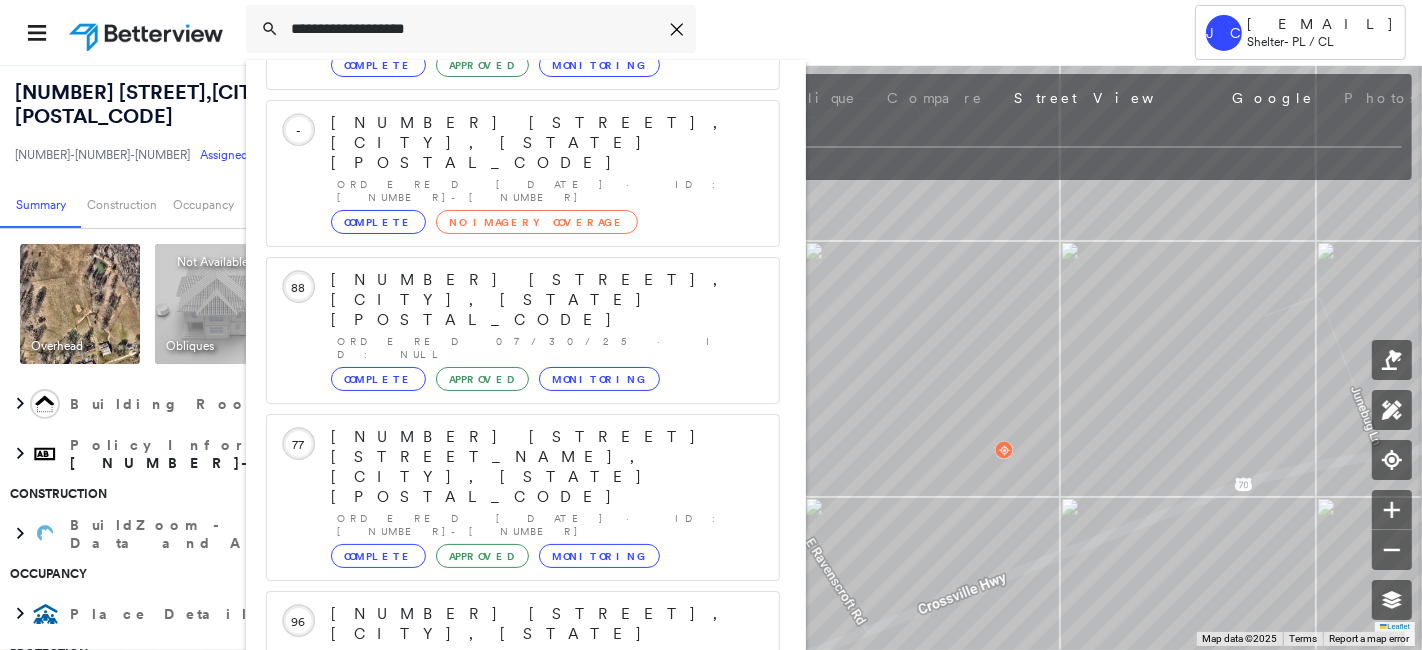 drag, startPoint x: 544, startPoint y: 618, endPoint x: 539, endPoint y: 600, distance: 18.681541 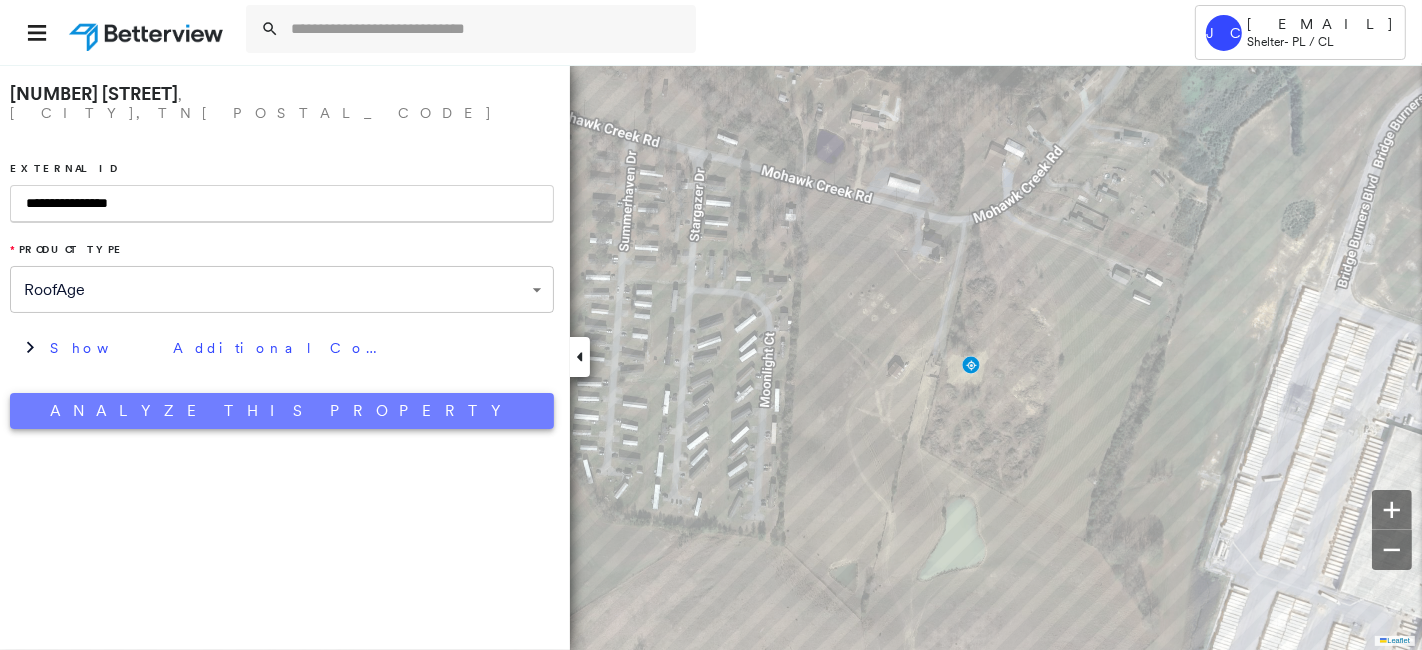 type on "**********" 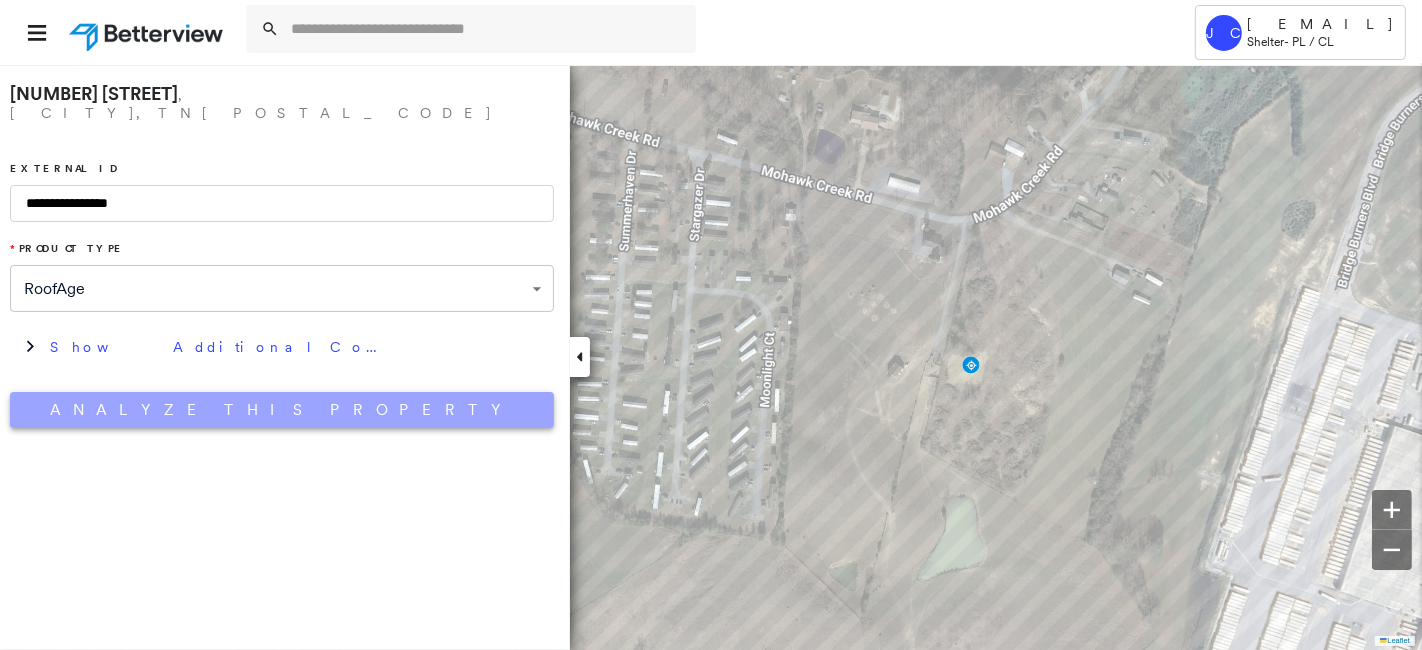 click on "Analyze This Property" at bounding box center (282, 410) 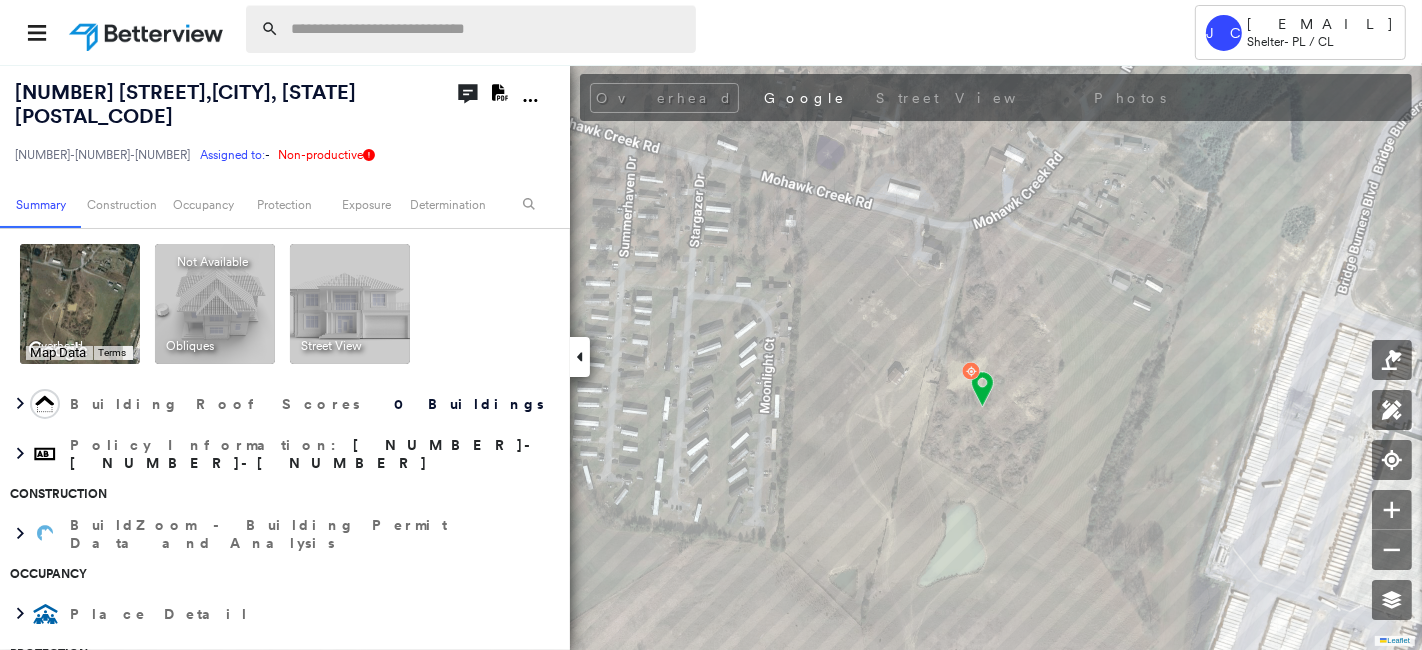 click at bounding box center (487, 29) 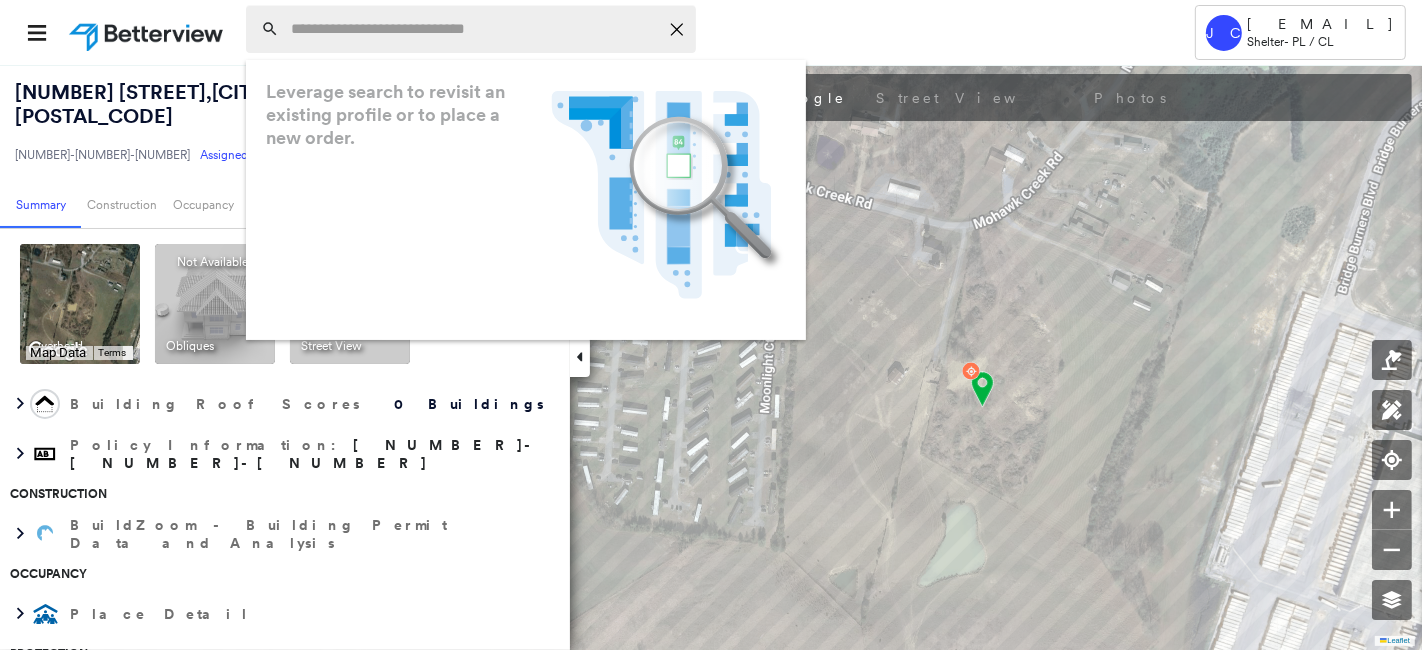 paste on "**********" 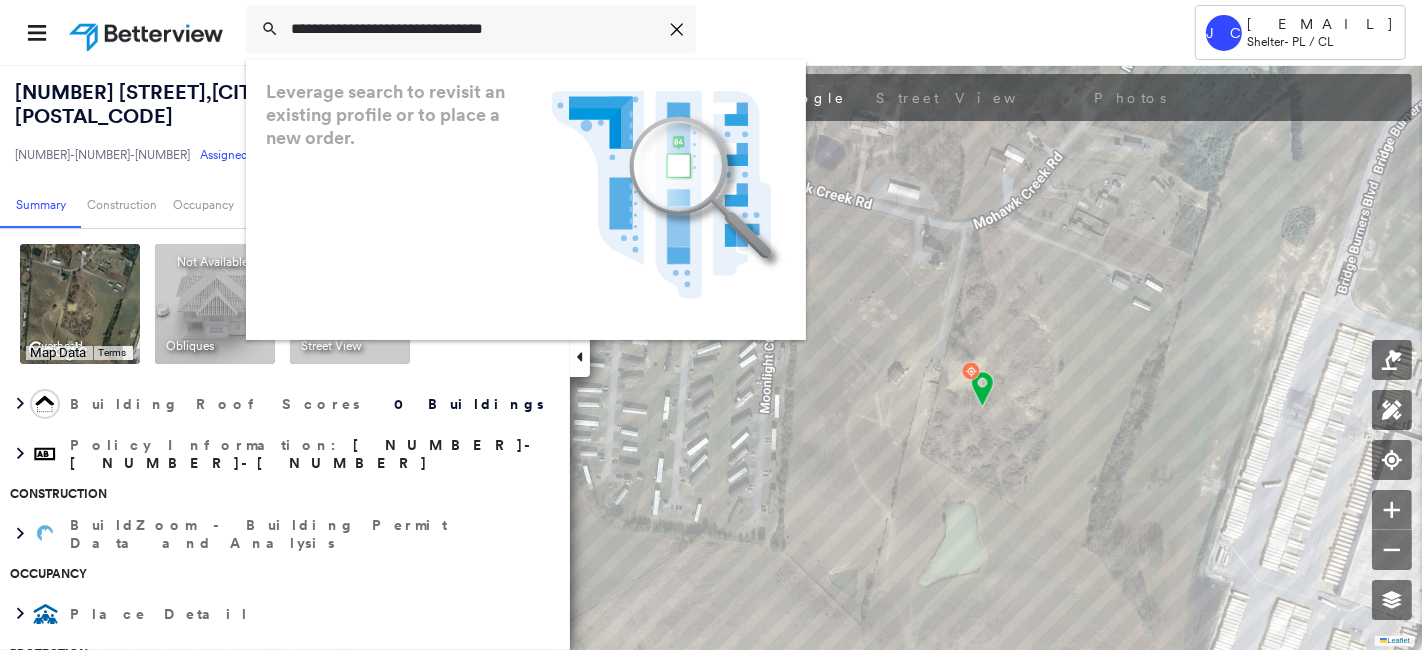 type on "**********" 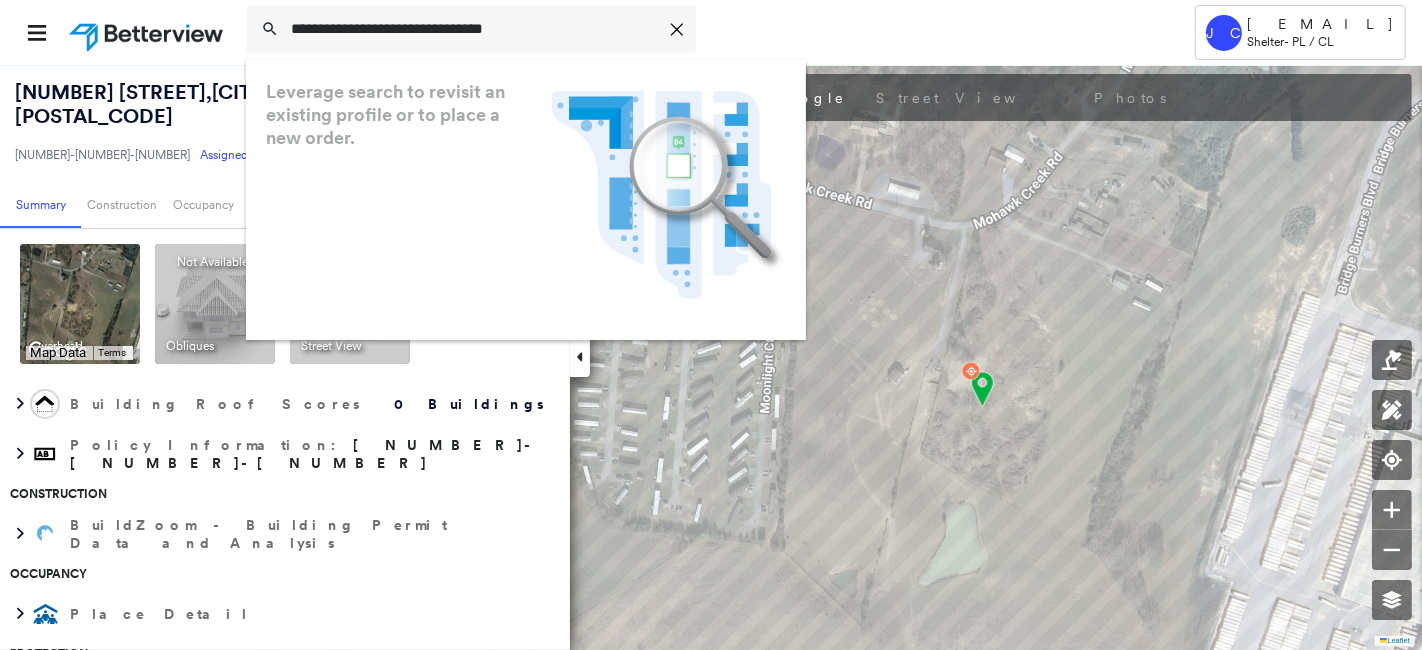click at bounding box center (148, 32) 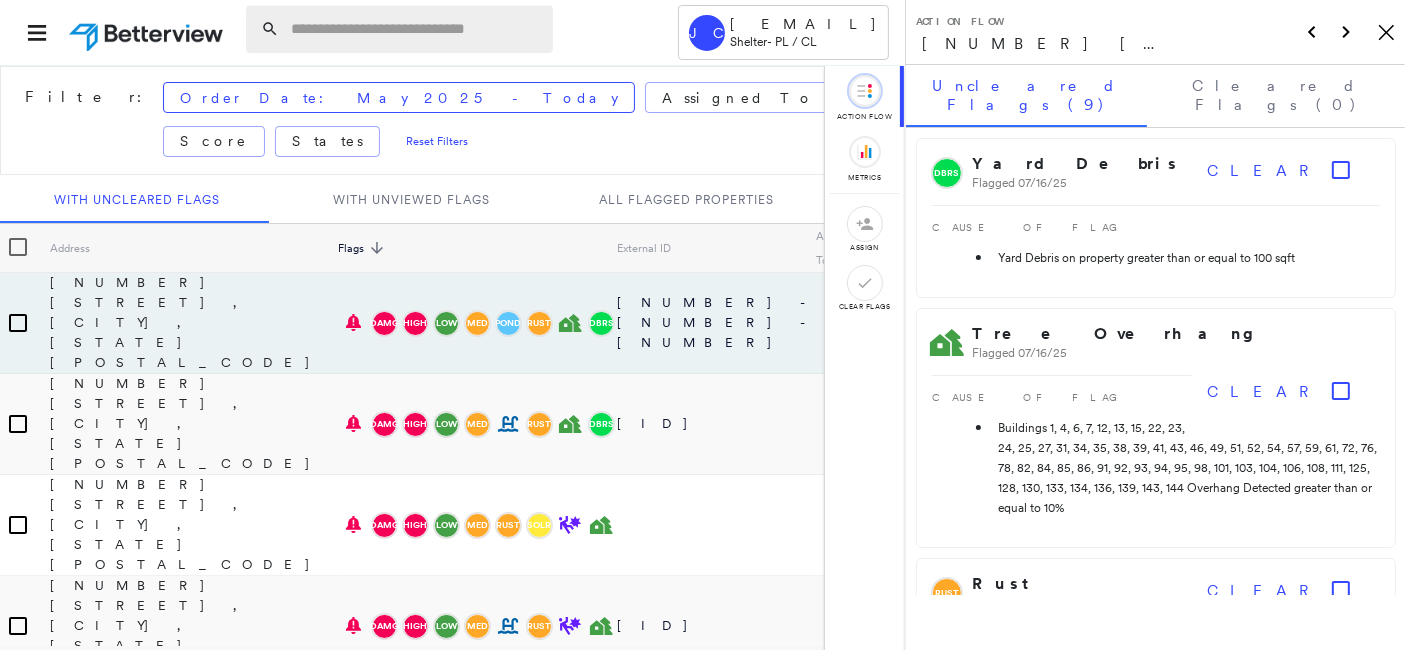 click at bounding box center [416, 29] 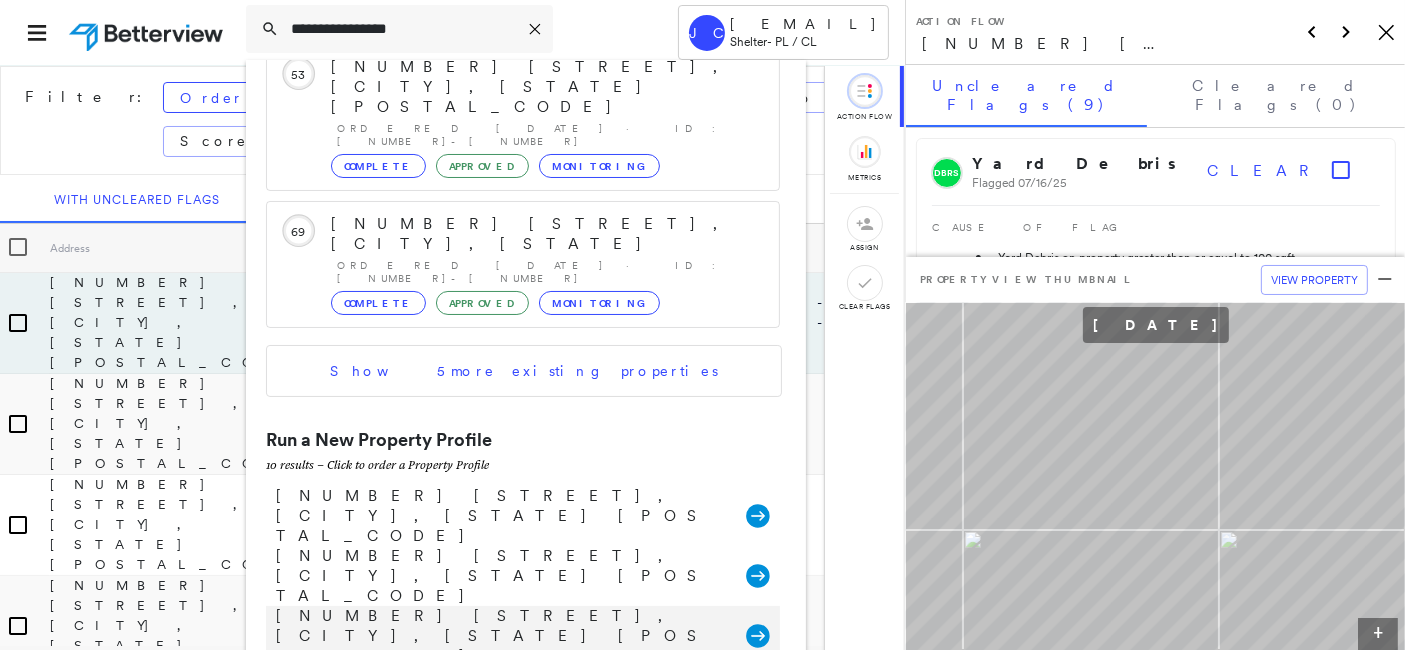 scroll, scrollTop: 610, scrollLeft: 0, axis: vertical 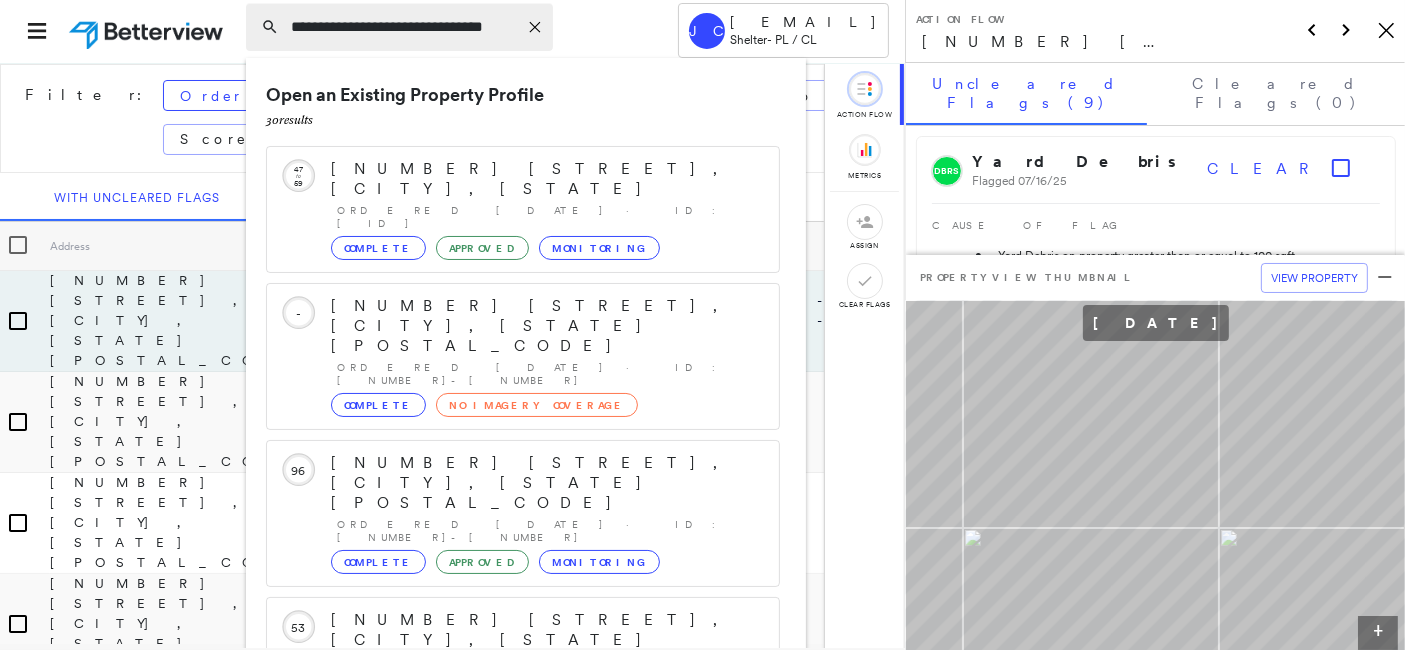 type on "**********" 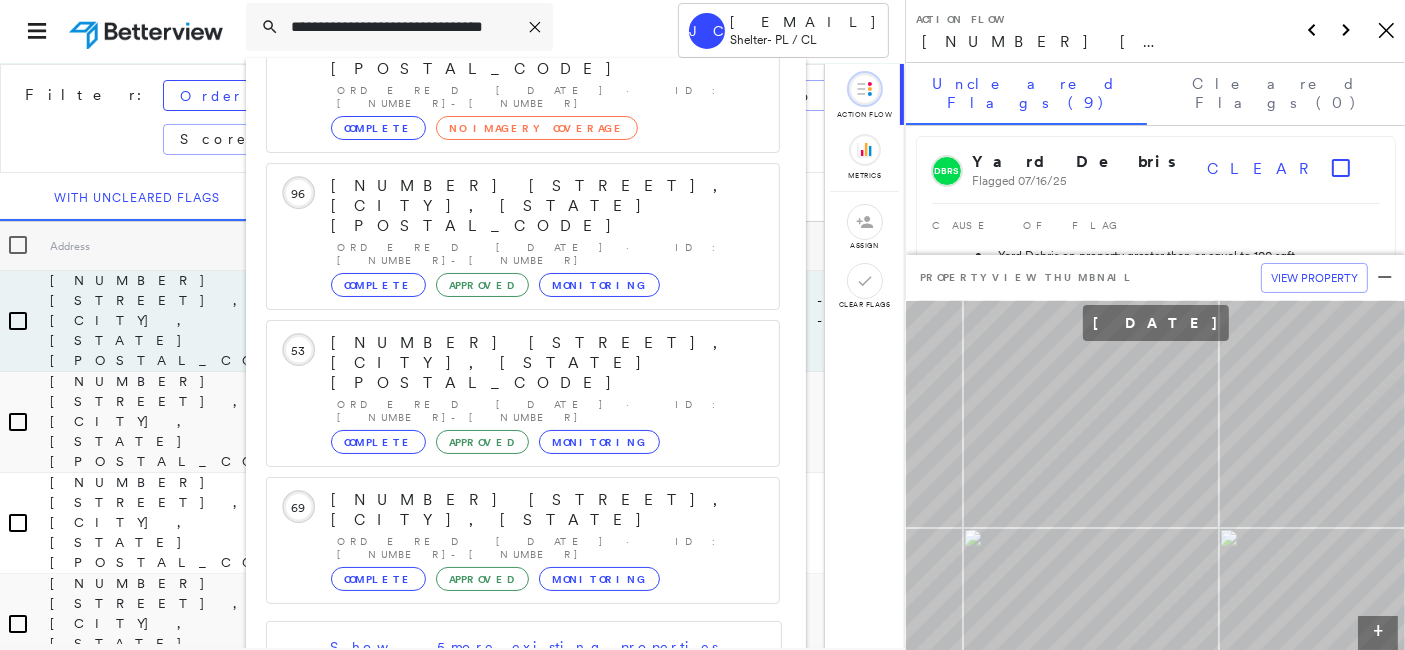scroll, scrollTop: 295, scrollLeft: 0, axis: vertical 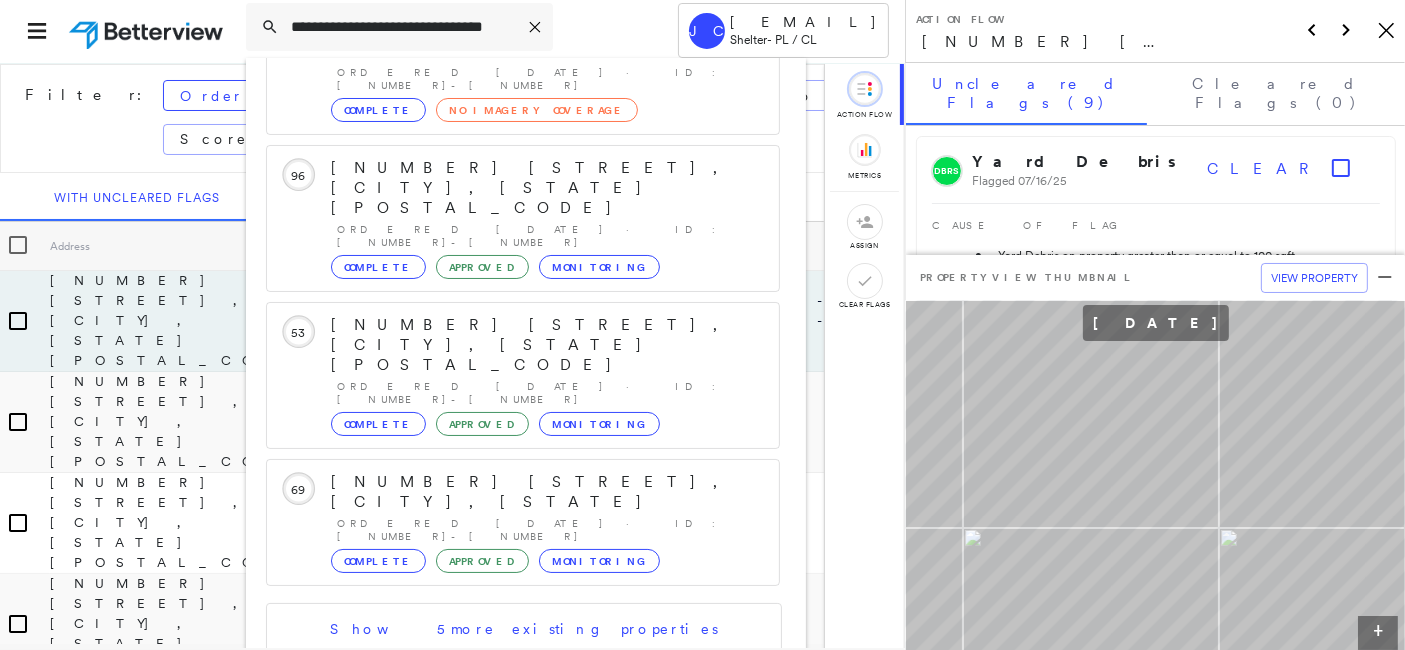 click on "[NUMBER] [STREET], [CITY], [STATE], [COUNTRY]" at bounding box center [501, 774] 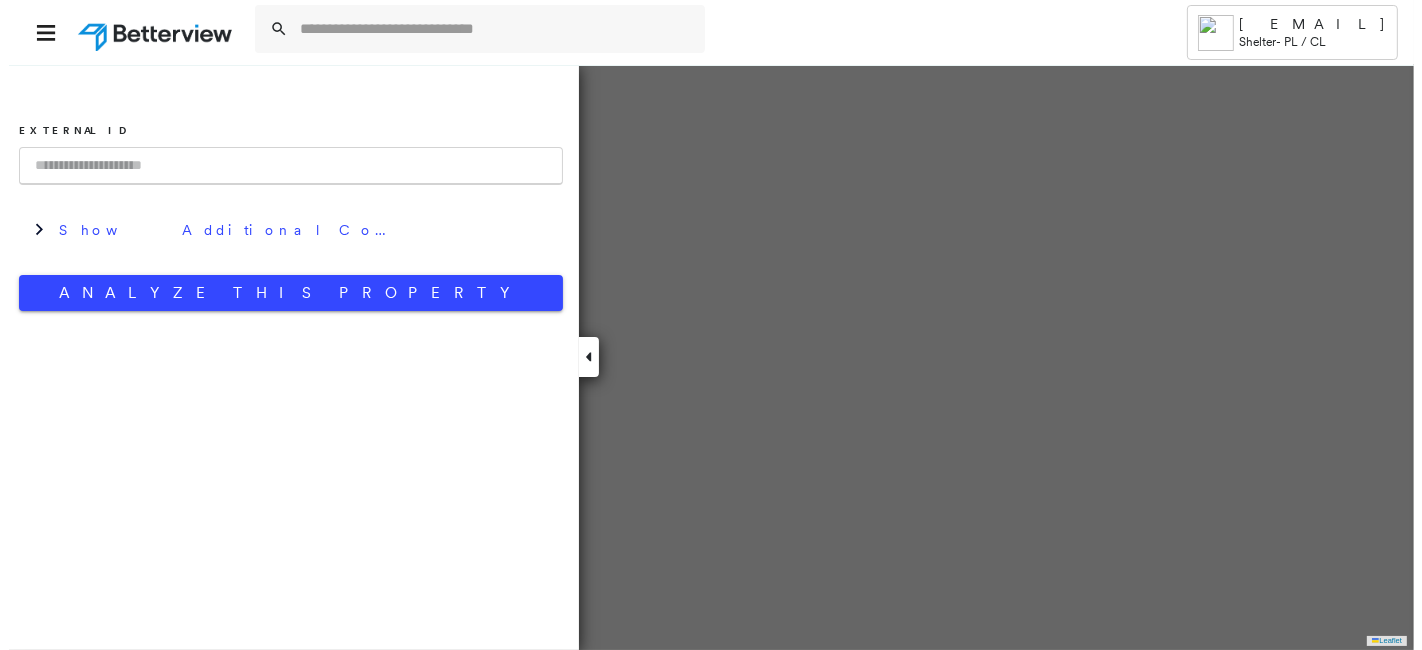 scroll, scrollTop: 0, scrollLeft: 0, axis: both 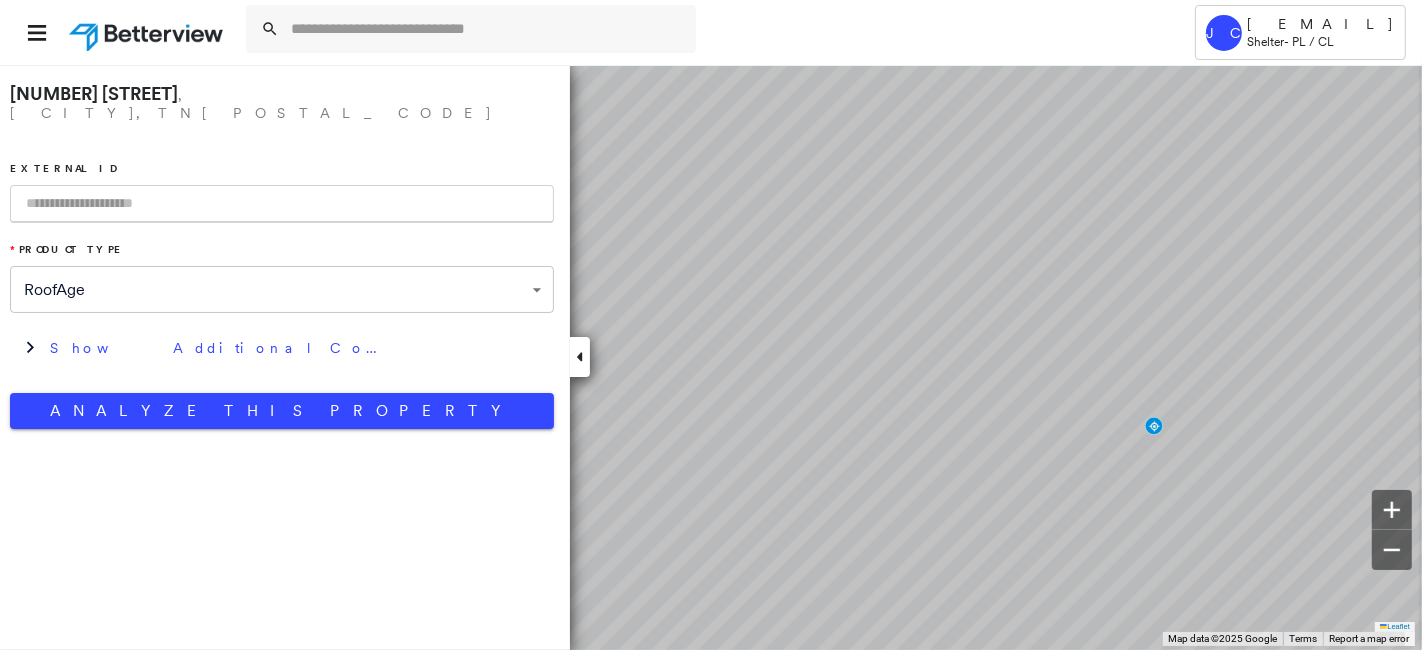 click at bounding box center (282, 204) 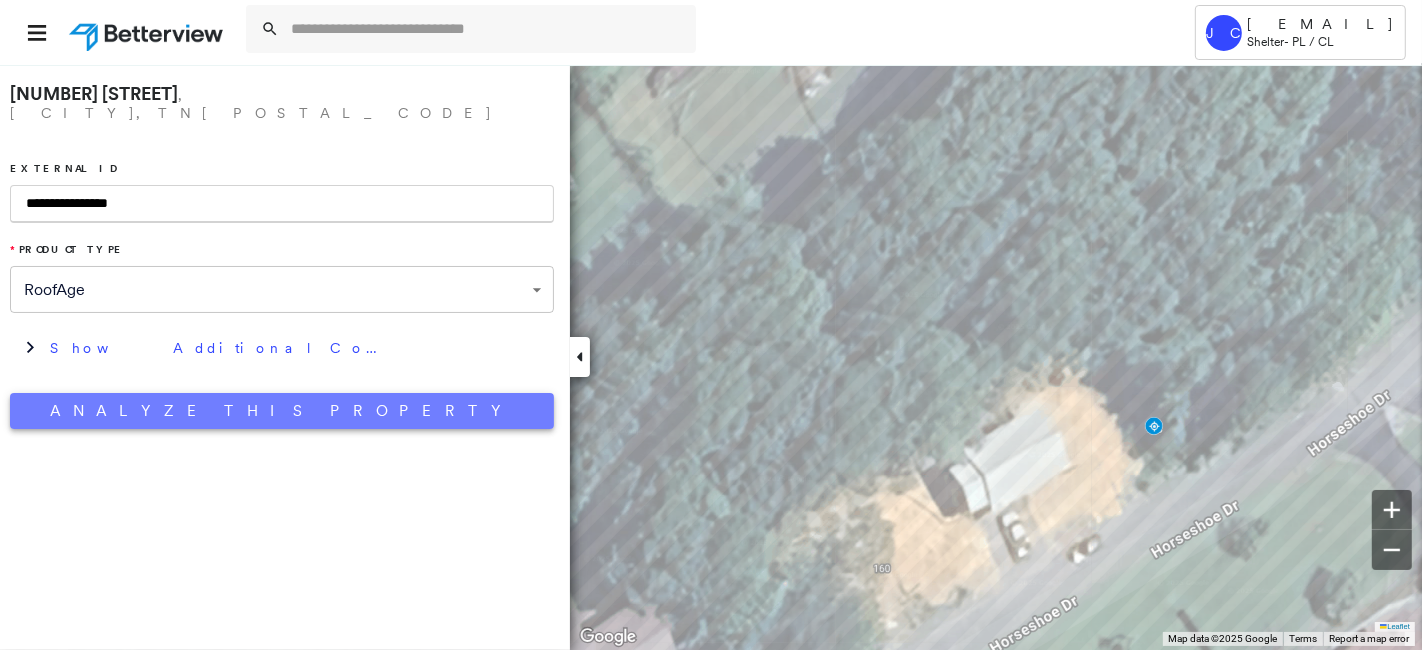 type on "**********" 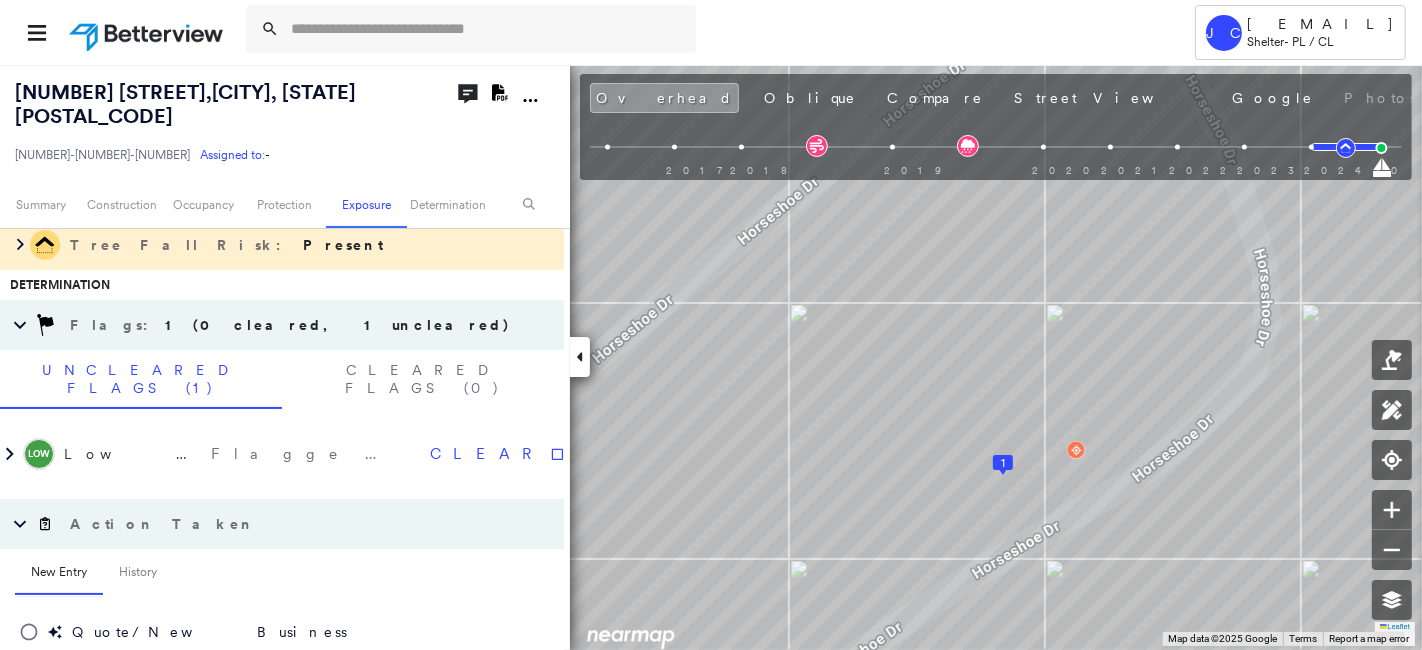 scroll, scrollTop: 1572, scrollLeft: 0, axis: vertical 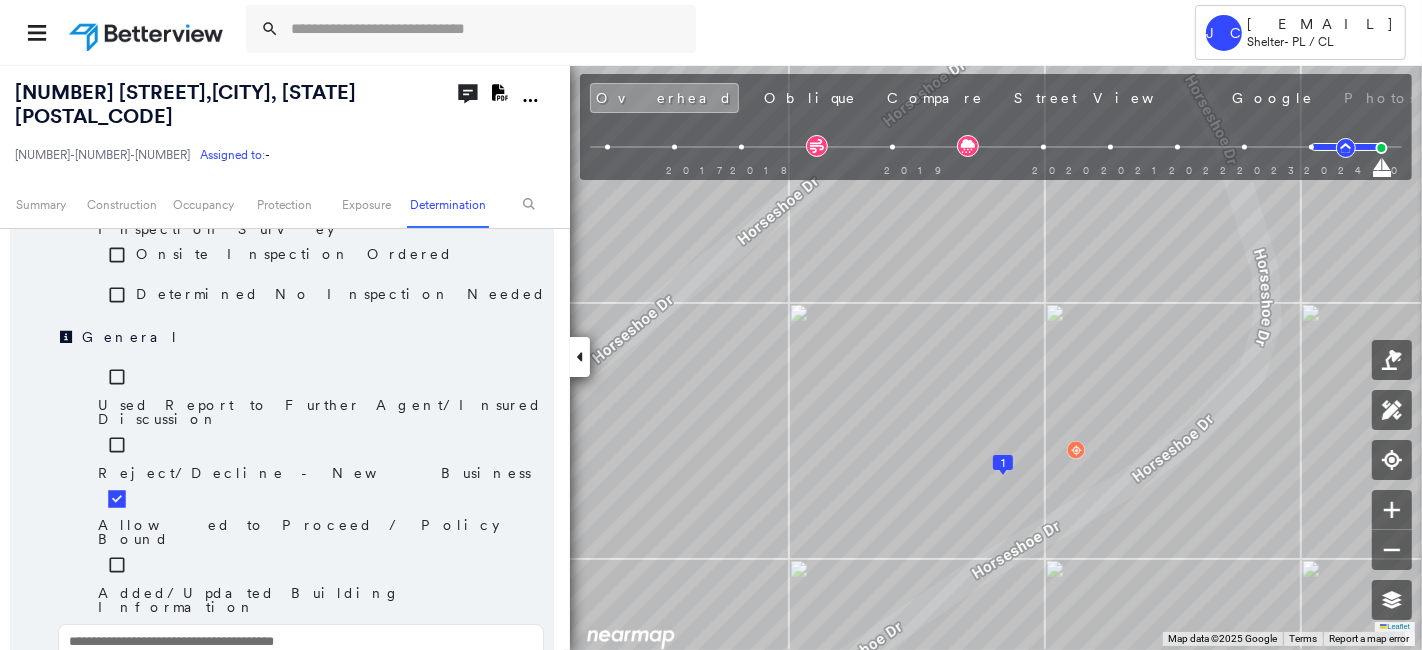 click on "Save" at bounding box center [447, 737] 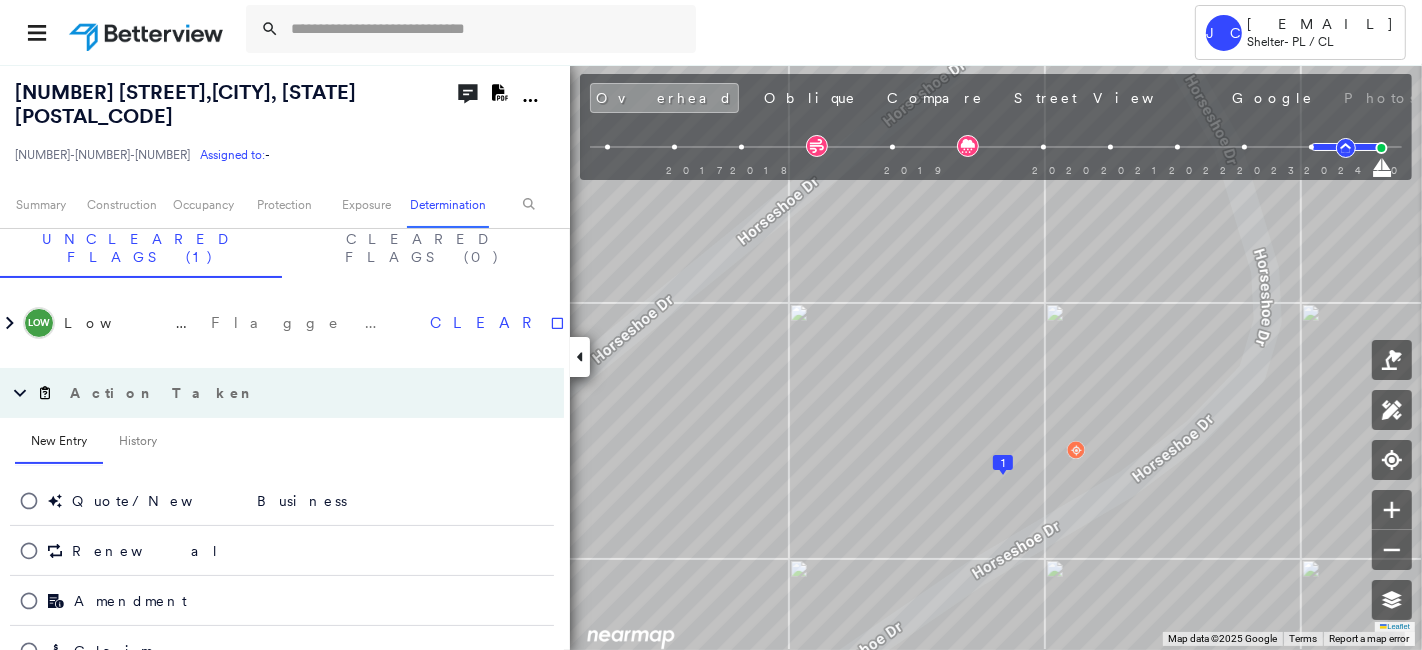 scroll, scrollTop: 1572, scrollLeft: 0, axis: vertical 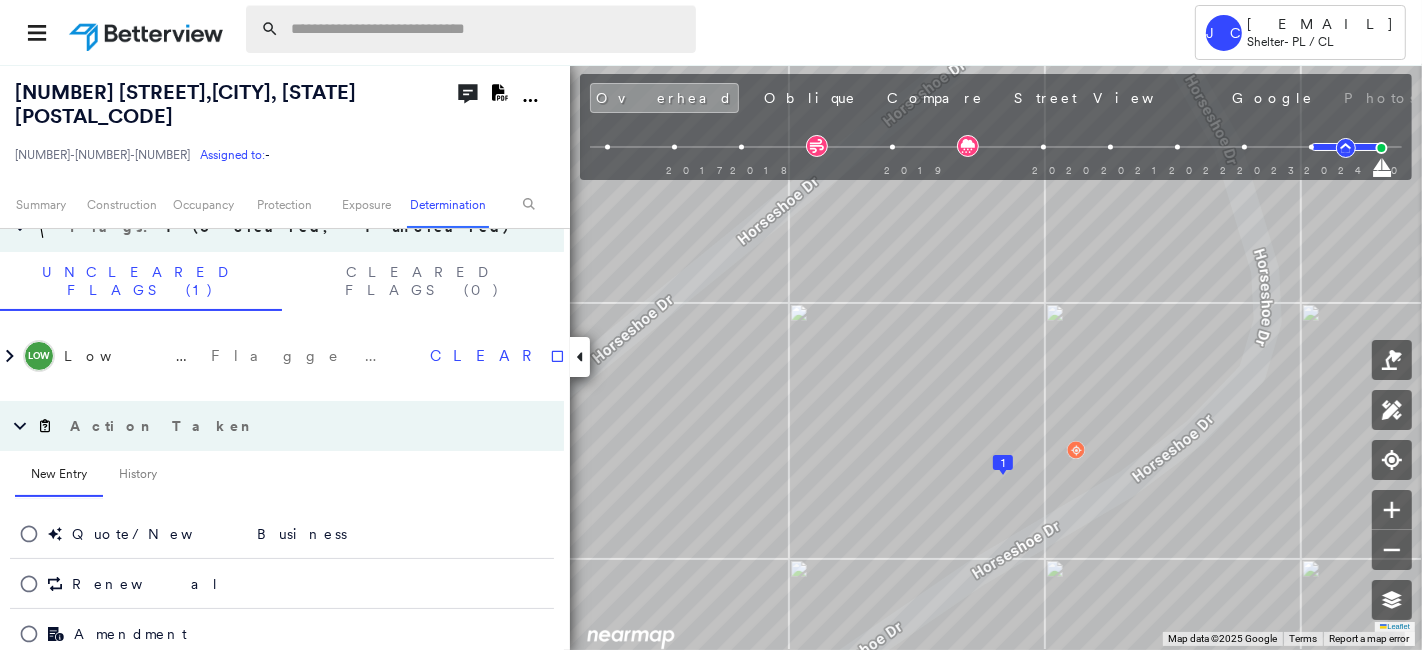 click at bounding box center [487, 29] 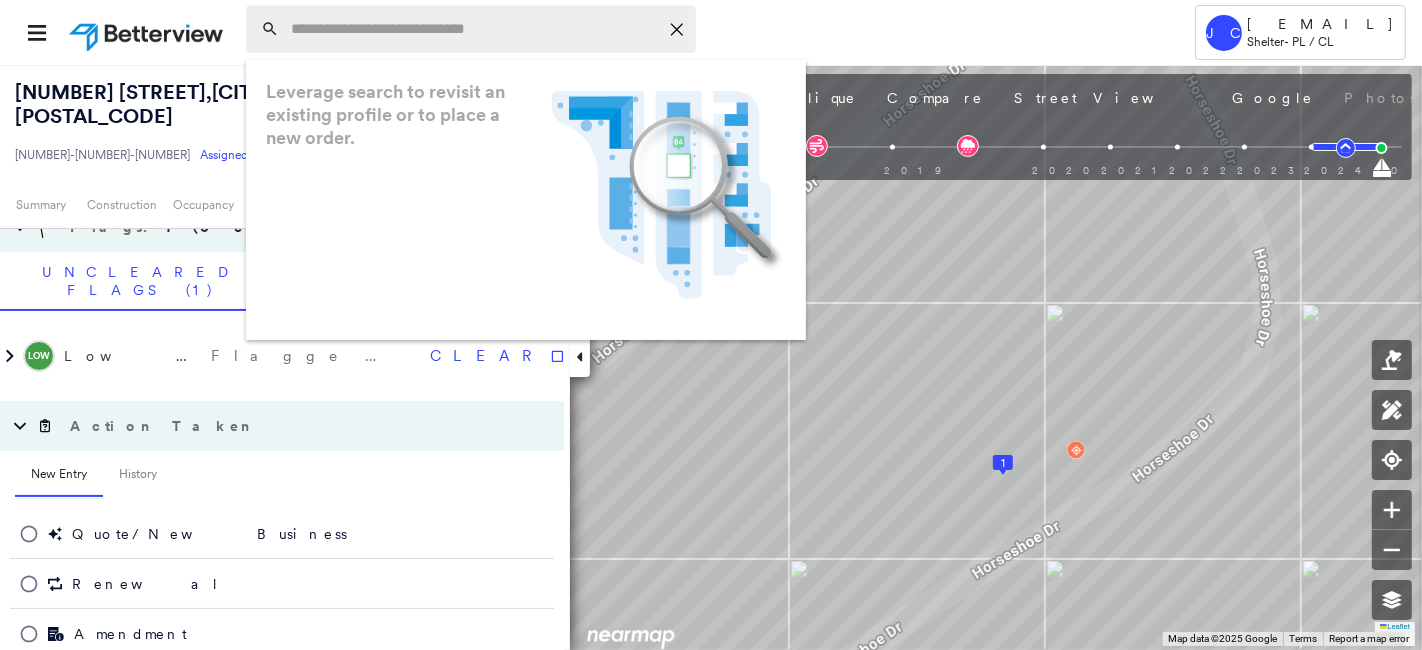 paste on "**********" 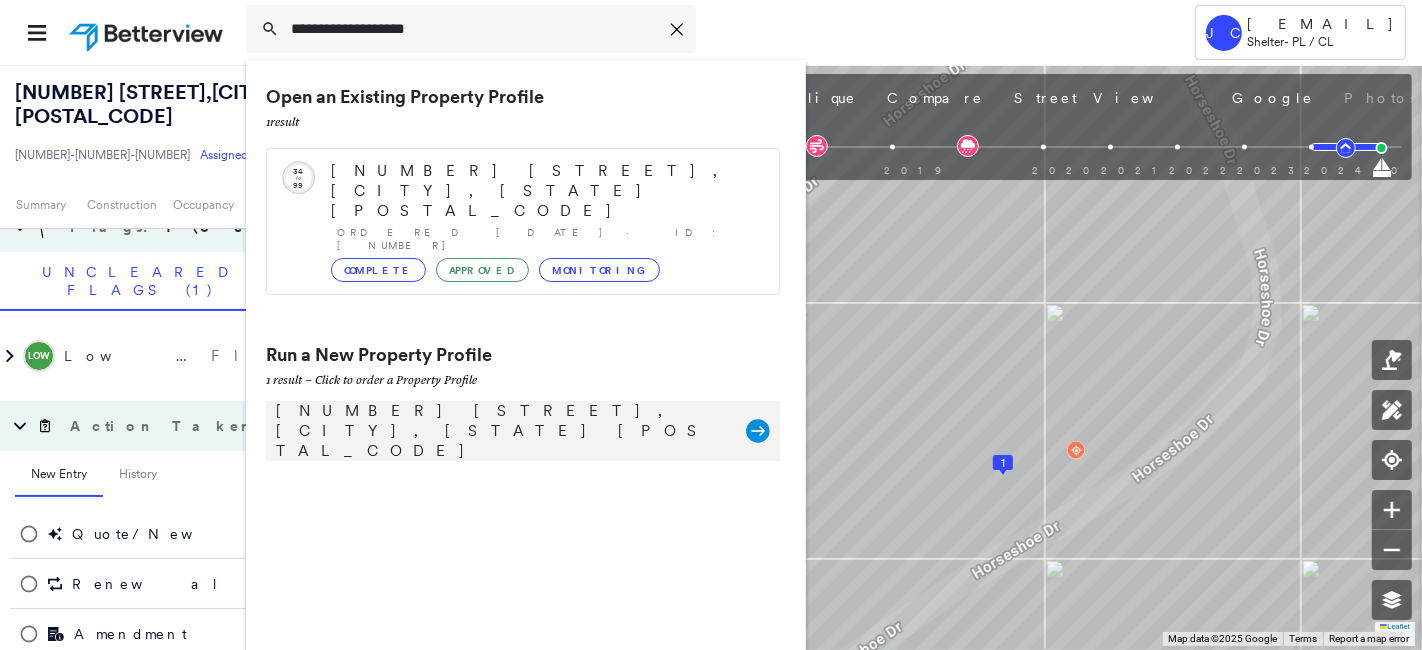 type on "**********" 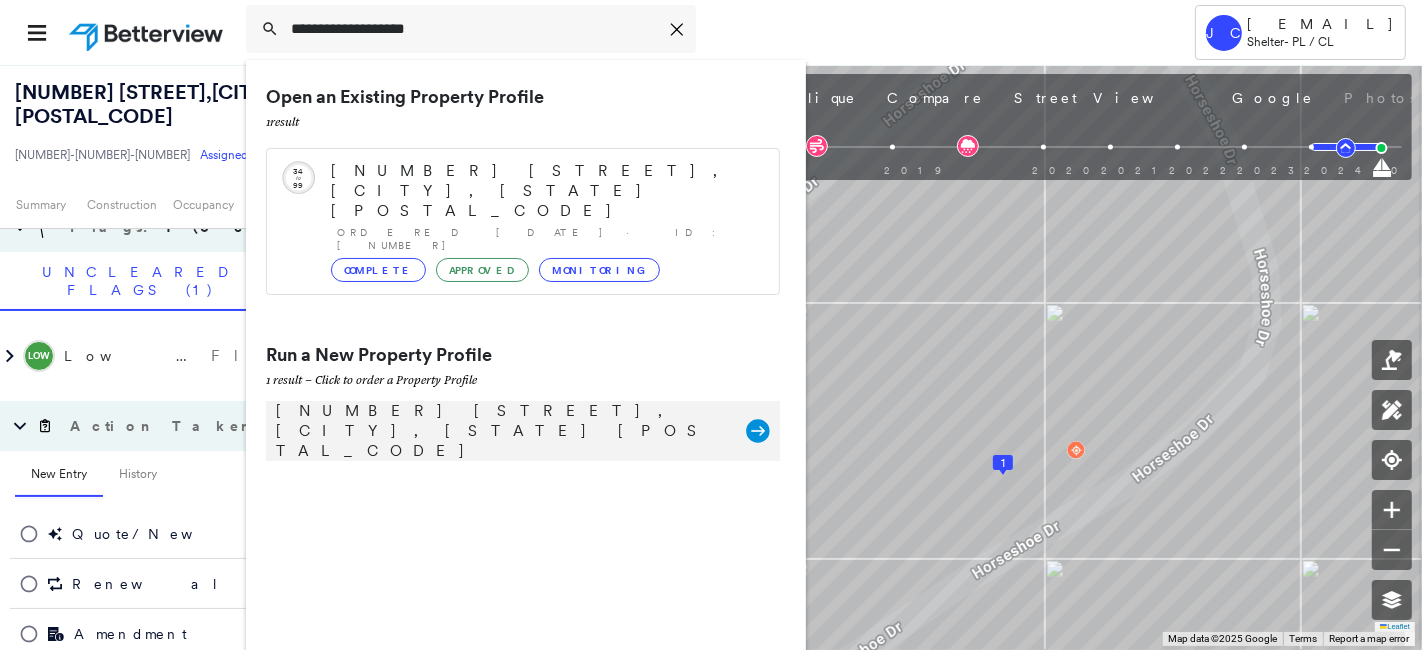 click on "[NUMBER] [STREET], [CITY], [STATE] [POSTAL_CODE]" at bounding box center (501, 431) 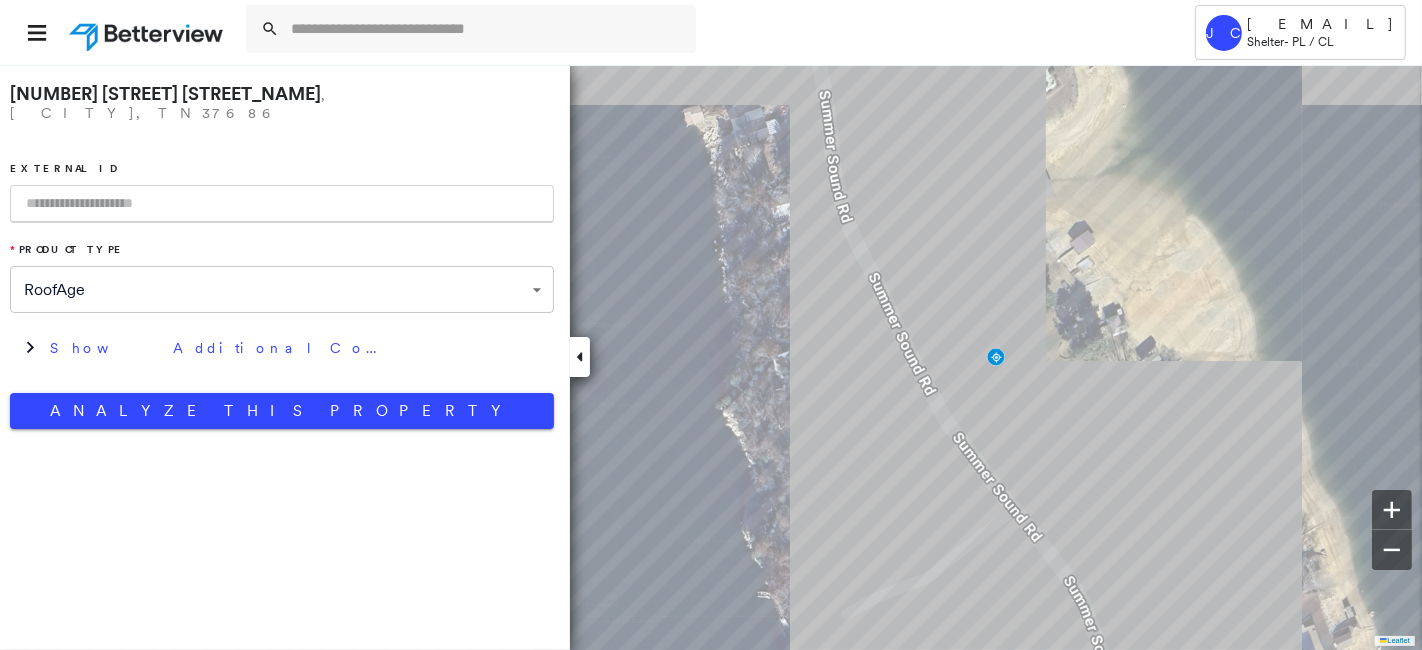 click at bounding box center (282, 204) 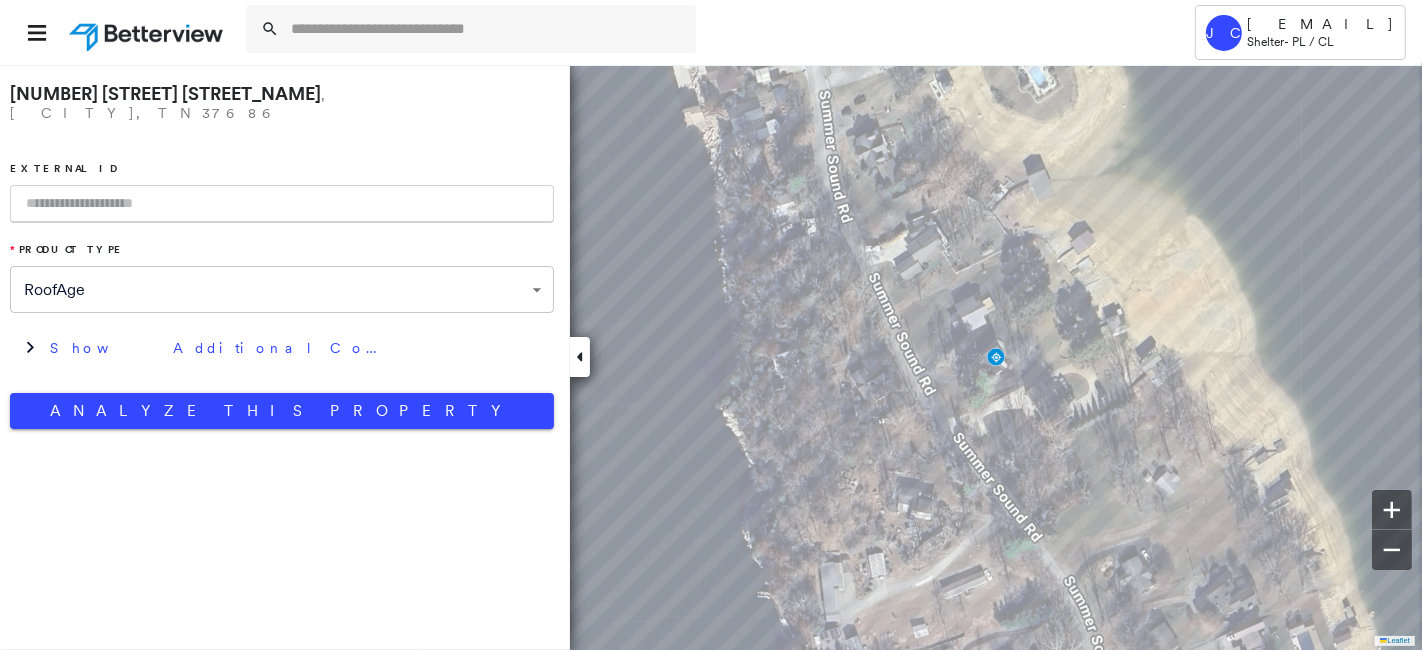 paste on "**********" 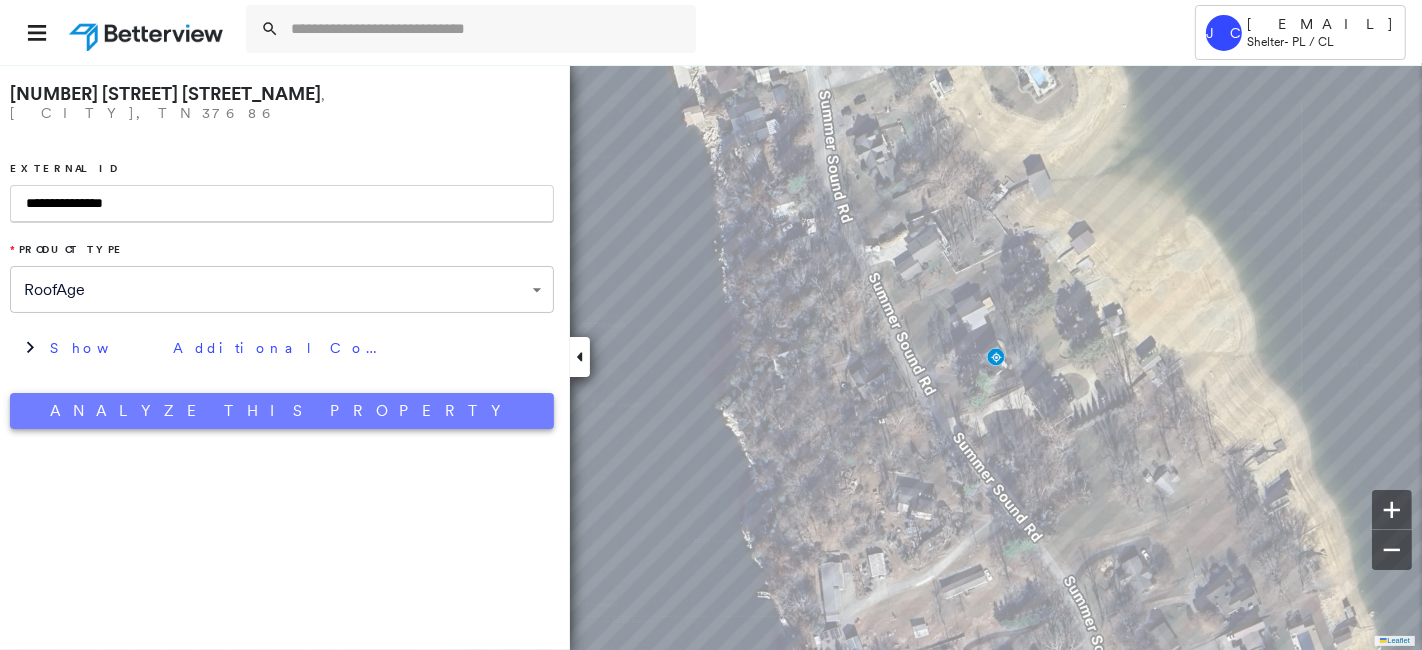 type on "**********" 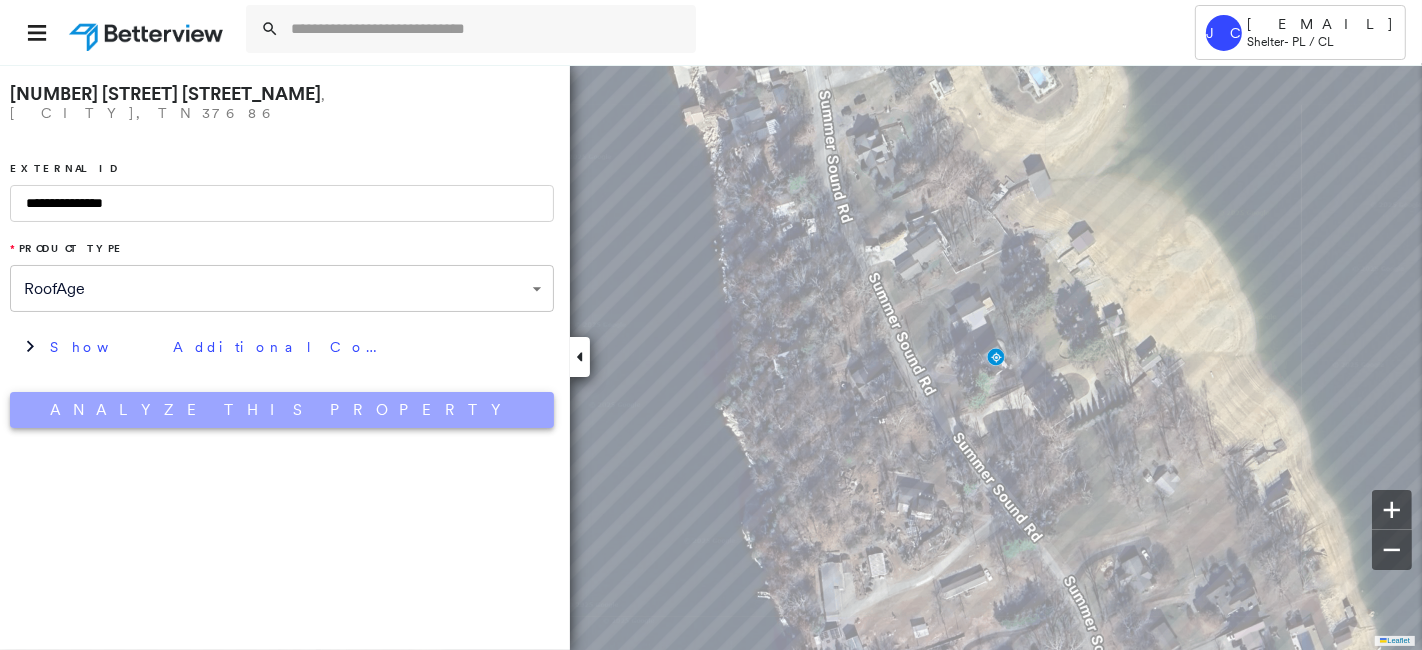 click on "Analyze This Property" at bounding box center (282, 410) 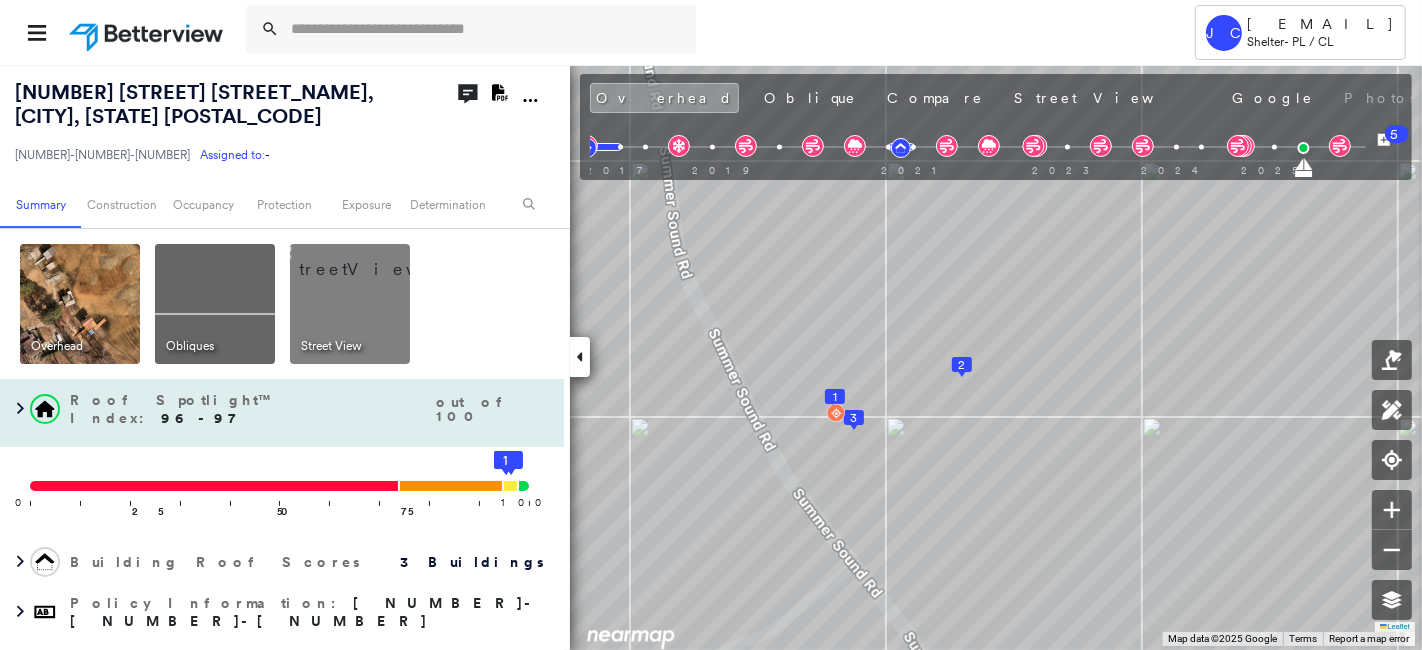drag, startPoint x: 21, startPoint y: 553, endPoint x: 128, endPoint y: 435, distance: 159.28905 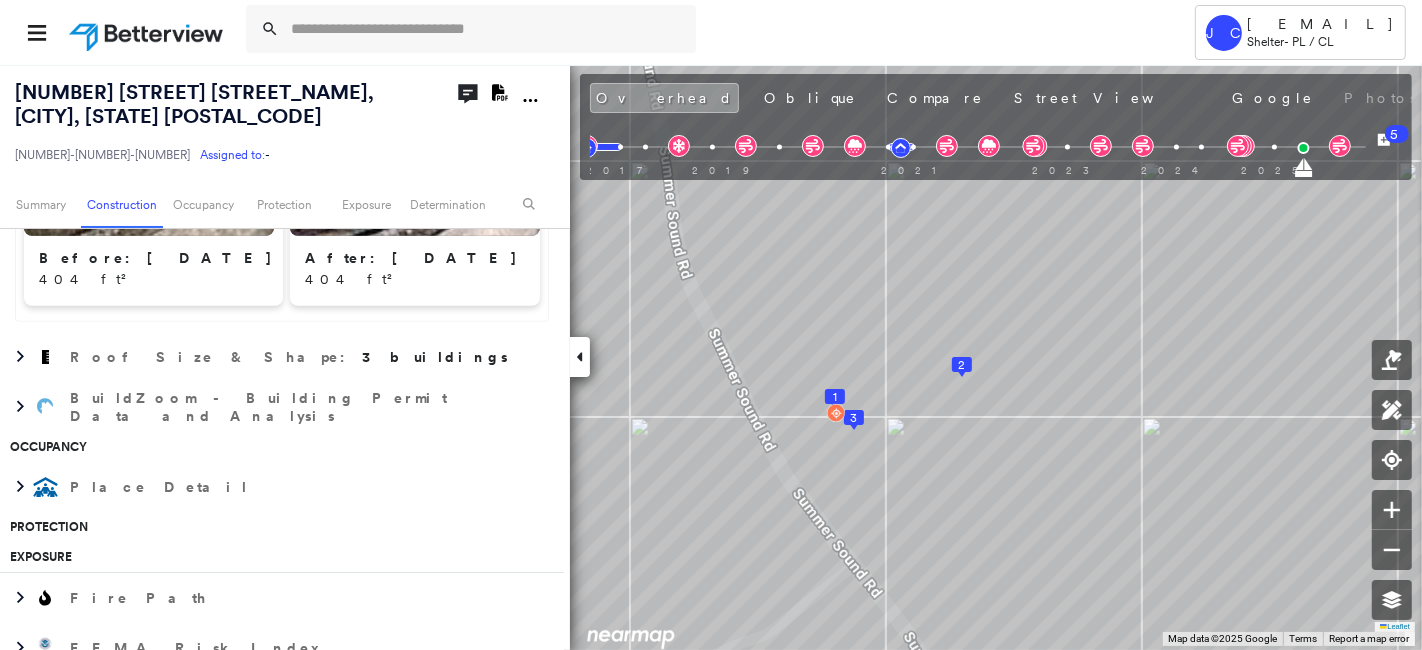 scroll, scrollTop: 2222, scrollLeft: 0, axis: vertical 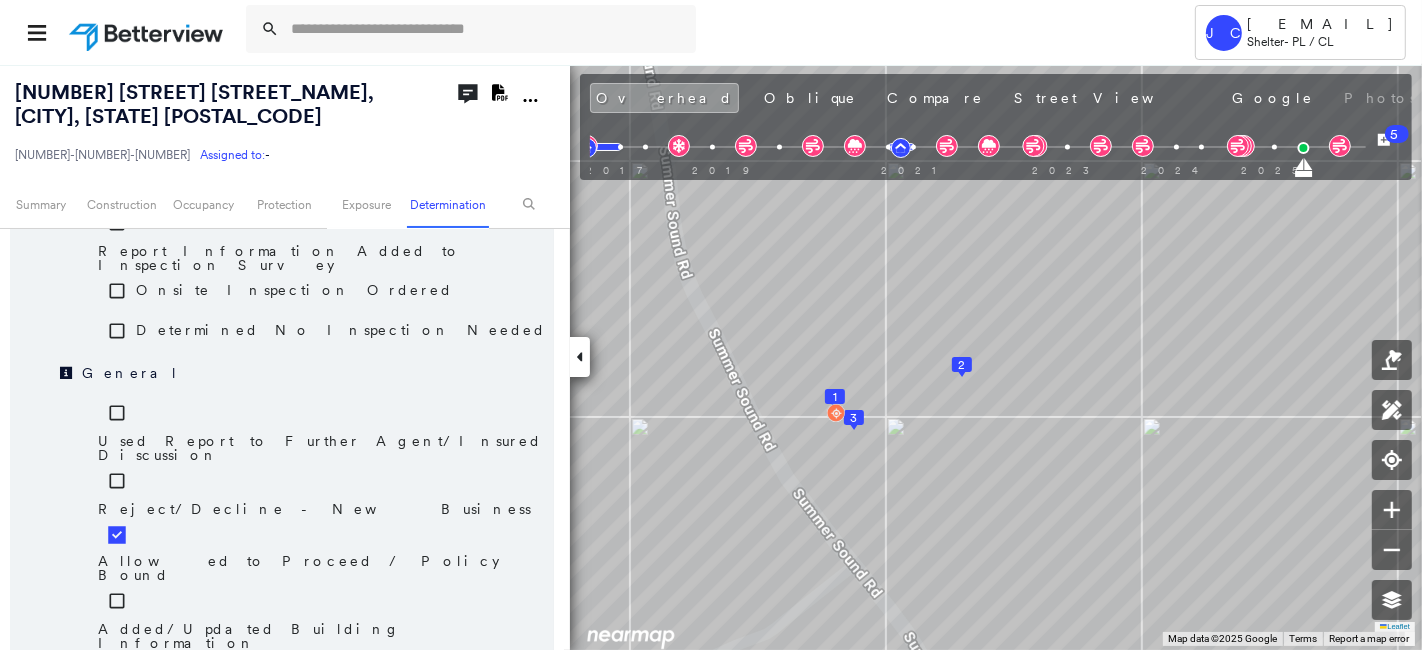 click on "Save" at bounding box center (447, 773) 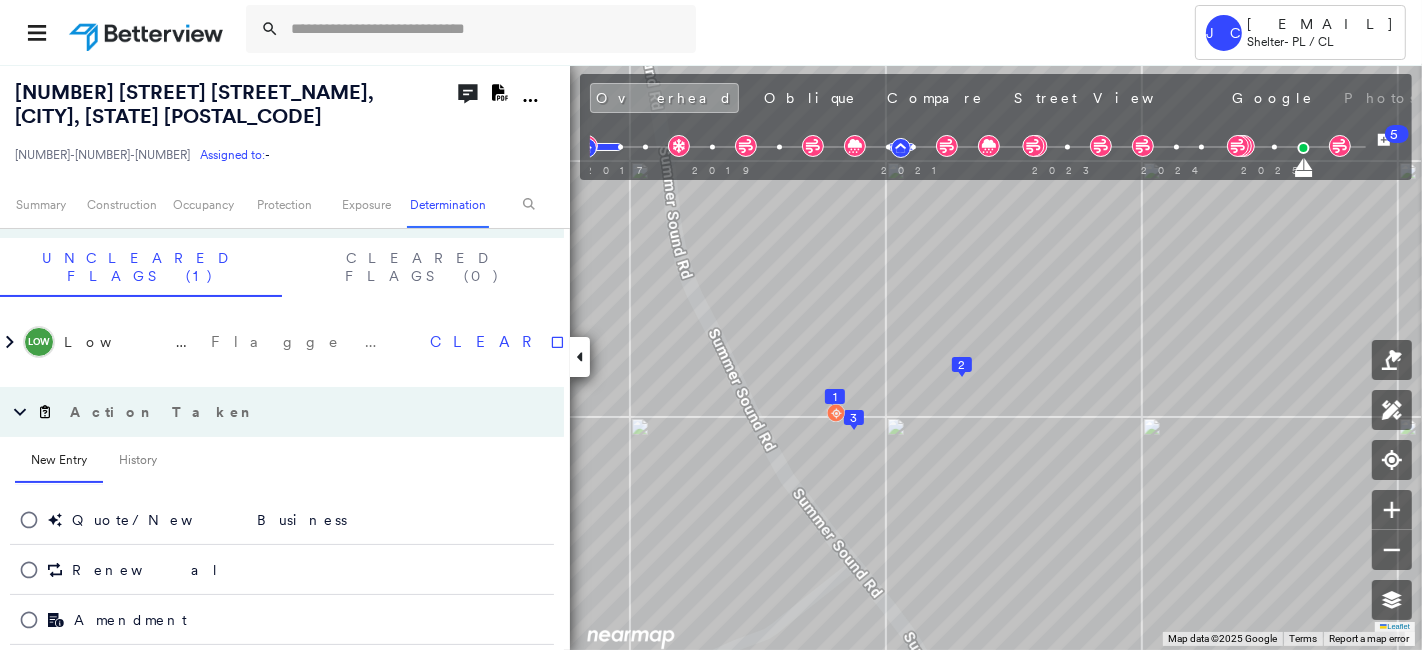 scroll, scrollTop: 2271, scrollLeft: 0, axis: vertical 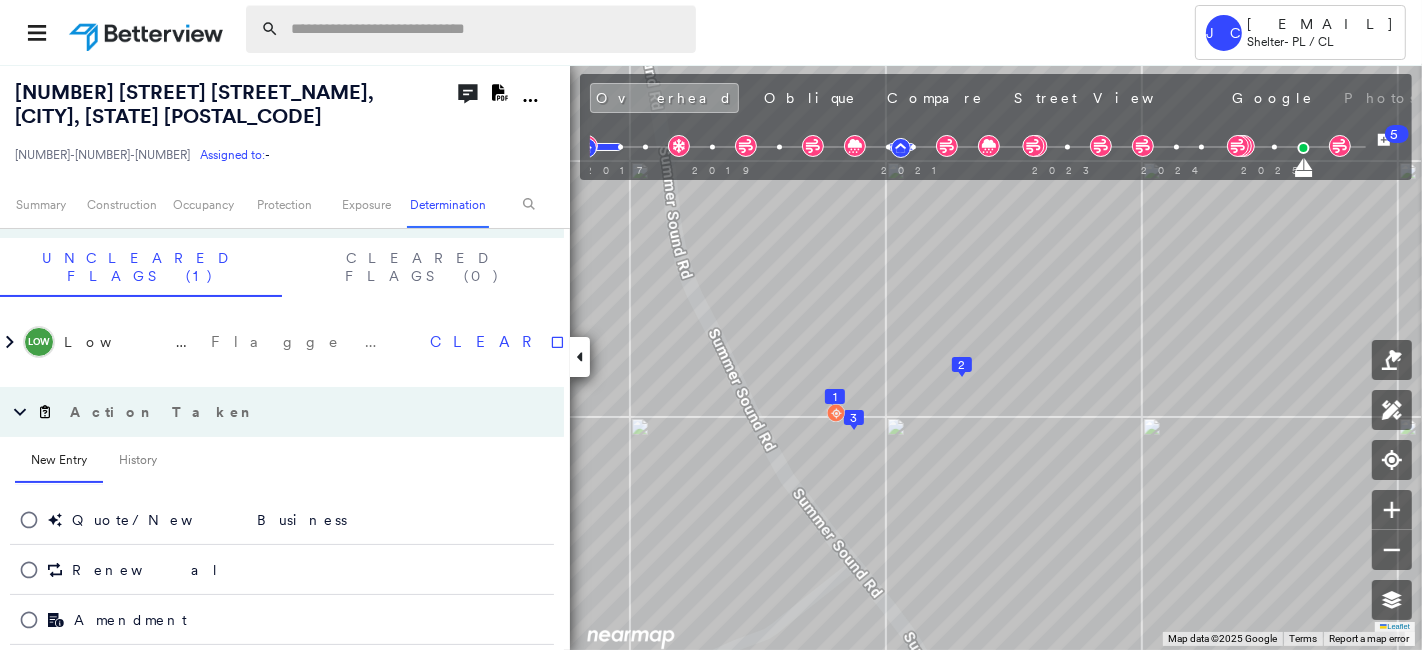 click at bounding box center (487, 29) 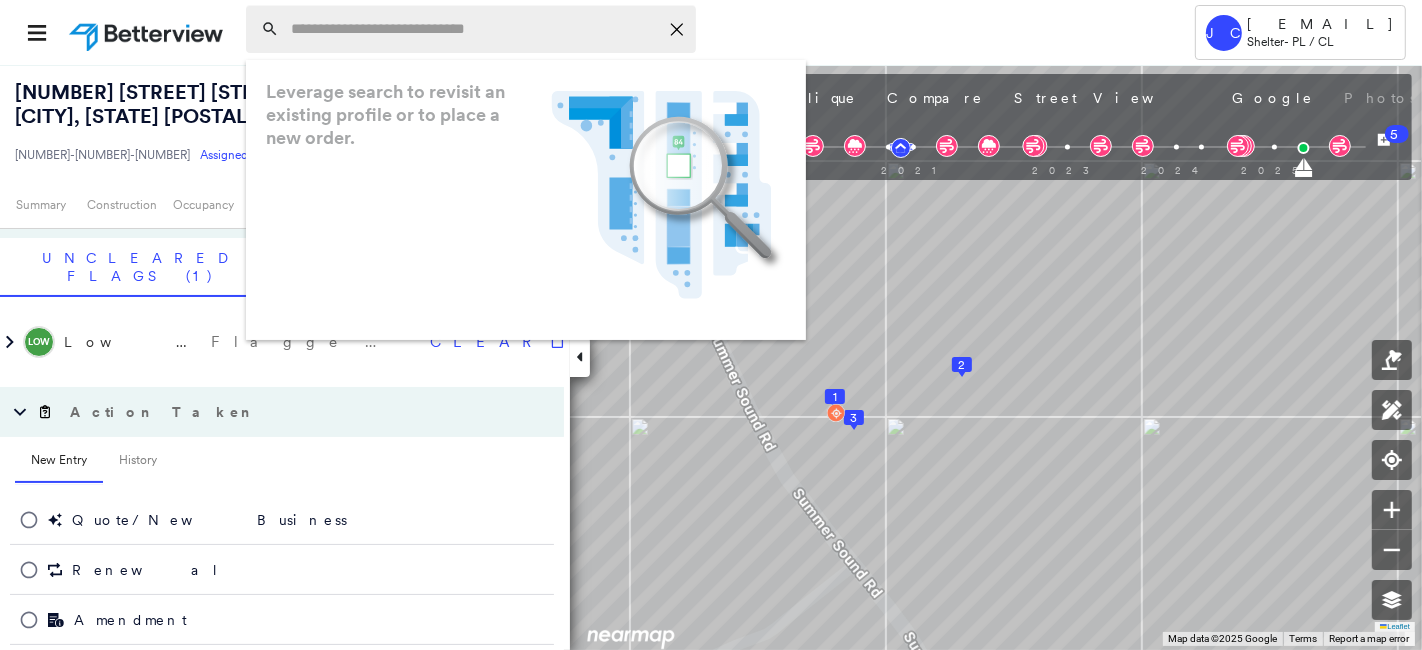 paste on "**********" 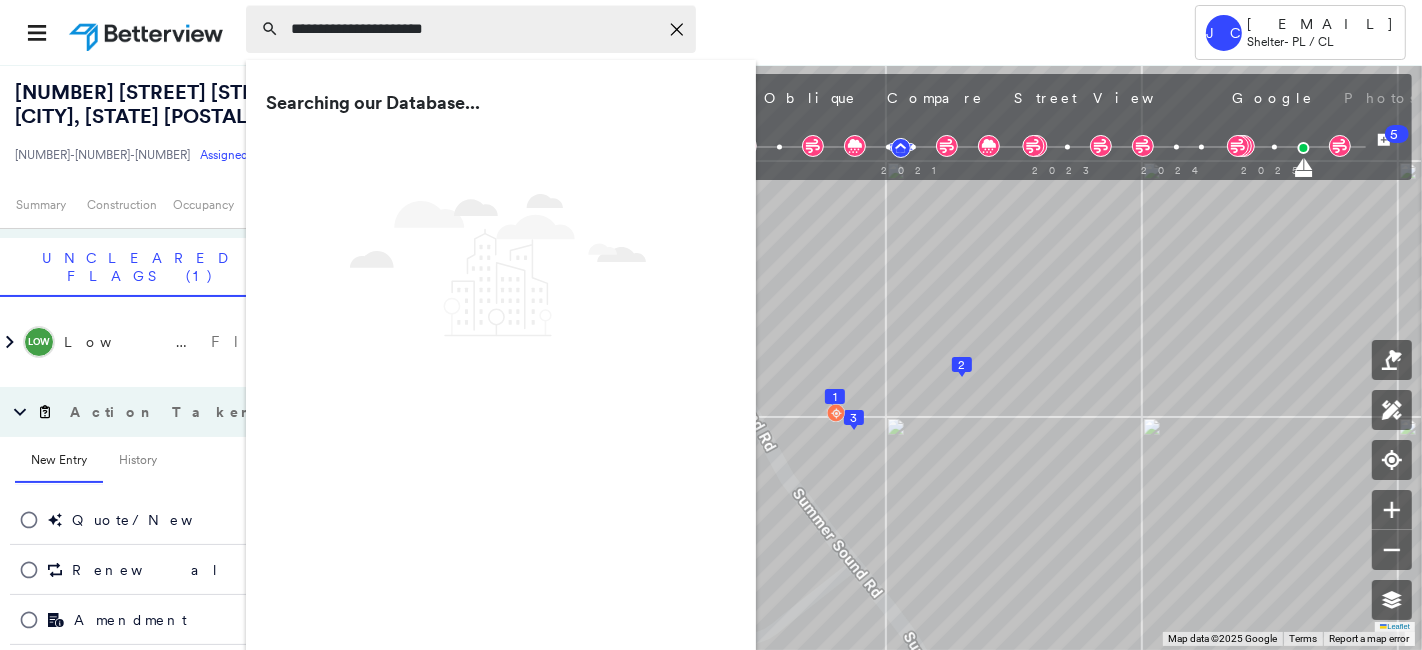 type on "**********" 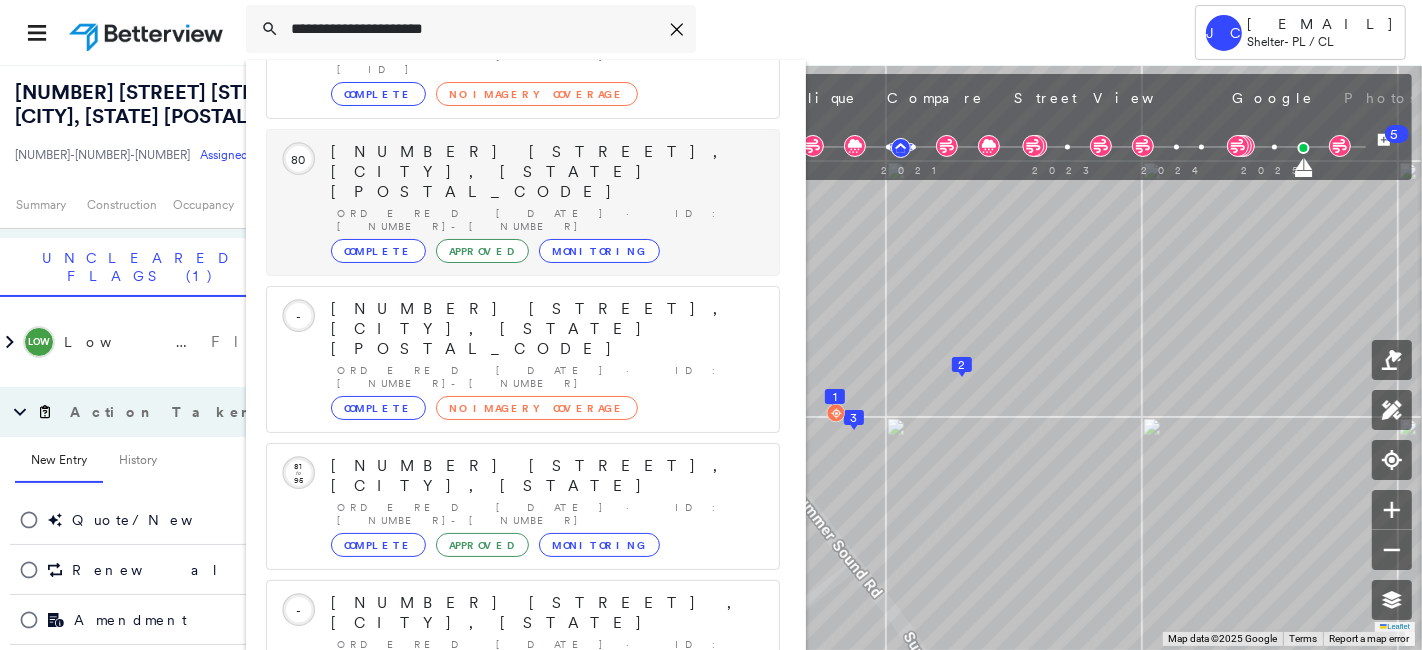 scroll, scrollTop: 205, scrollLeft: 0, axis: vertical 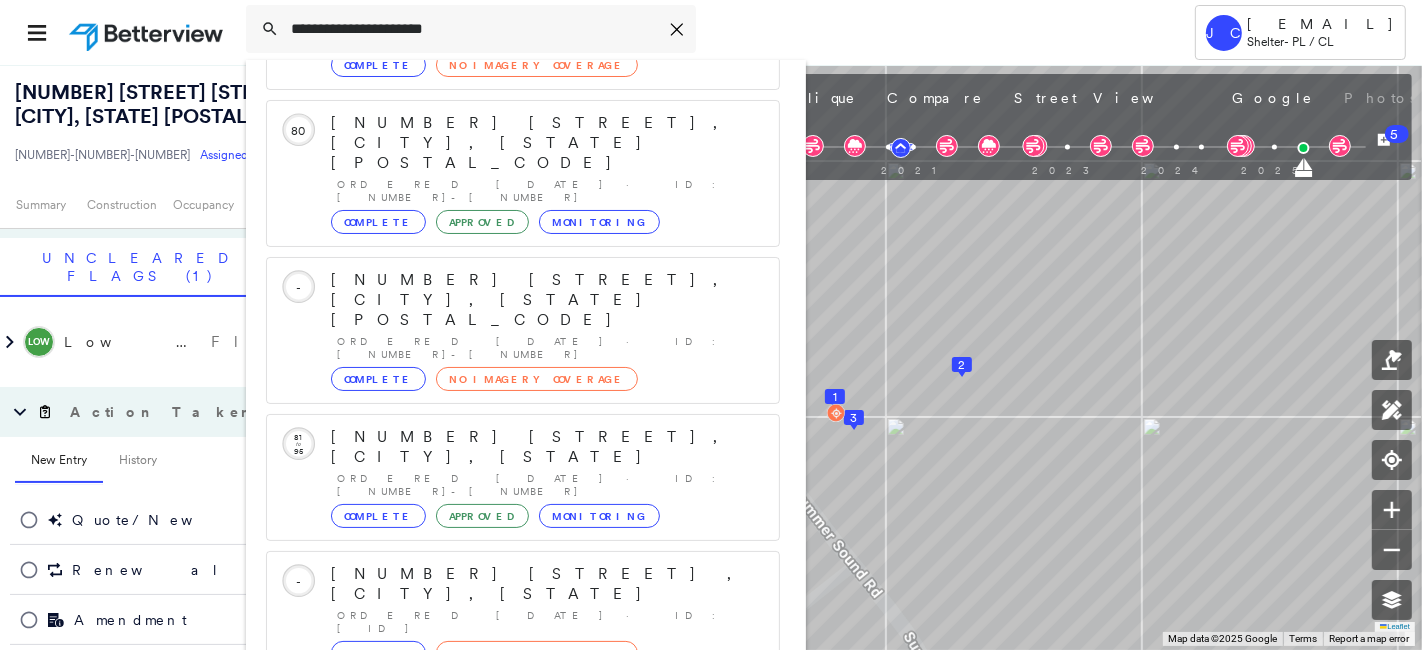 click on "[NUMBER] [STREET], [CITY], [STATE] [POSTAL_CODE]" at bounding box center [501, 866] 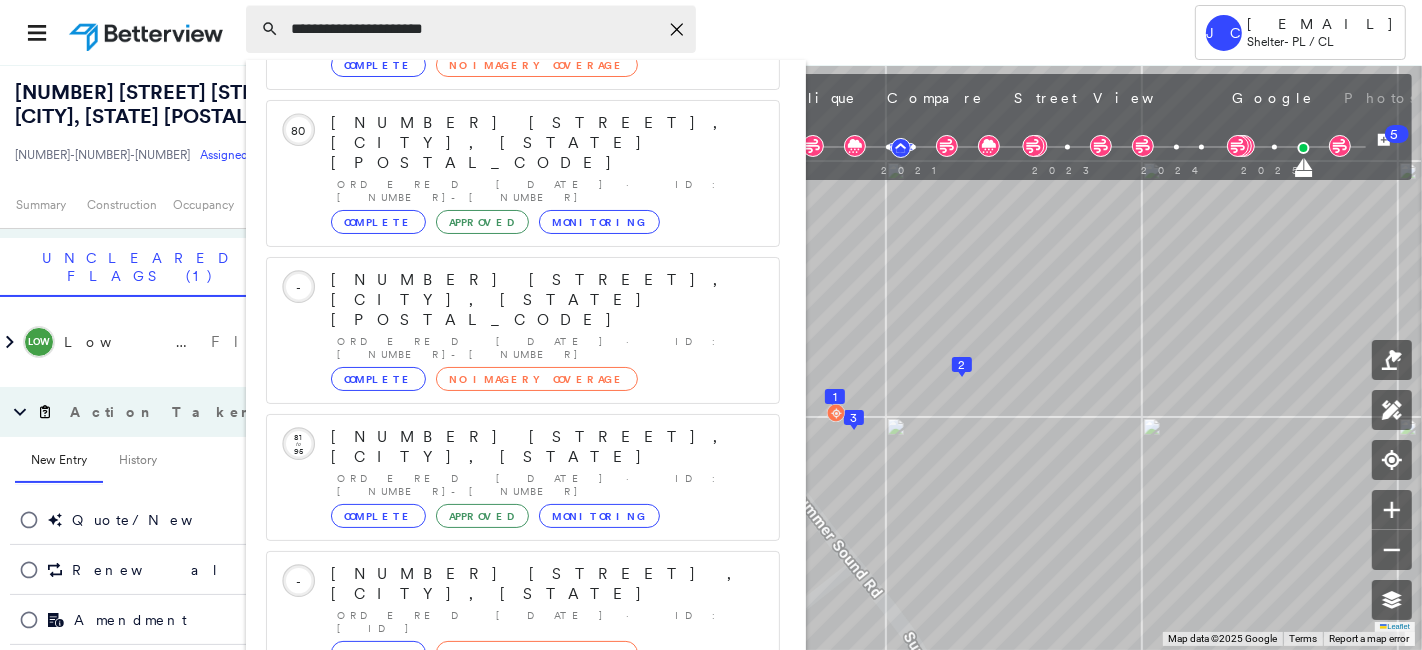 type 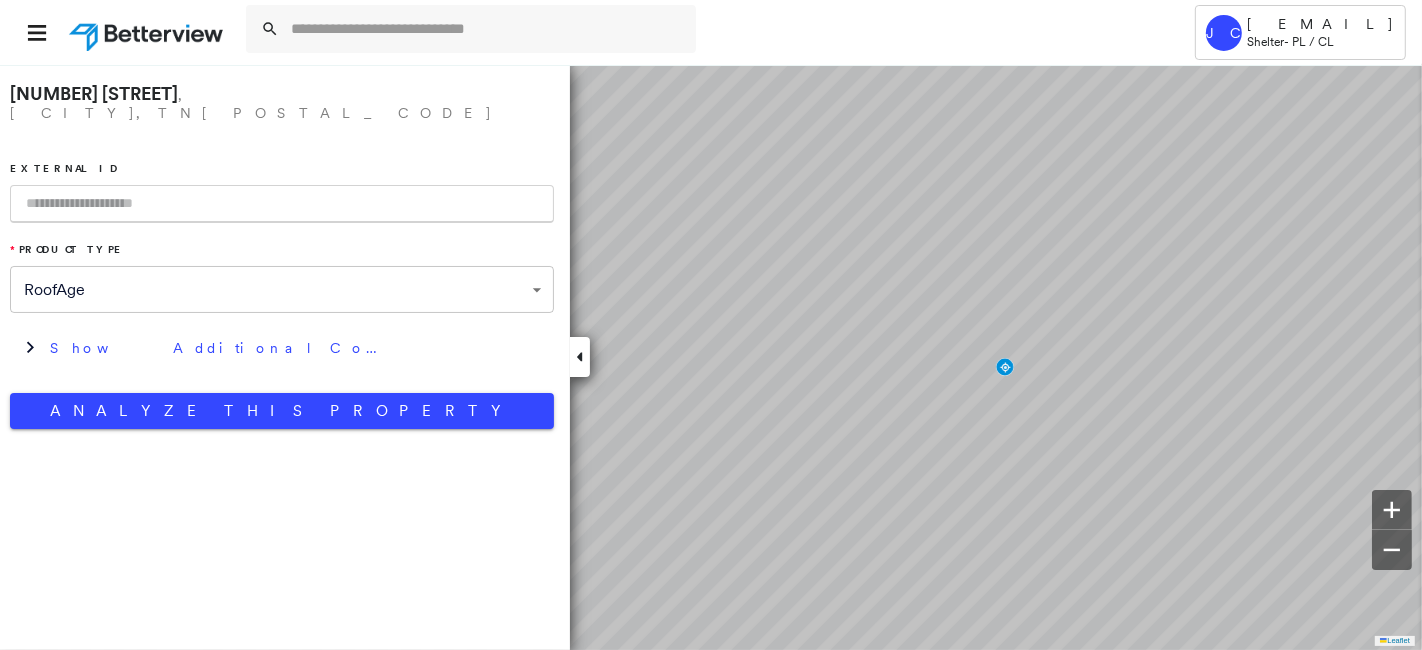click at bounding box center (282, 204) 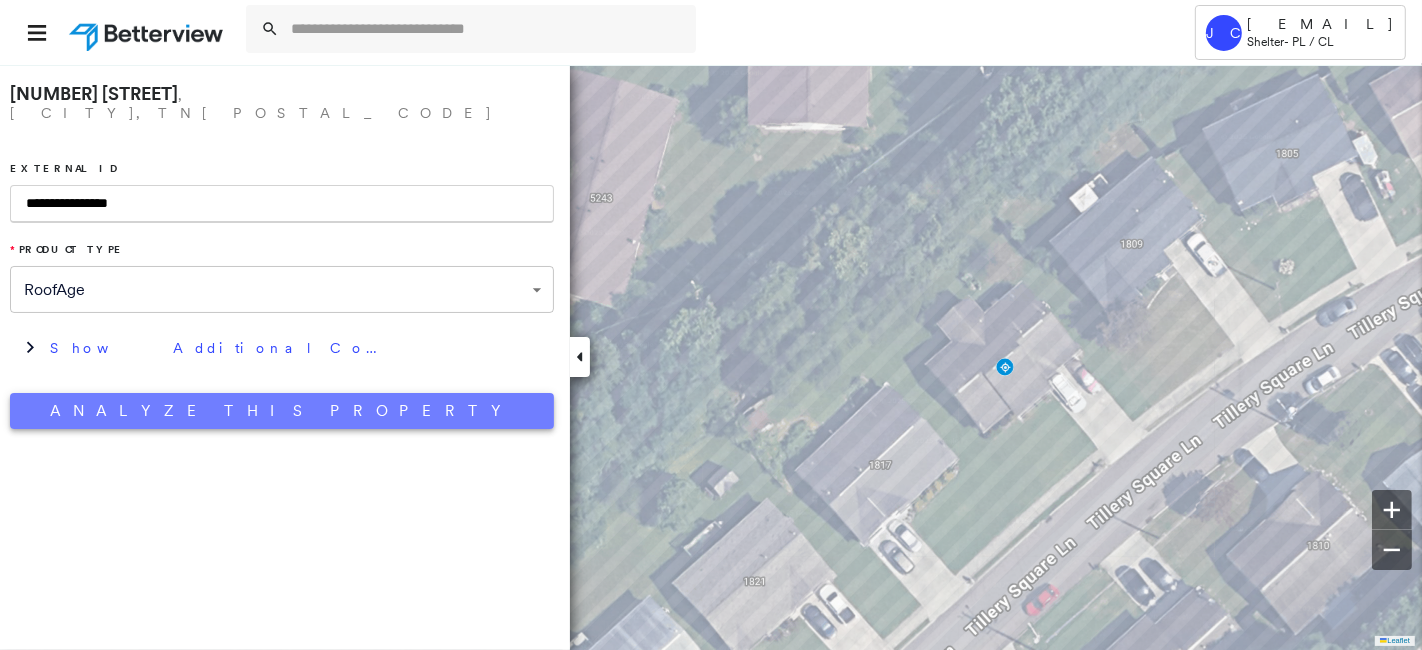 type on "**********" 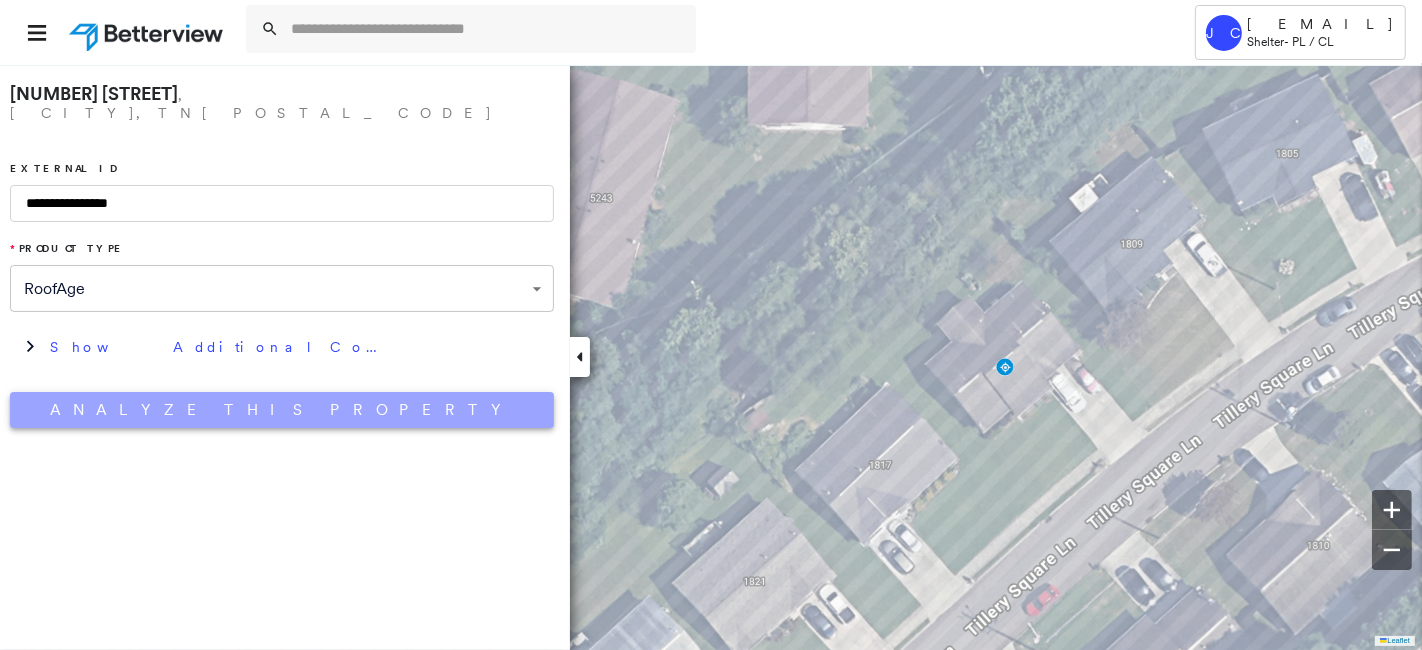 click on "Analyze This Property" at bounding box center [282, 410] 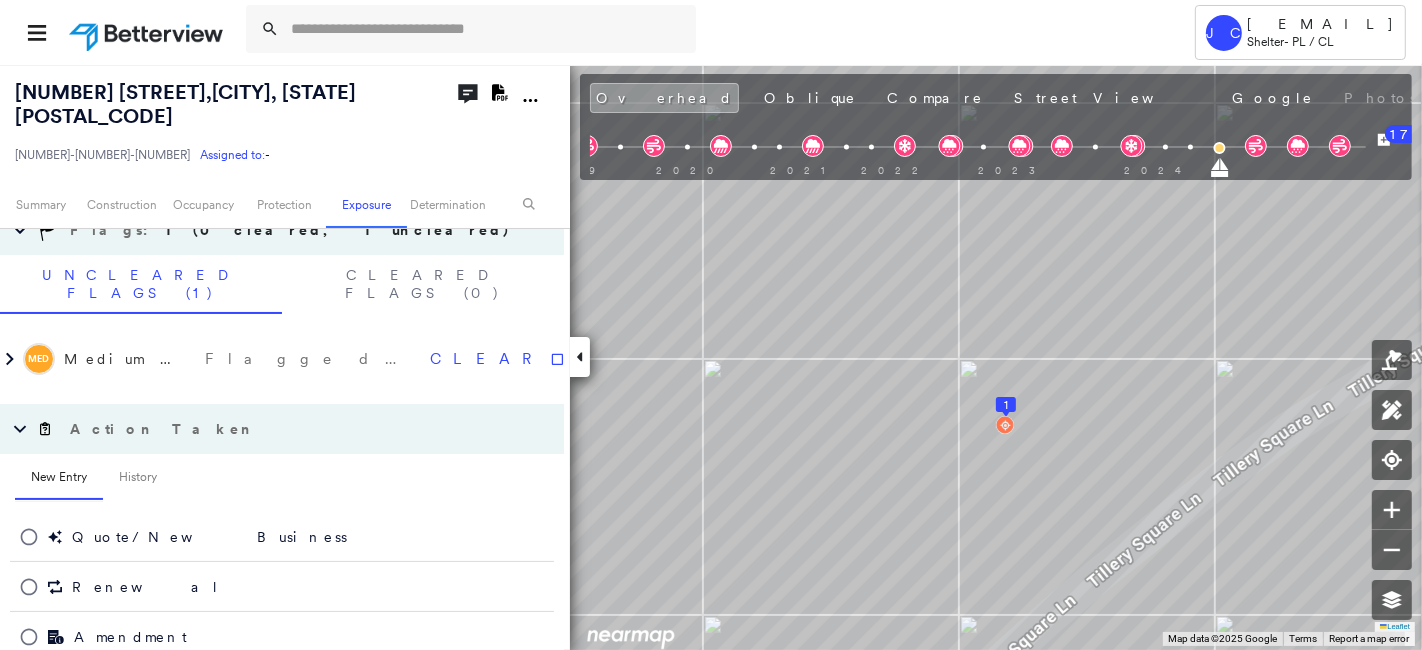 scroll, scrollTop: 1321, scrollLeft: 0, axis: vertical 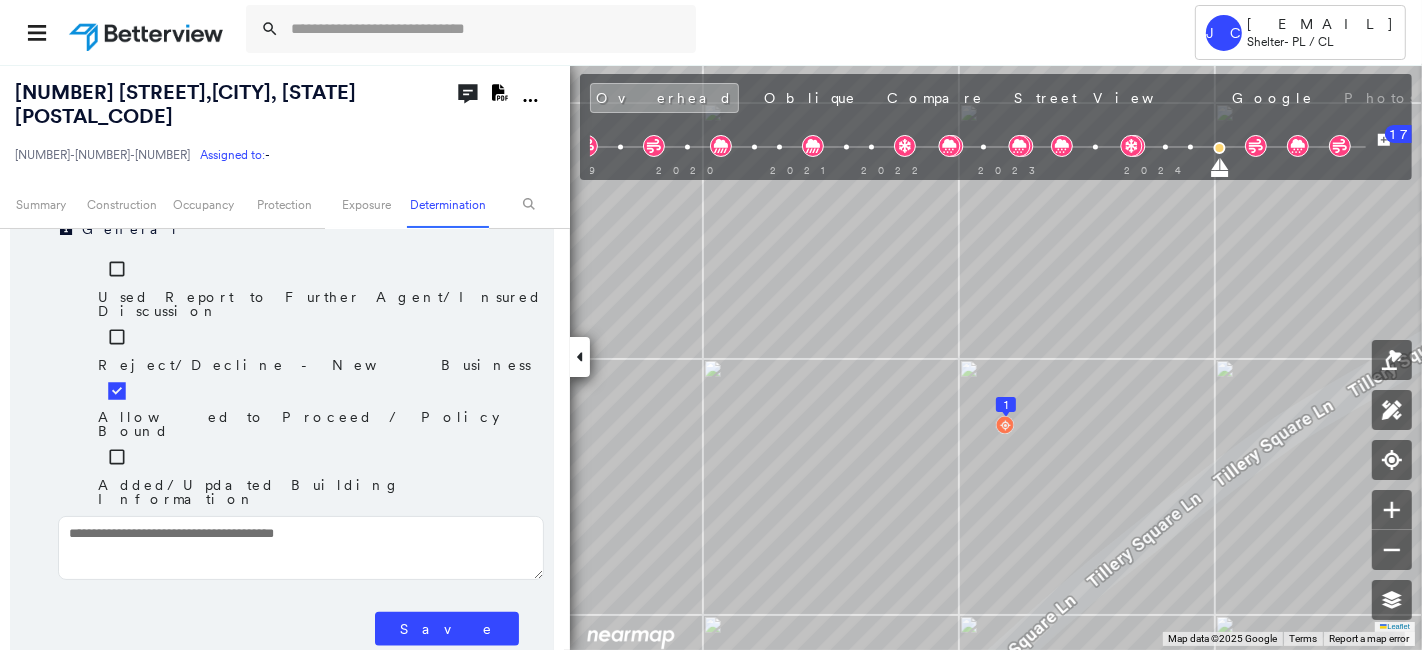 click on "Save" at bounding box center [447, 629] 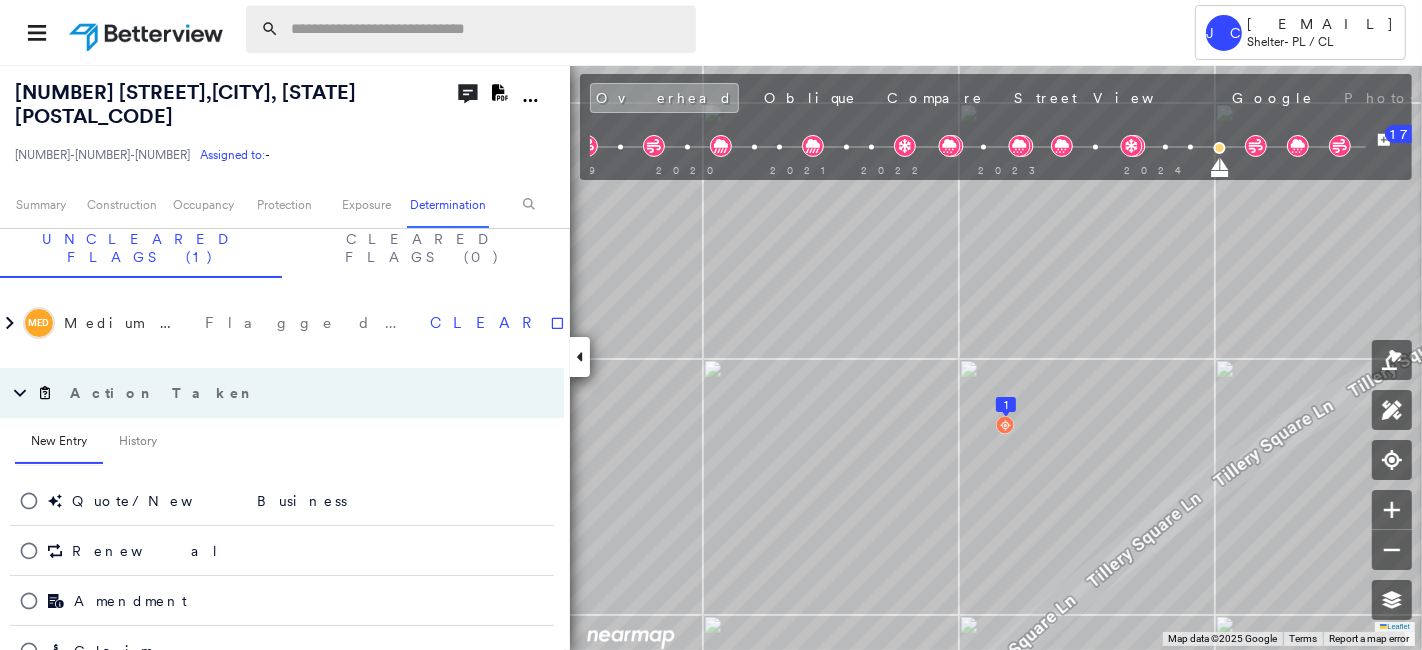 scroll, scrollTop: 1322, scrollLeft: 0, axis: vertical 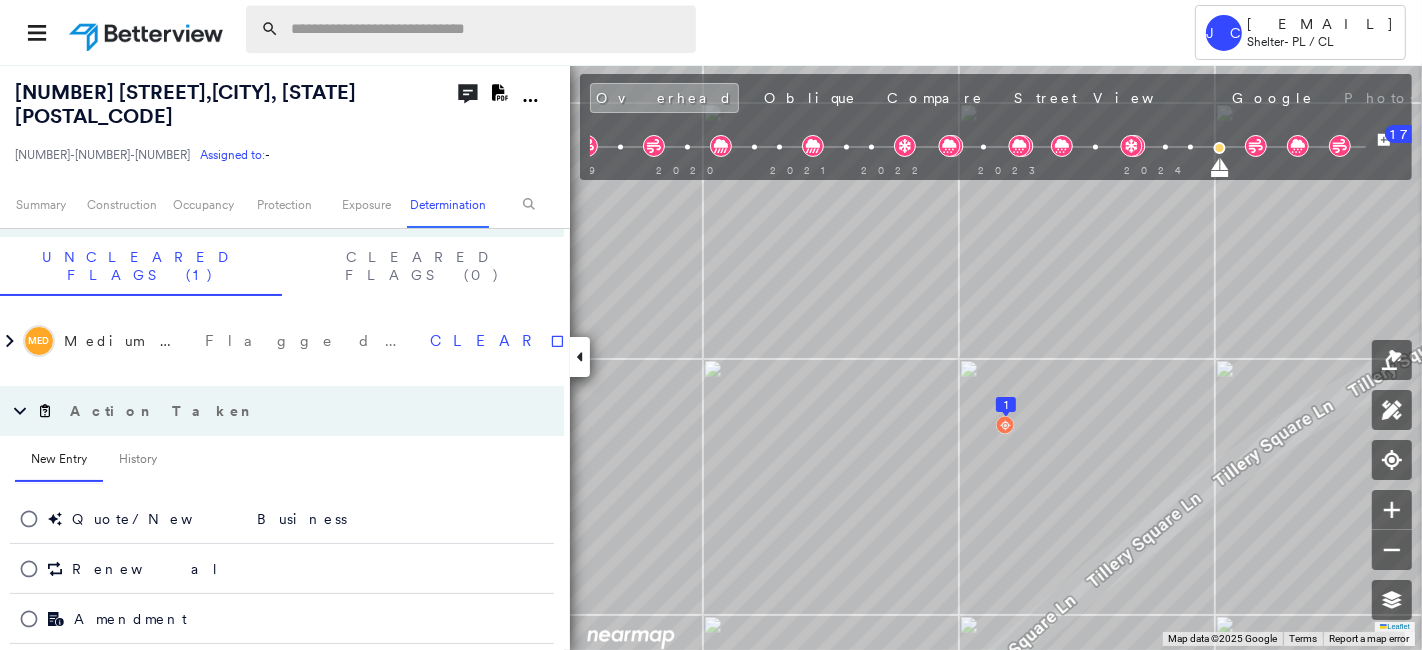 click at bounding box center [487, 29] 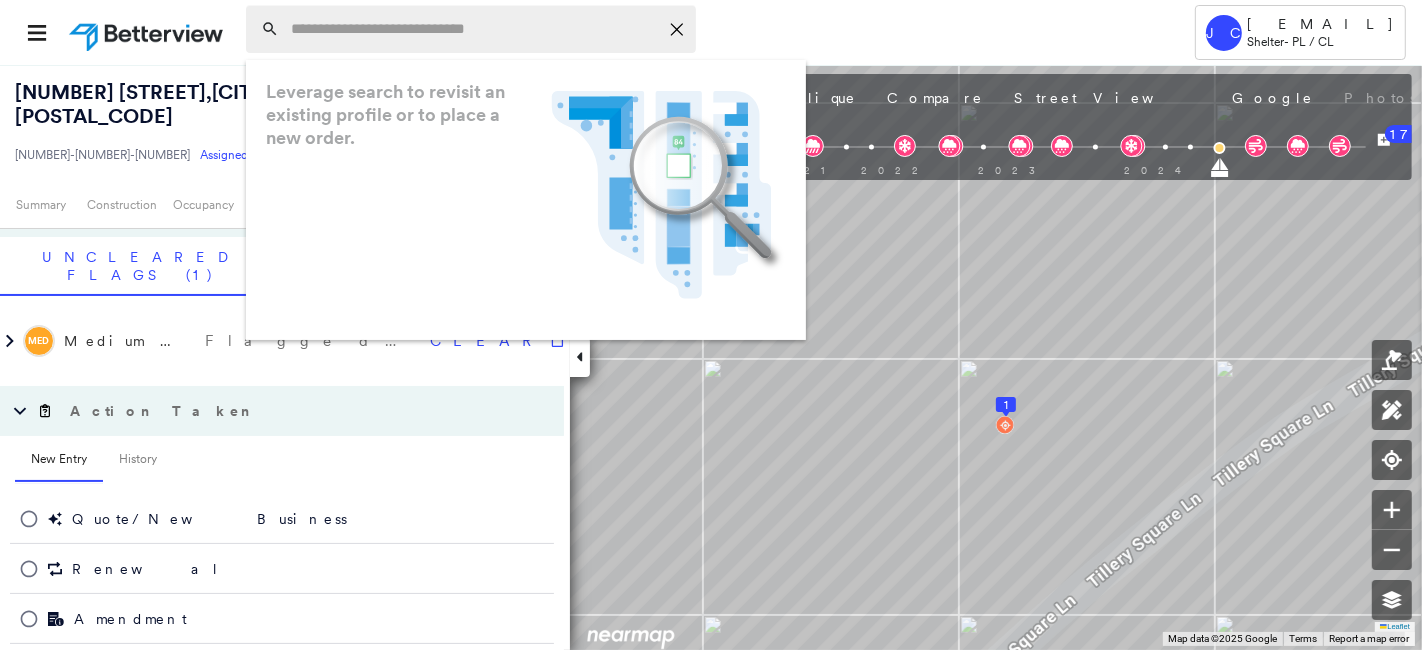 paste on "**********" 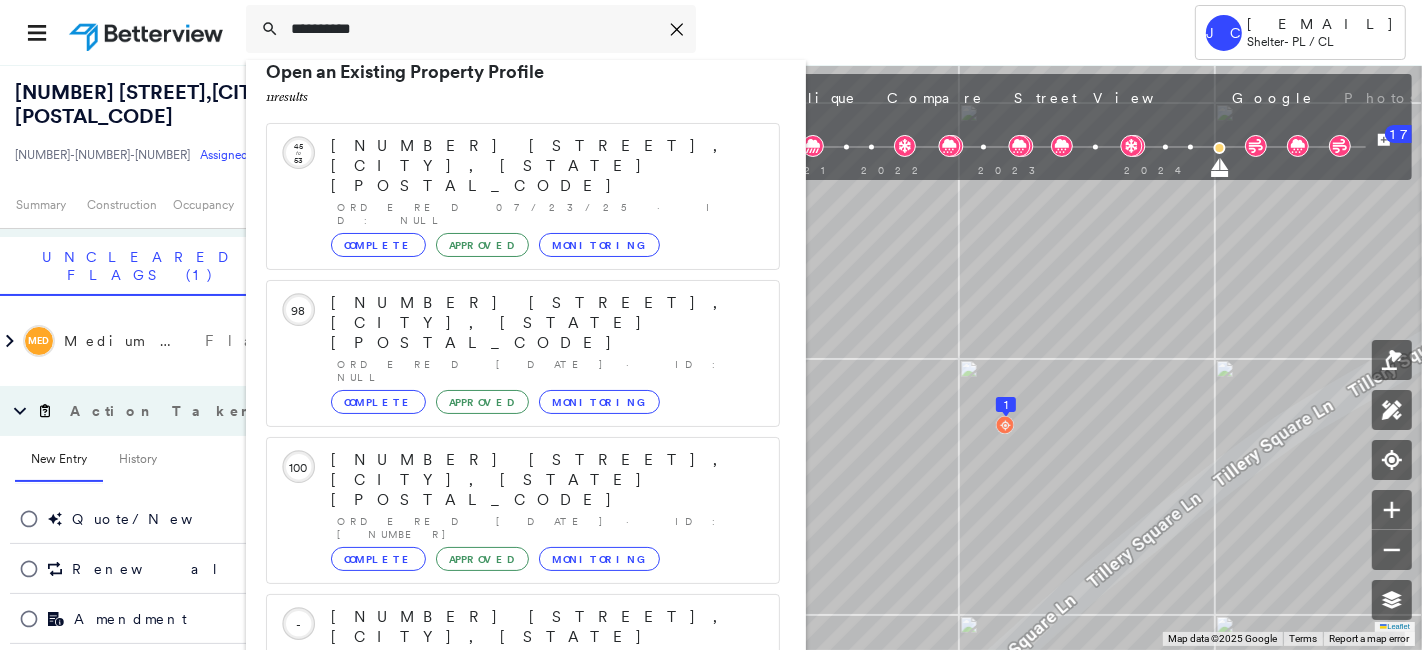 scroll, scrollTop: 0, scrollLeft: 0, axis: both 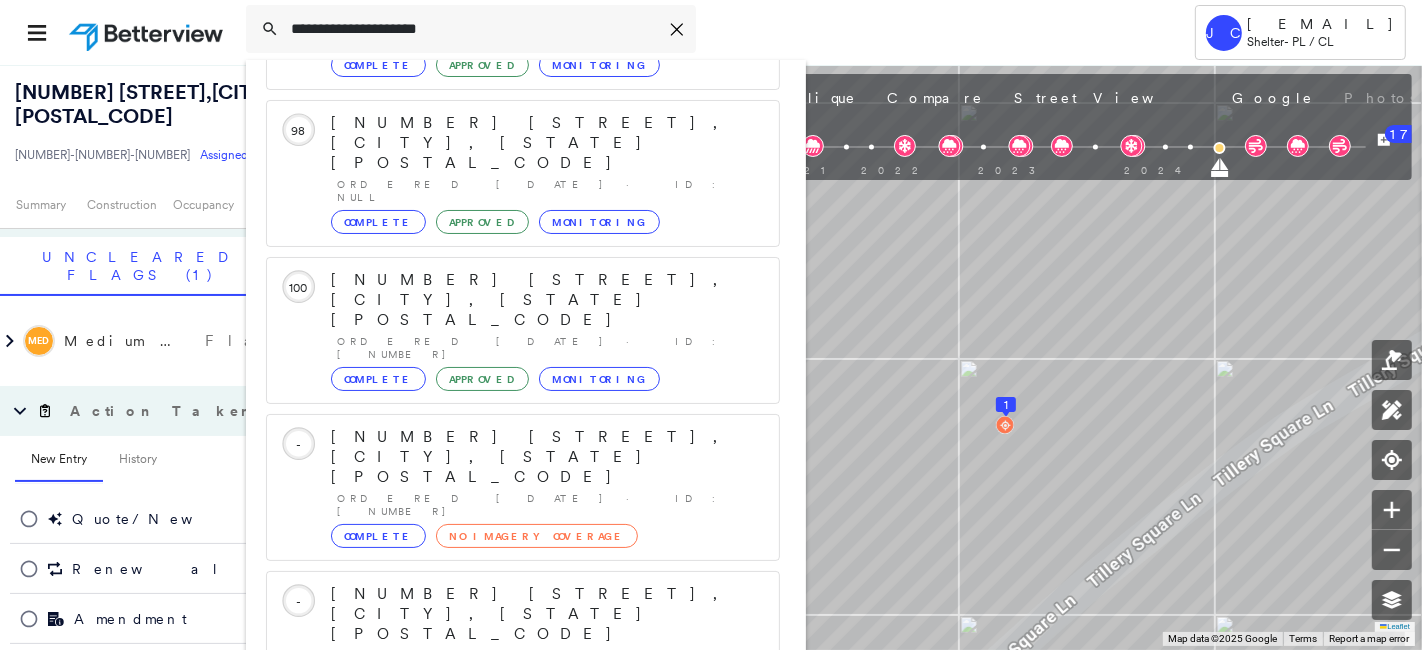 type on "**********" 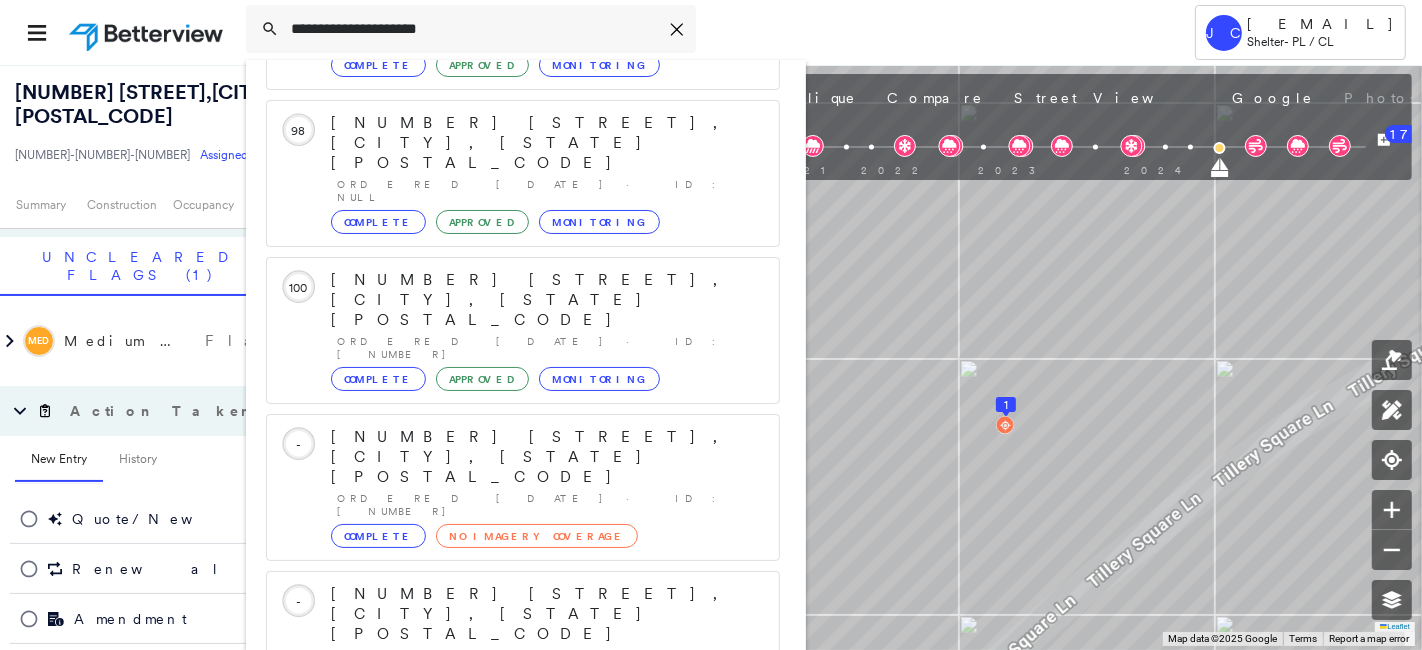 click on "[NUMBER] [STREET], [CITY], [STATE] [POSTAL_CODE]" at bounding box center (501, 906) 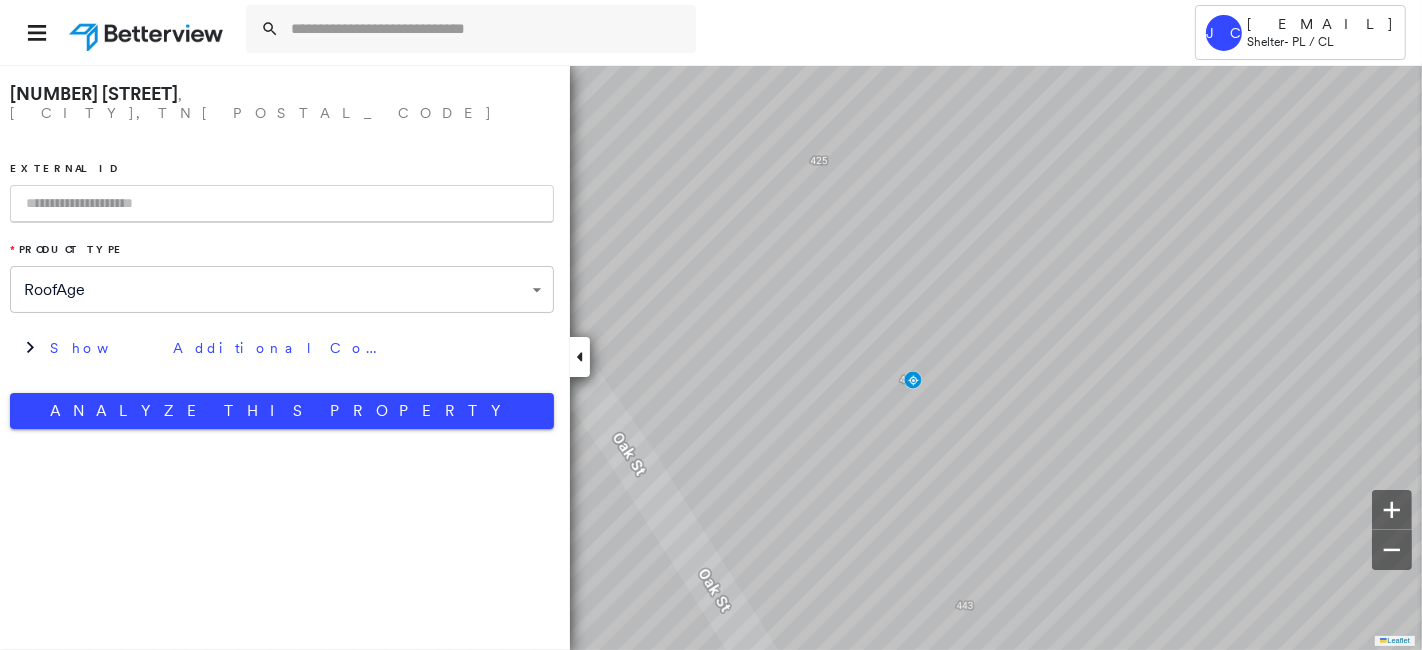 click at bounding box center [282, 204] 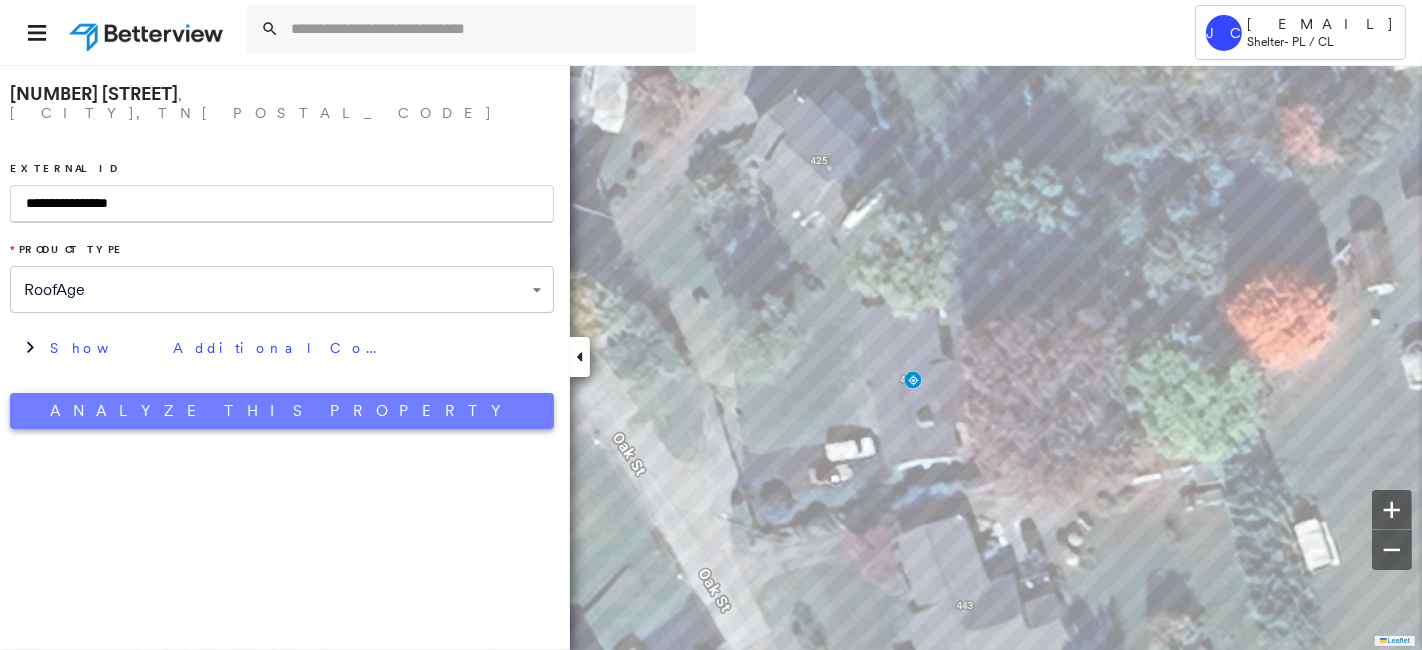 type on "**********" 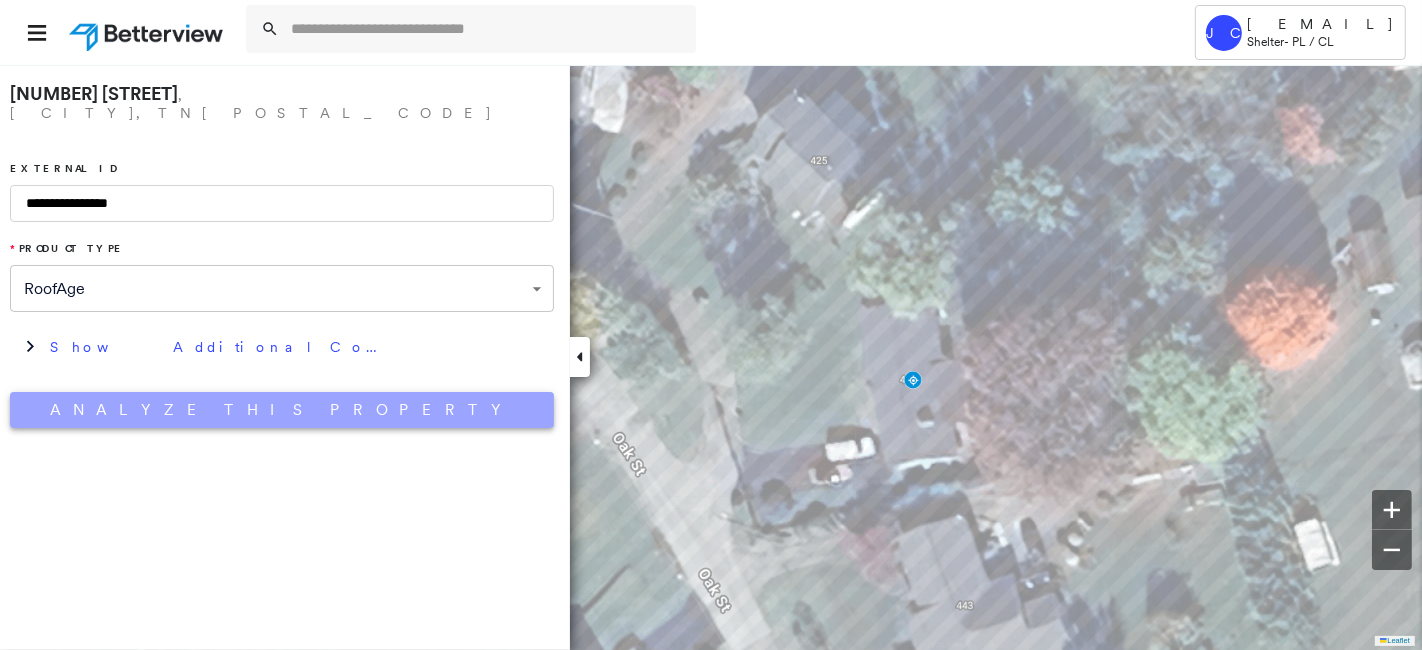 click on "Analyze This Property" at bounding box center [282, 410] 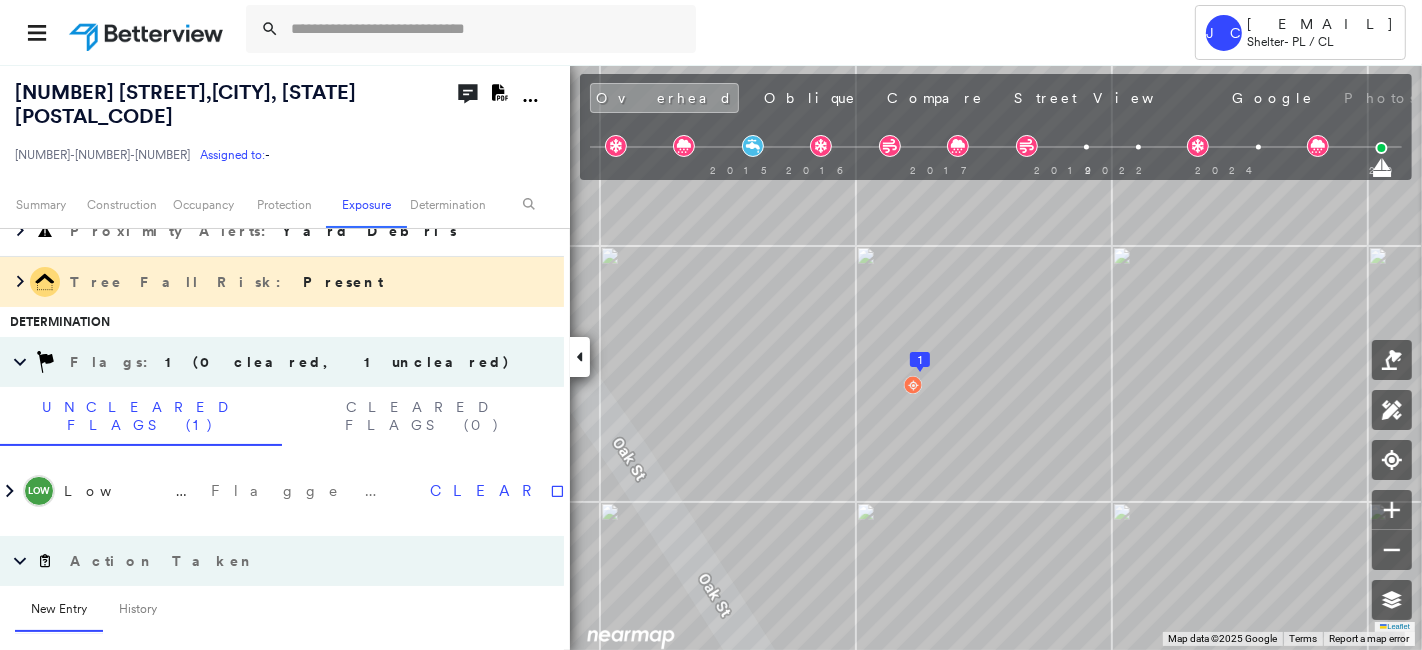 scroll, scrollTop: 1371, scrollLeft: 0, axis: vertical 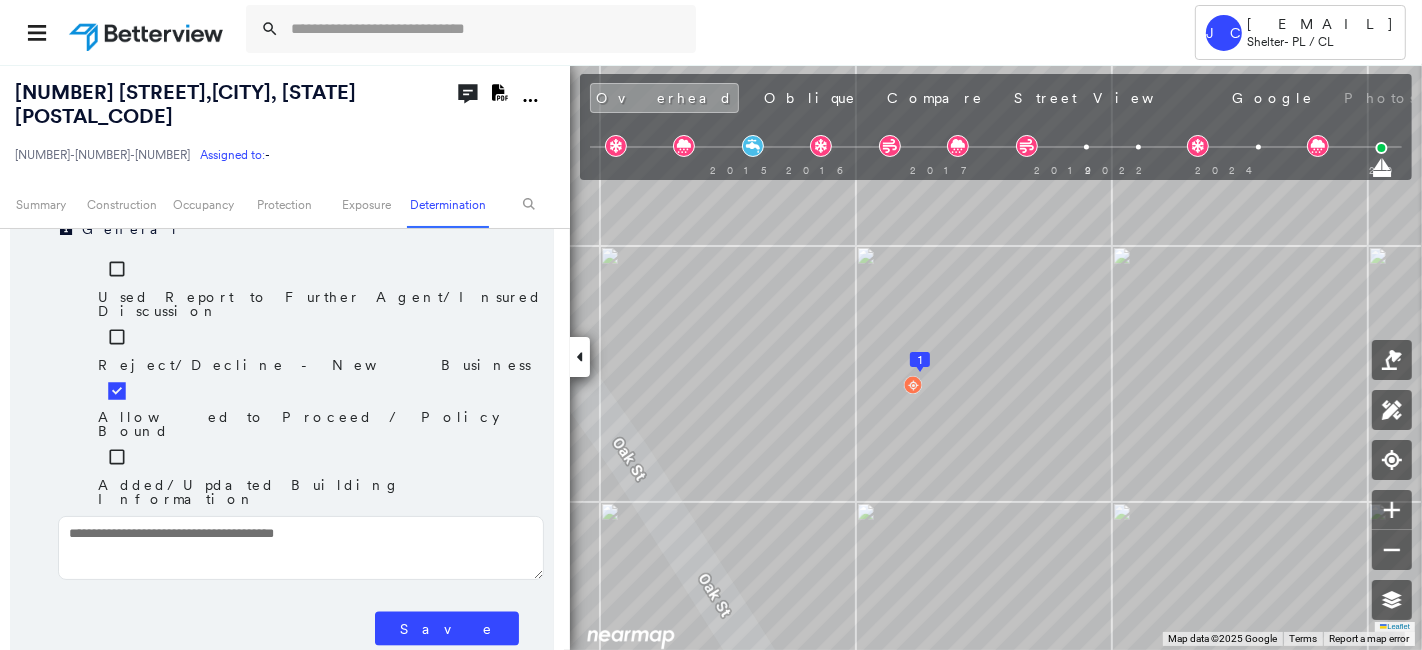 click on "Save" at bounding box center [447, 629] 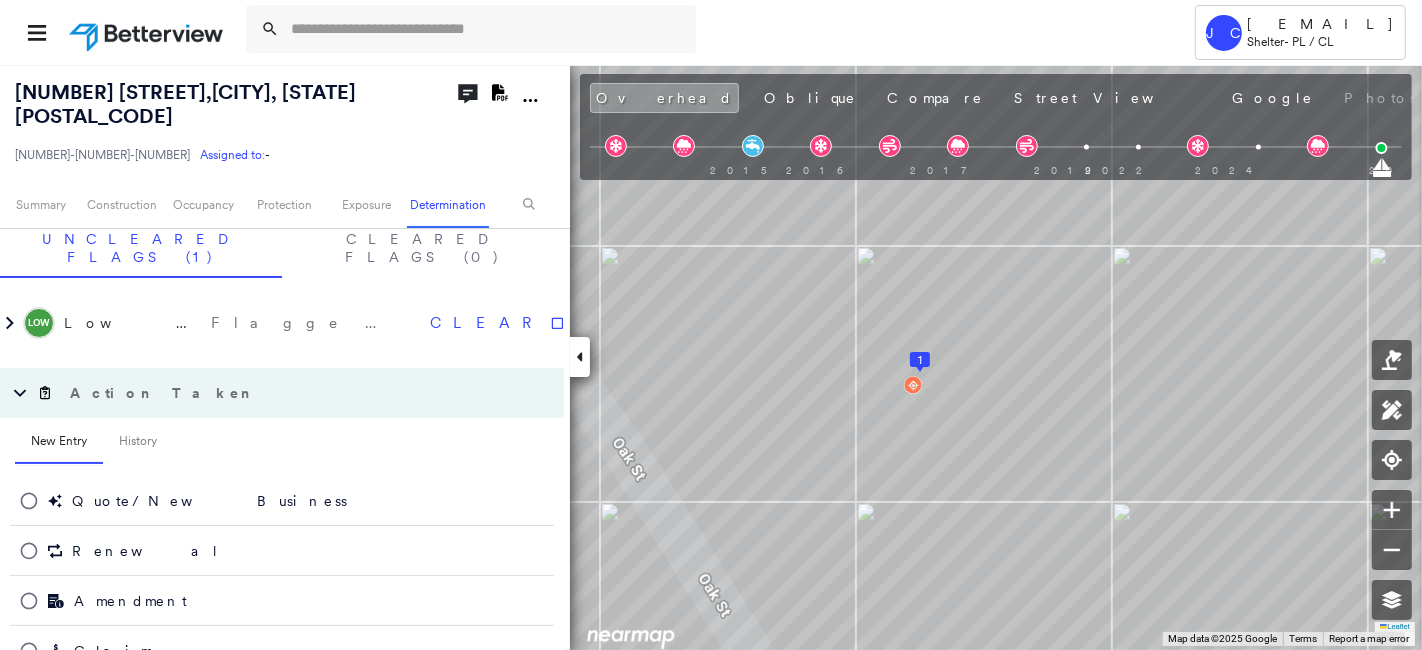 scroll, scrollTop: 1371, scrollLeft: 0, axis: vertical 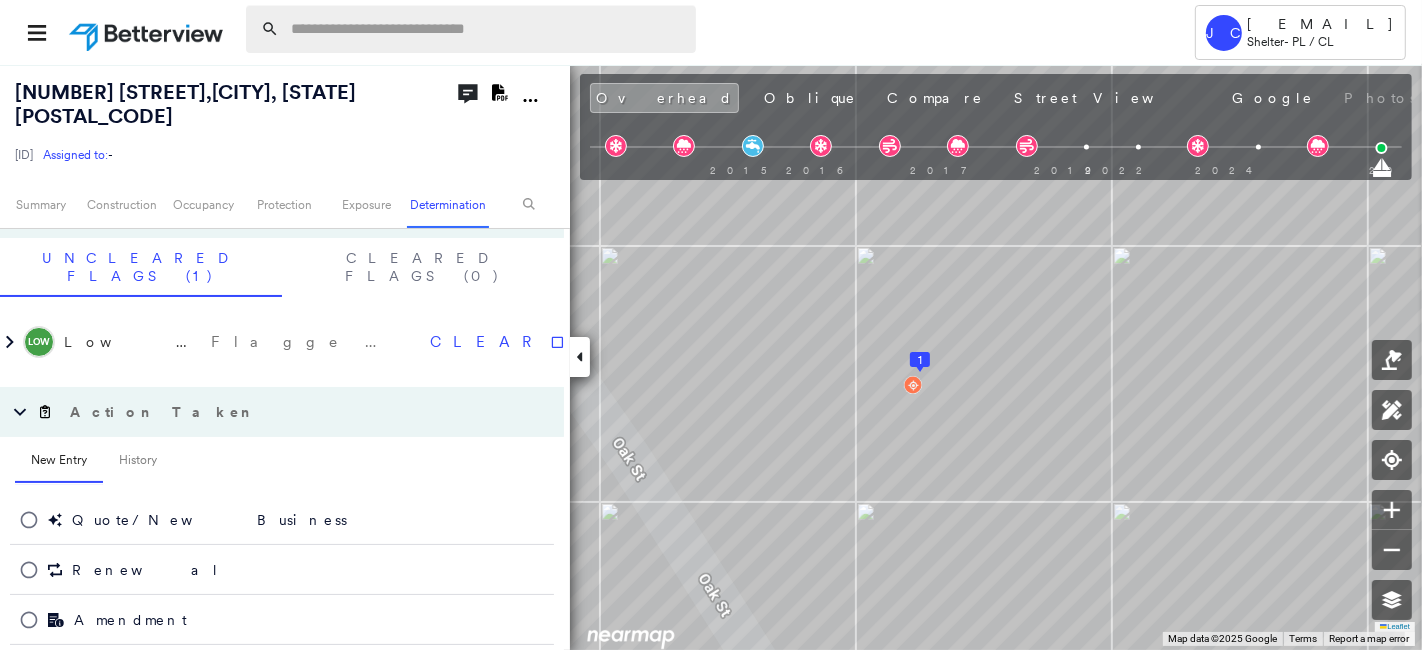 click at bounding box center (487, 29) 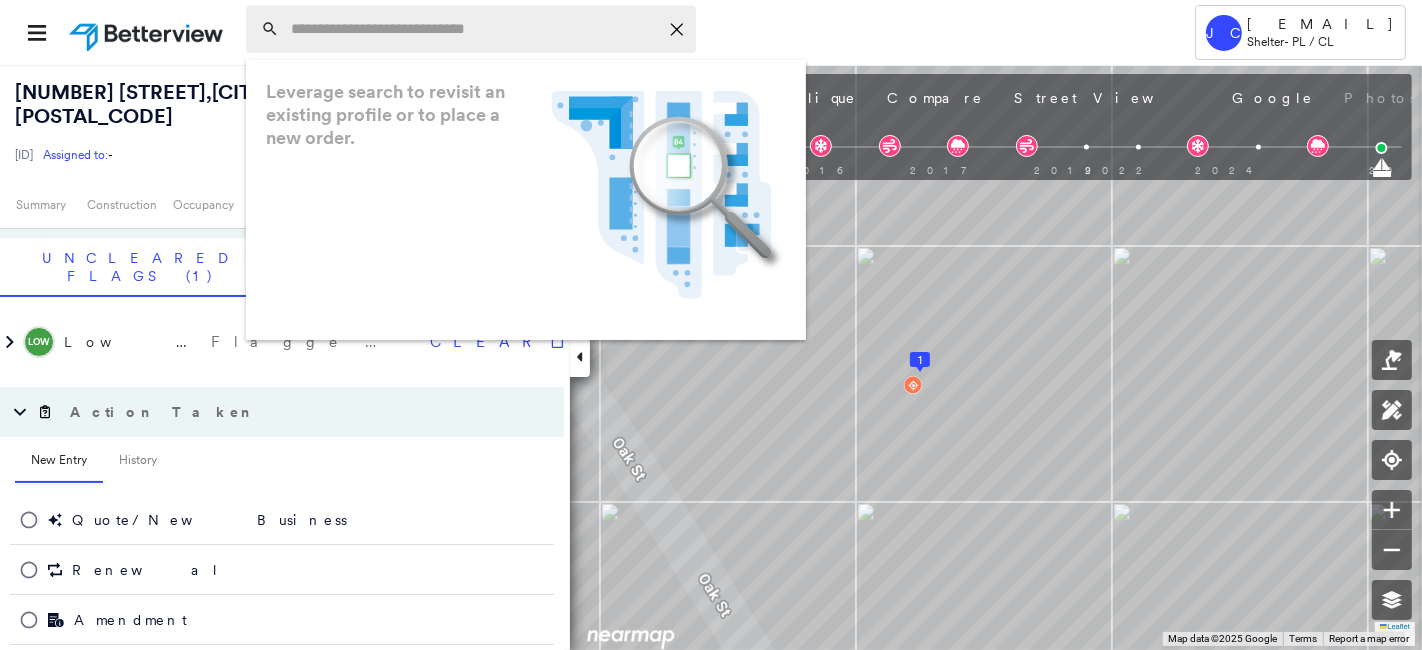 paste on "**********" 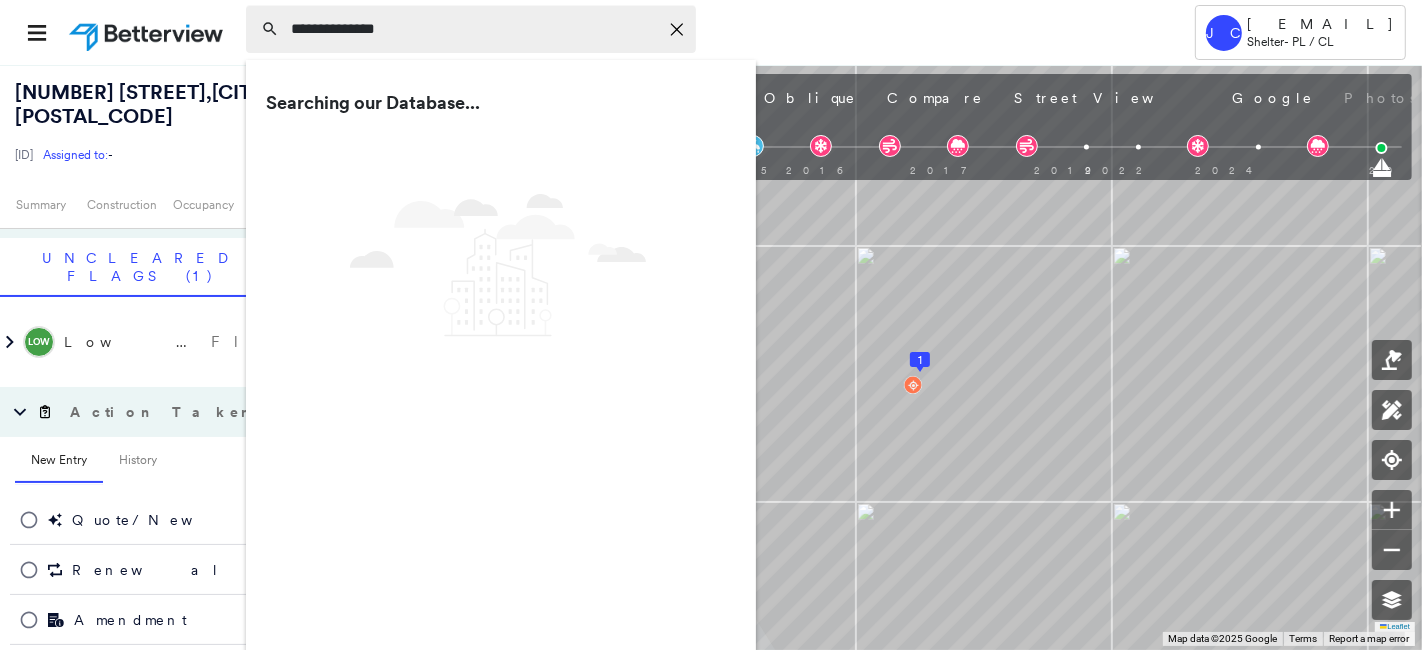 type on "**********" 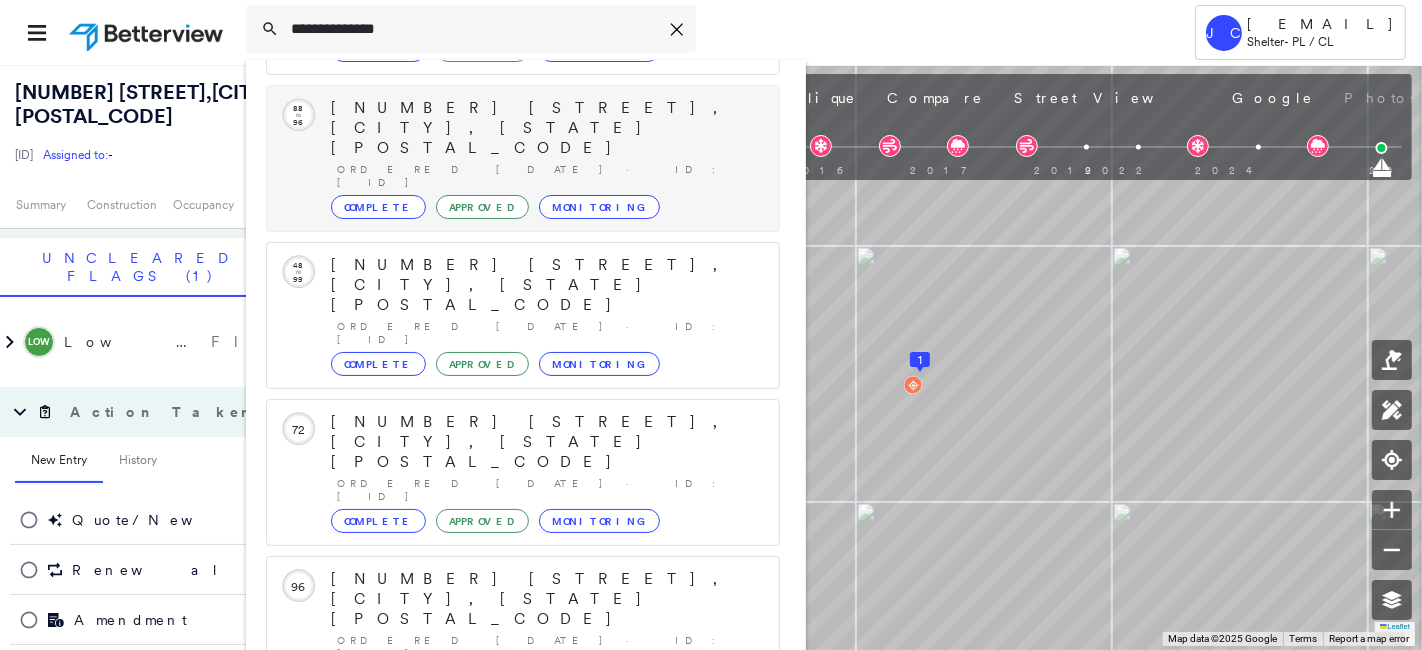 scroll, scrollTop: 333, scrollLeft: 0, axis: vertical 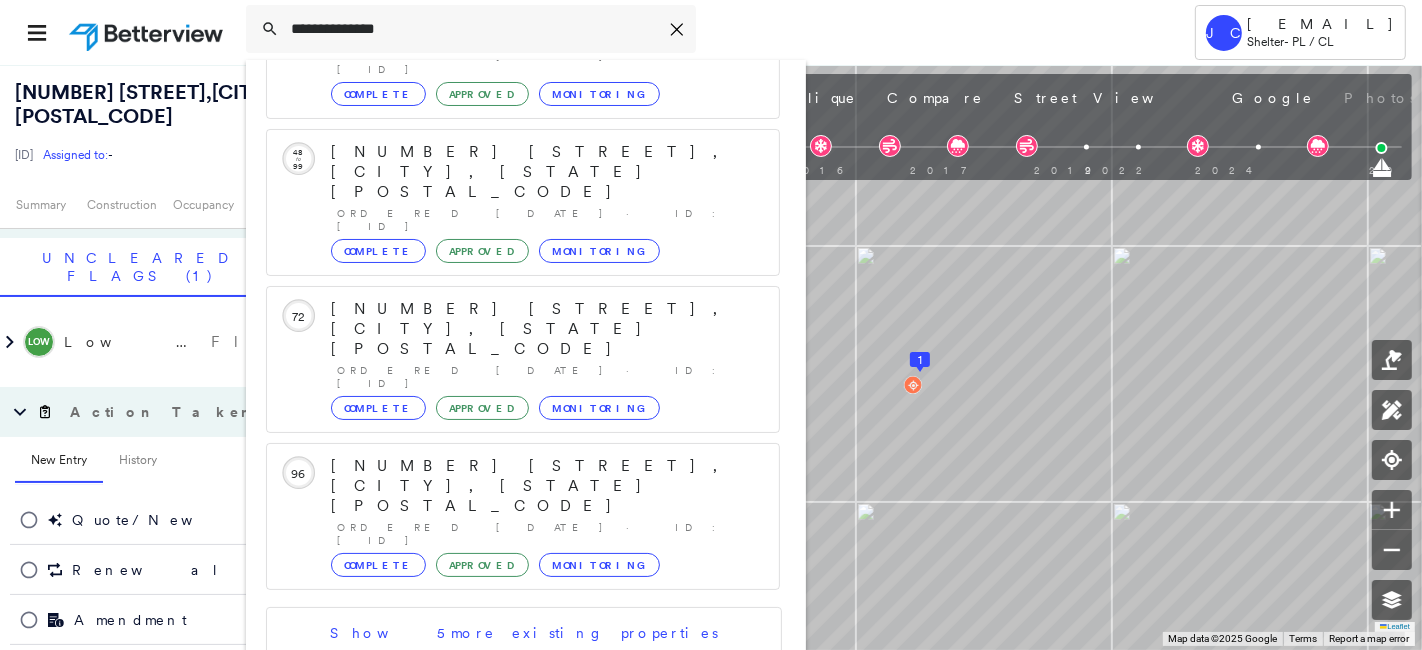 click on "2510 Shelby St, Bristol, TN 37620" at bounding box center [501, 838] 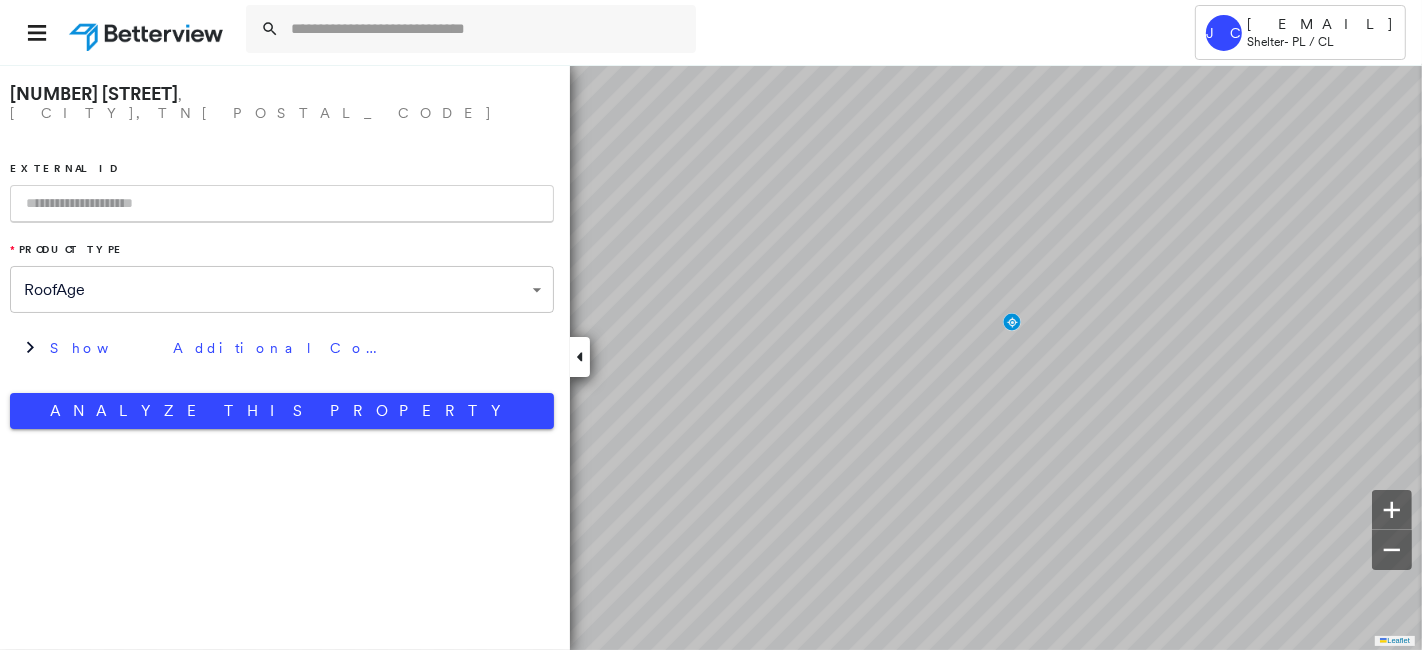 click at bounding box center [282, 204] 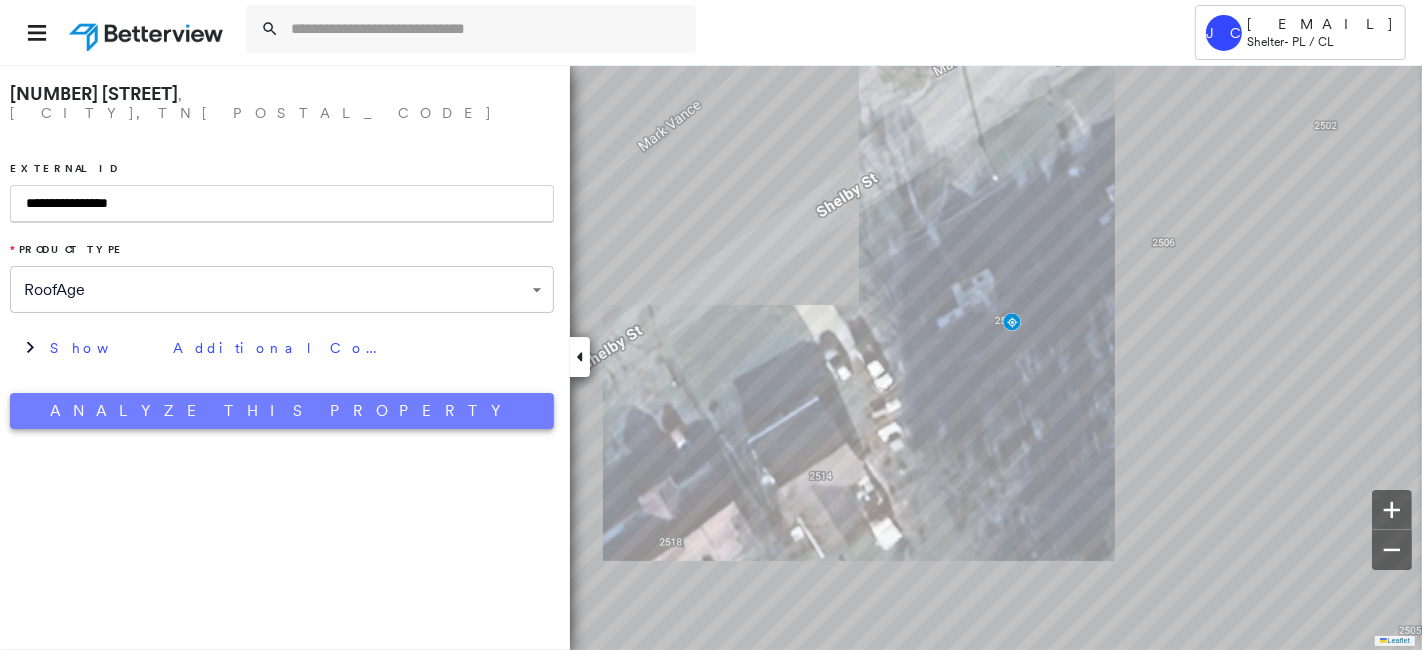 type on "**********" 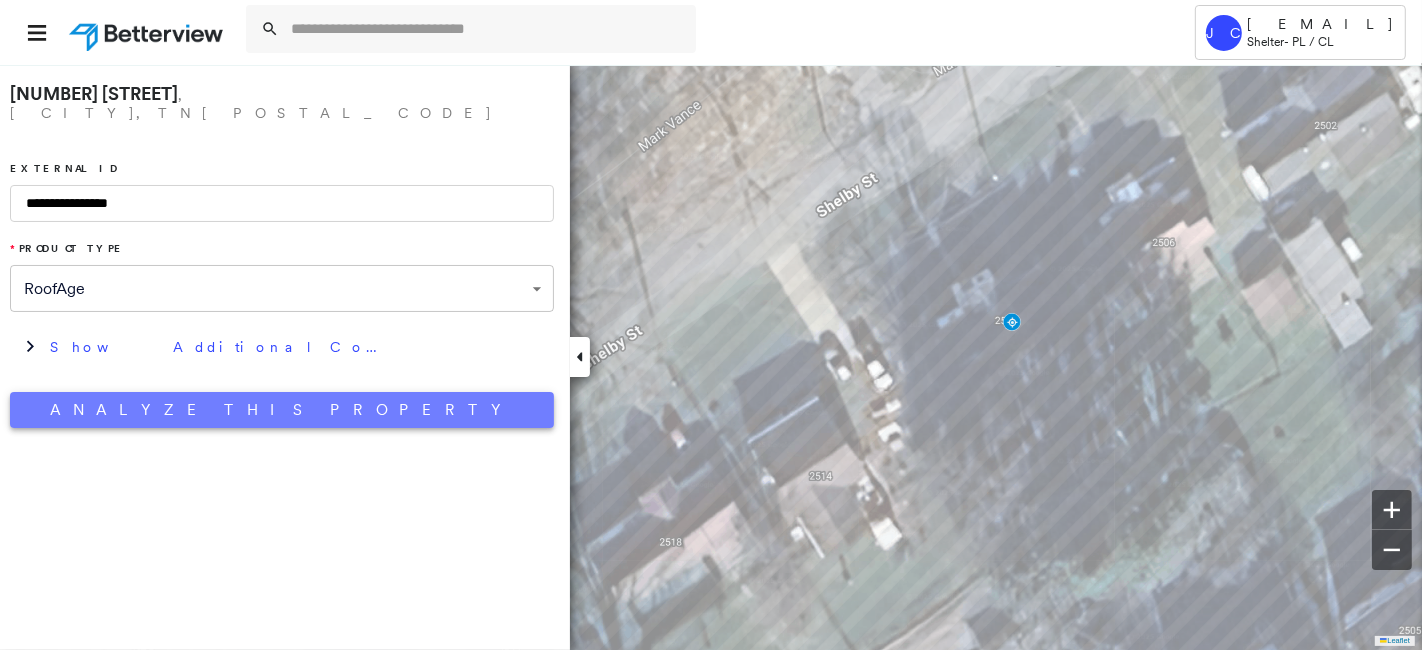 click on "Analyze This Property" at bounding box center [282, 410] 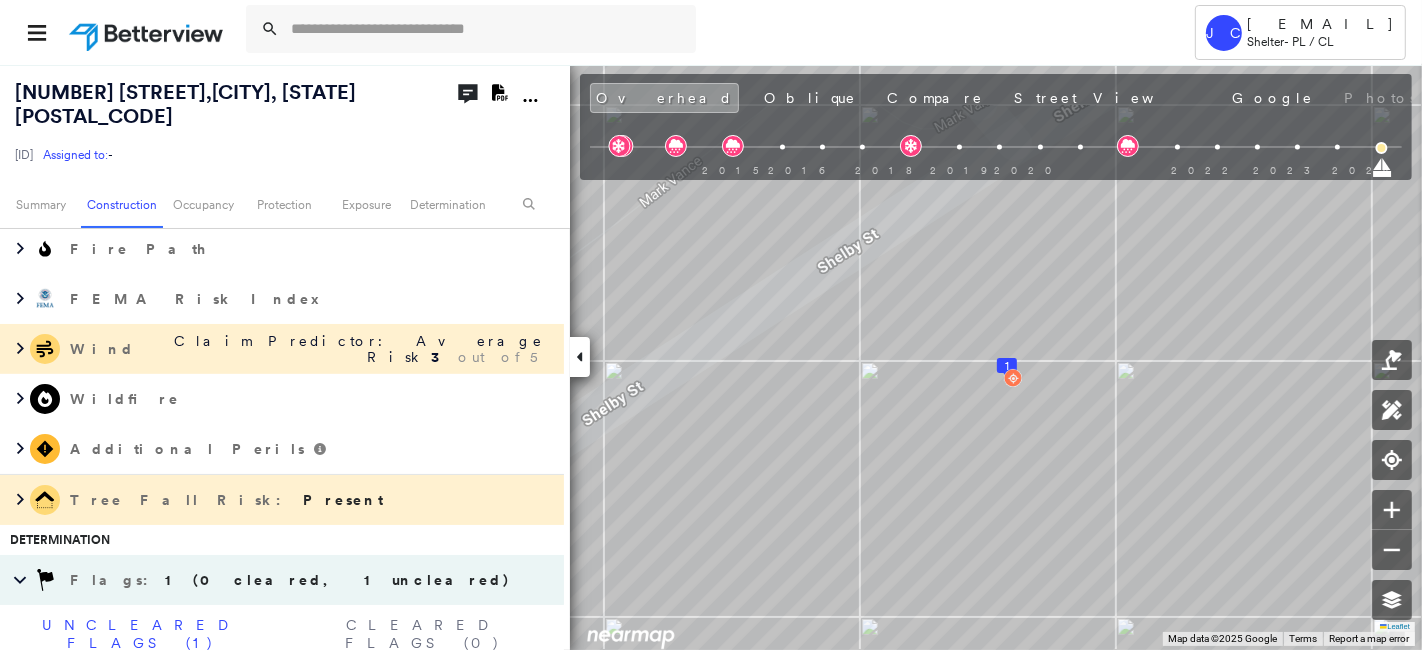 scroll, scrollTop: 1222, scrollLeft: 0, axis: vertical 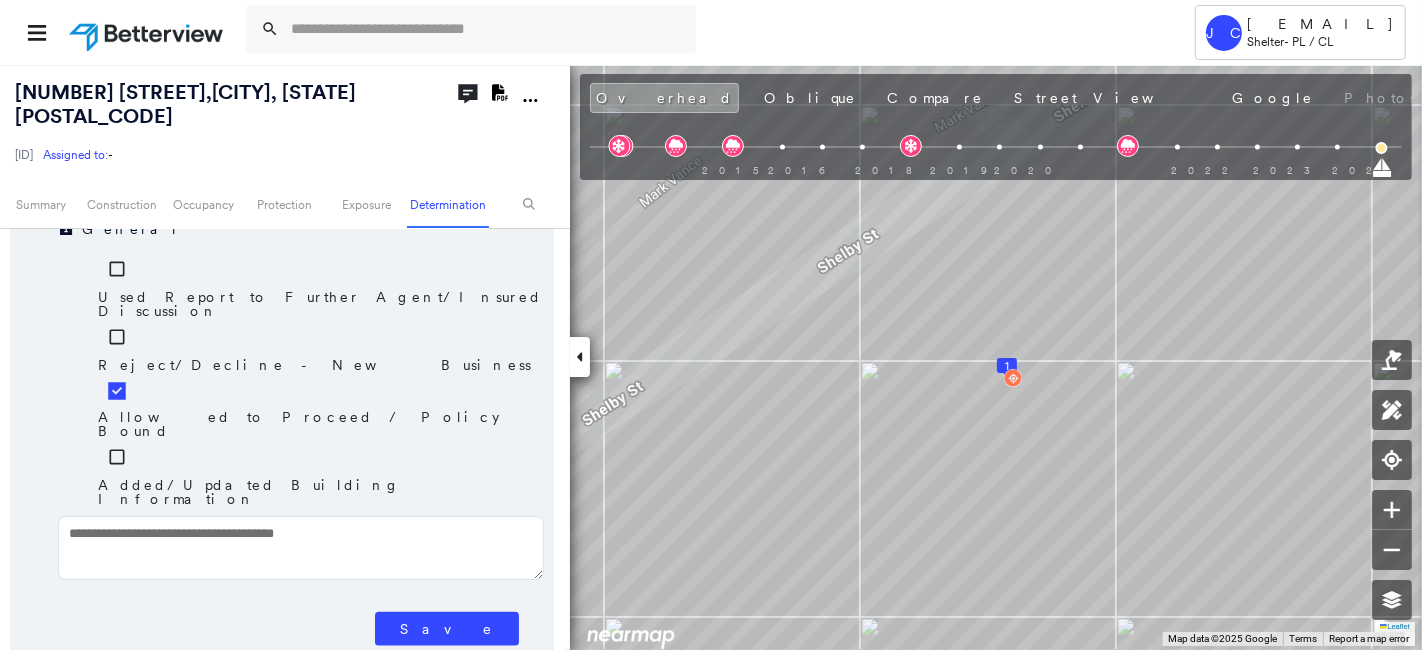 click on "Save" at bounding box center (447, 629) 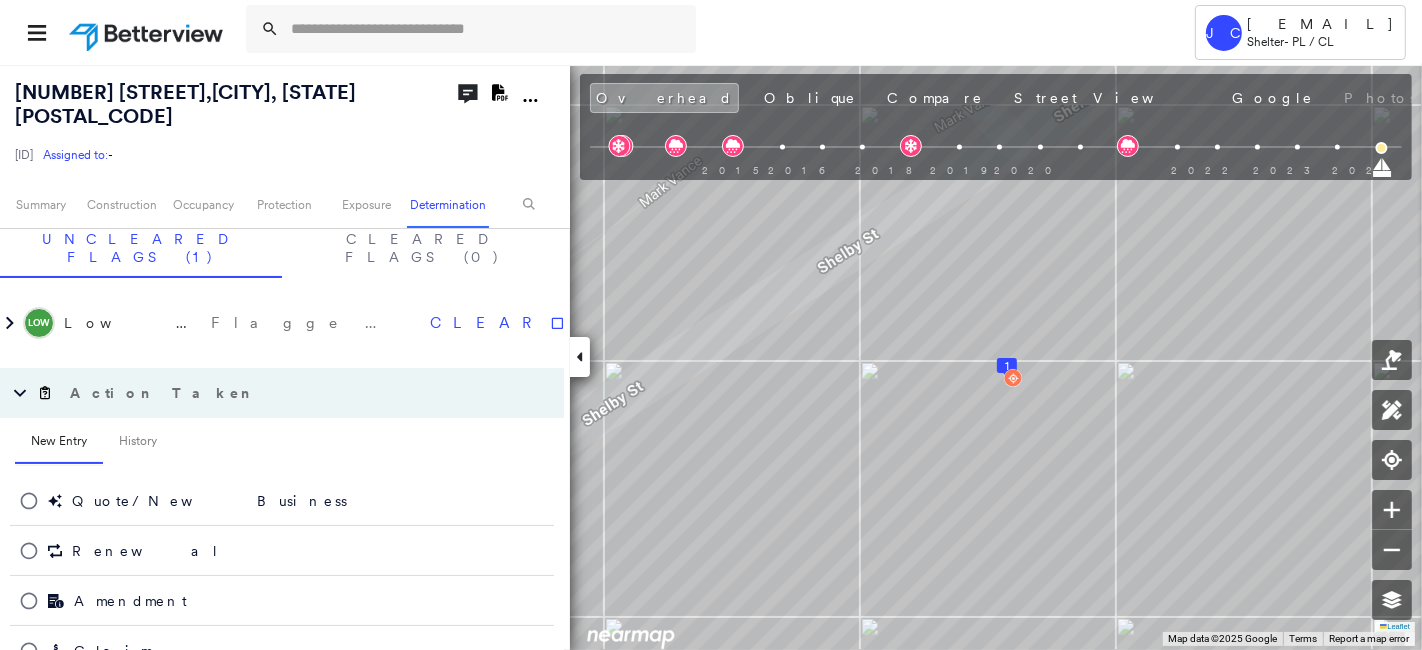 scroll, scrollTop: 1322, scrollLeft: 0, axis: vertical 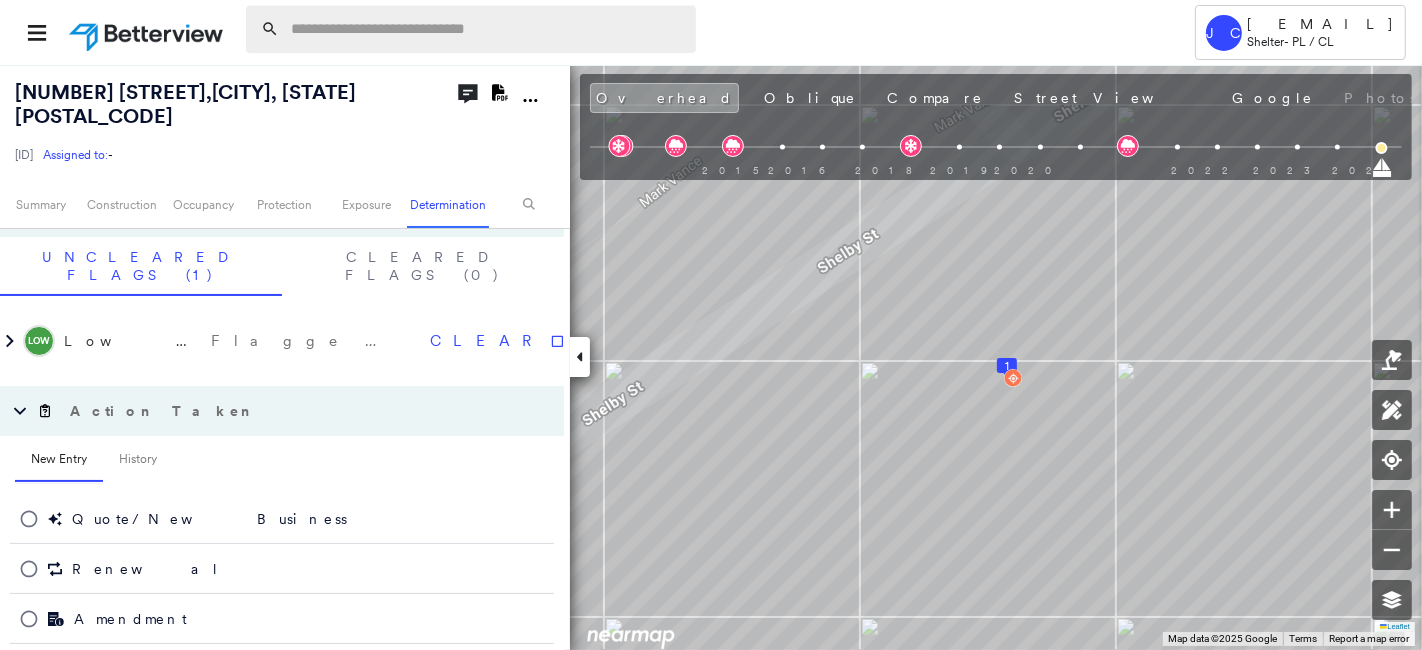 click at bounding box center [487, 29] 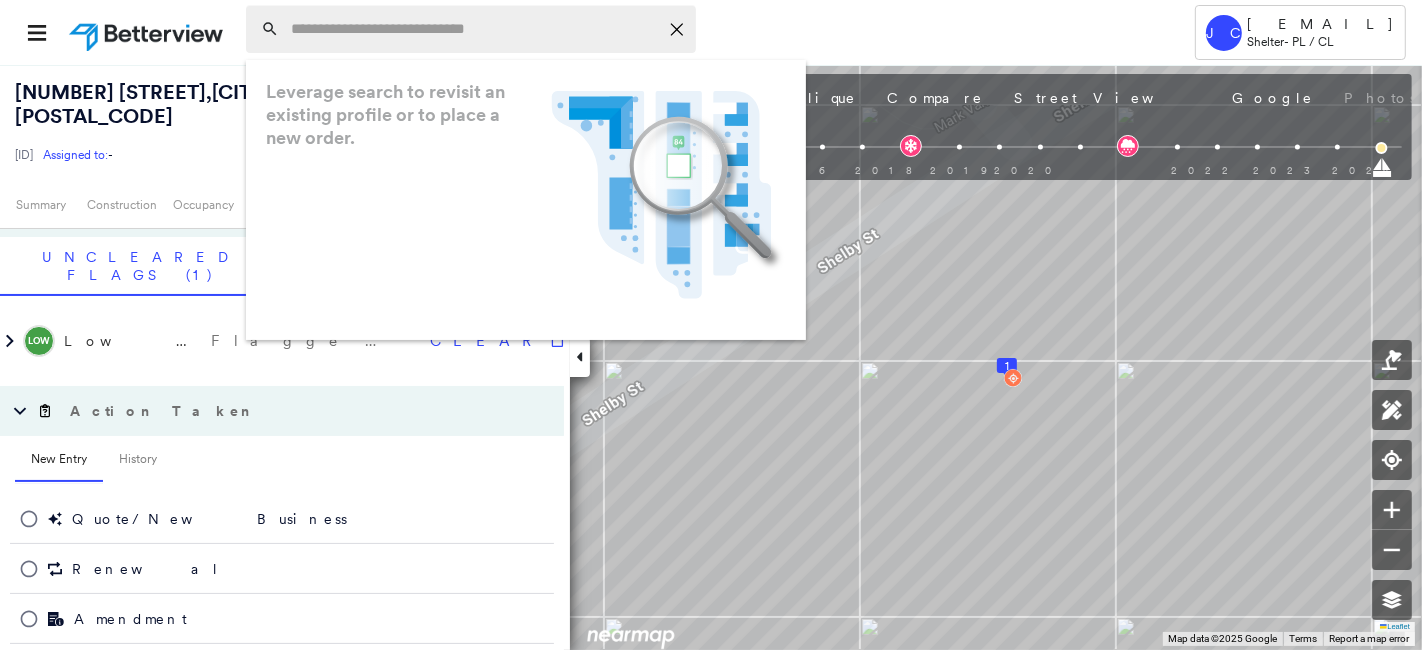 paste on "**********" 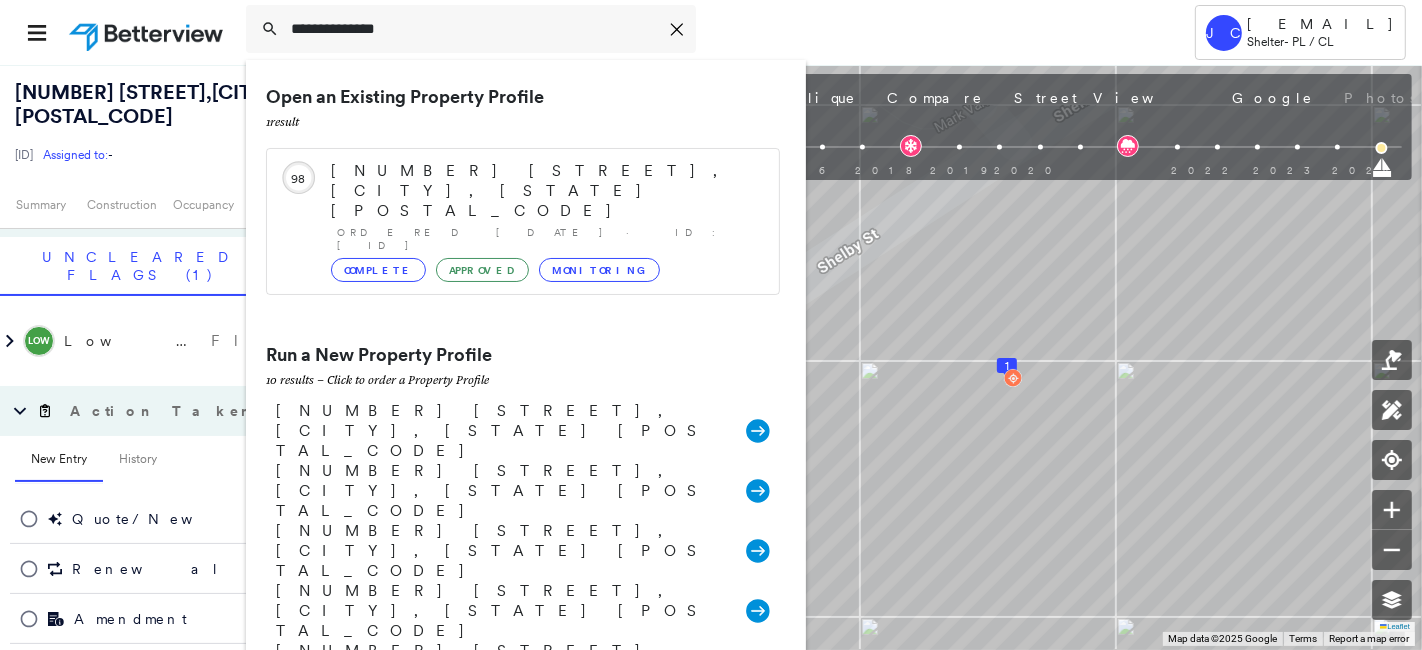 type on "**********" 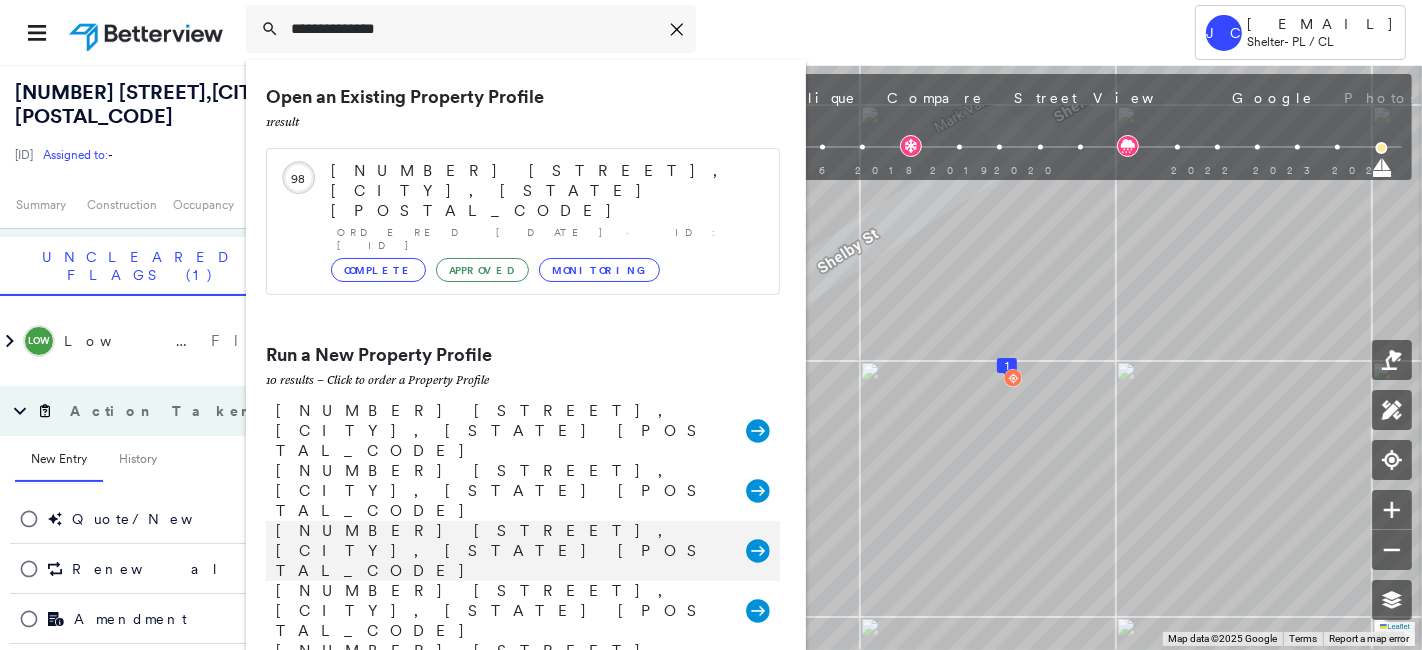 click on "188 Sunrise Dr, Elizabethton, TN 37643" at bounding box center (501, 551) 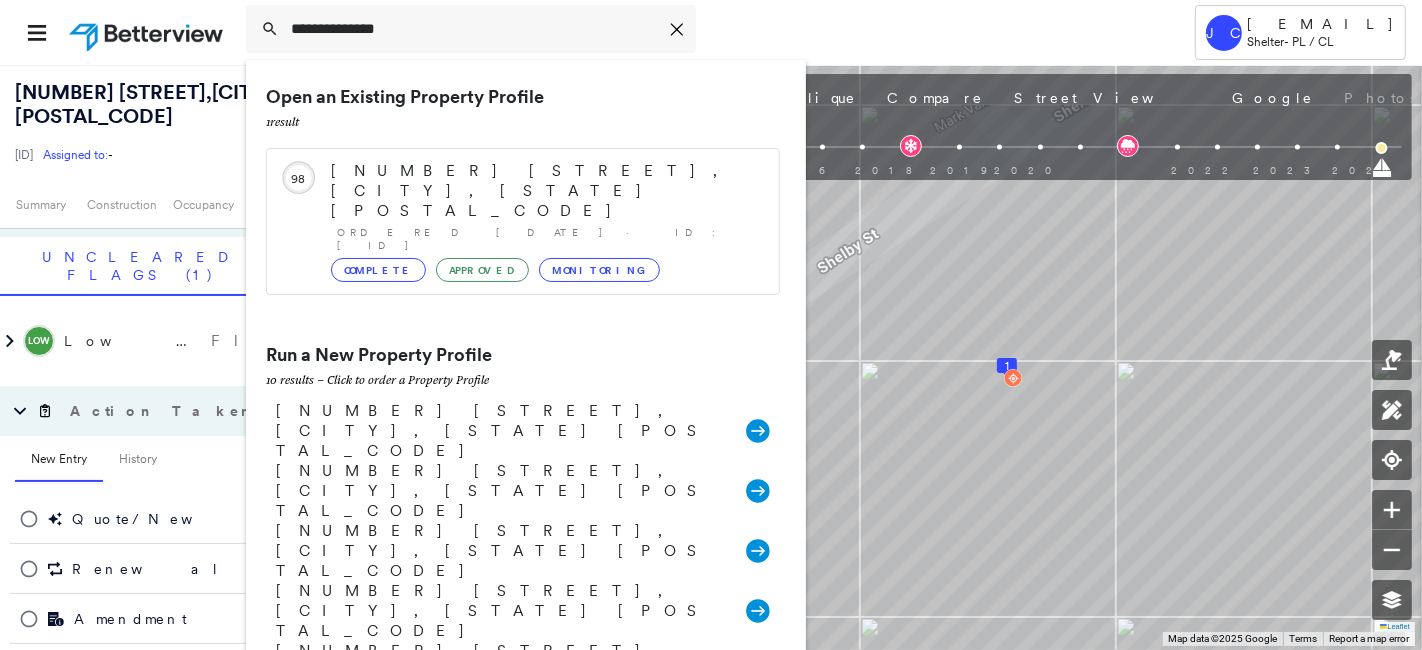 type 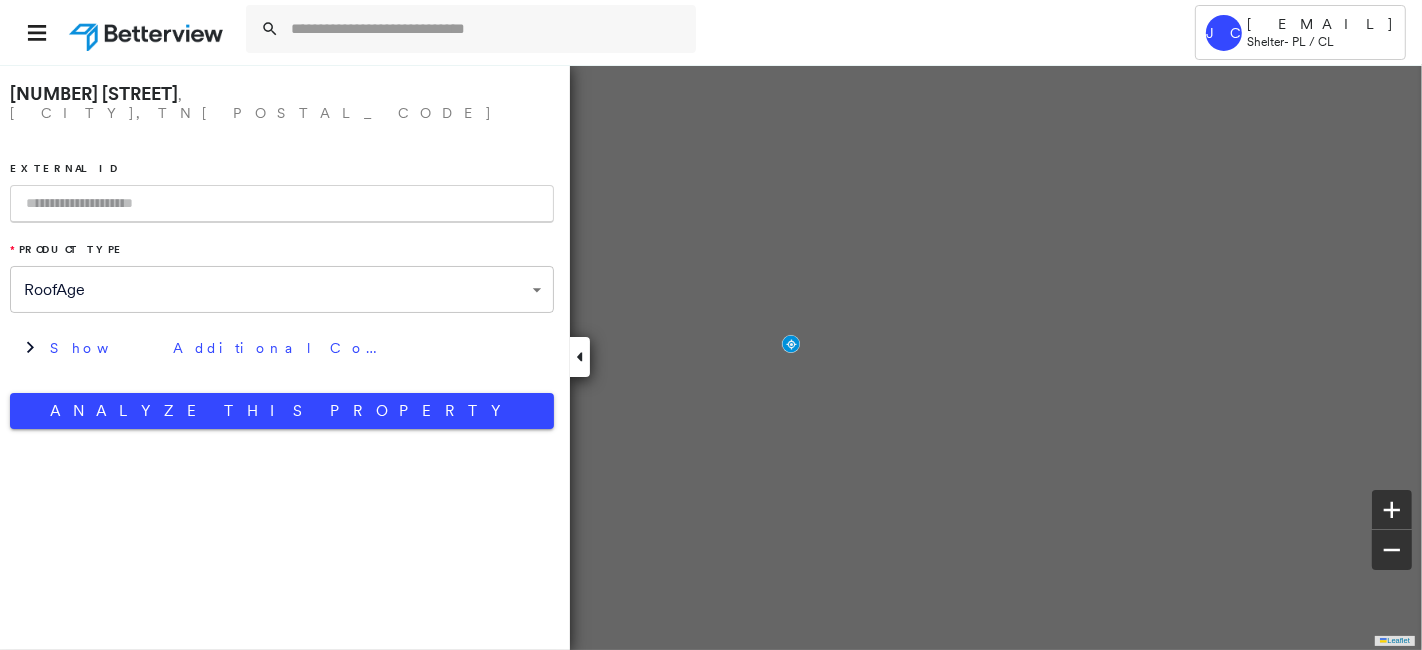click at bounding box center (282, 204) 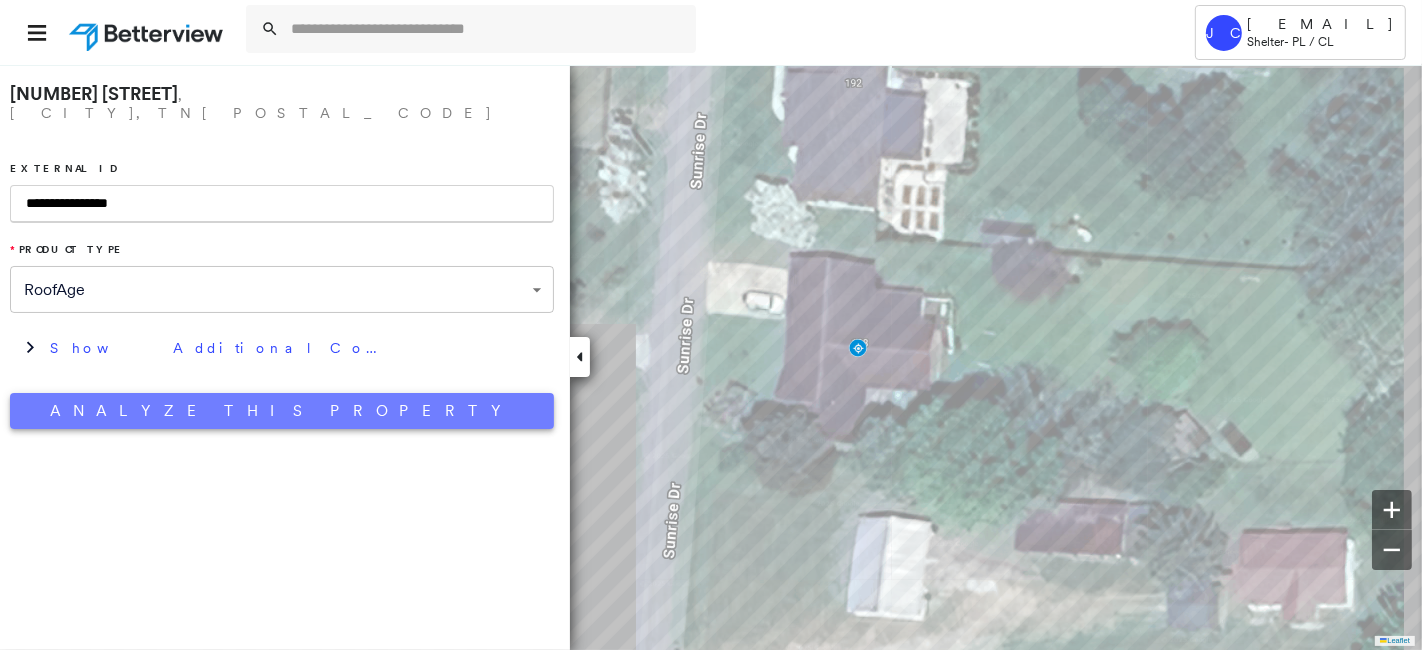 type on "**********" 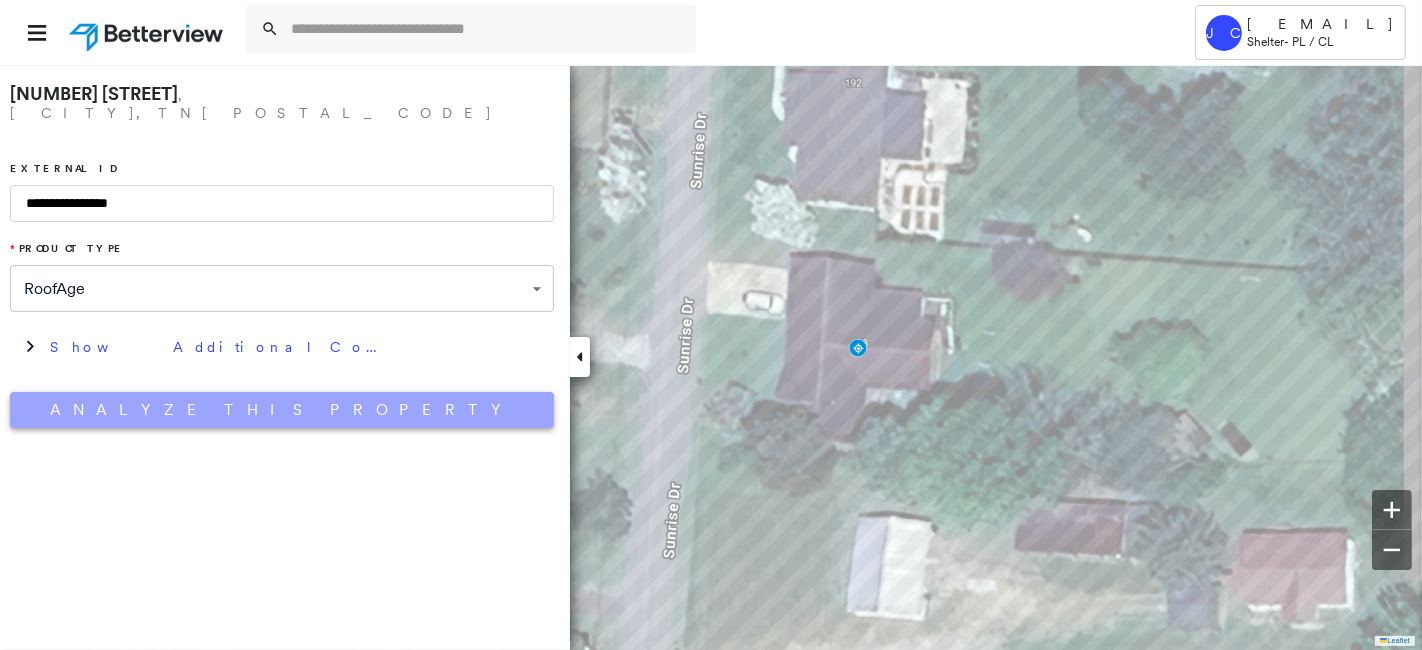 click on "Analyze This Property" at bounding box center [282, 410] 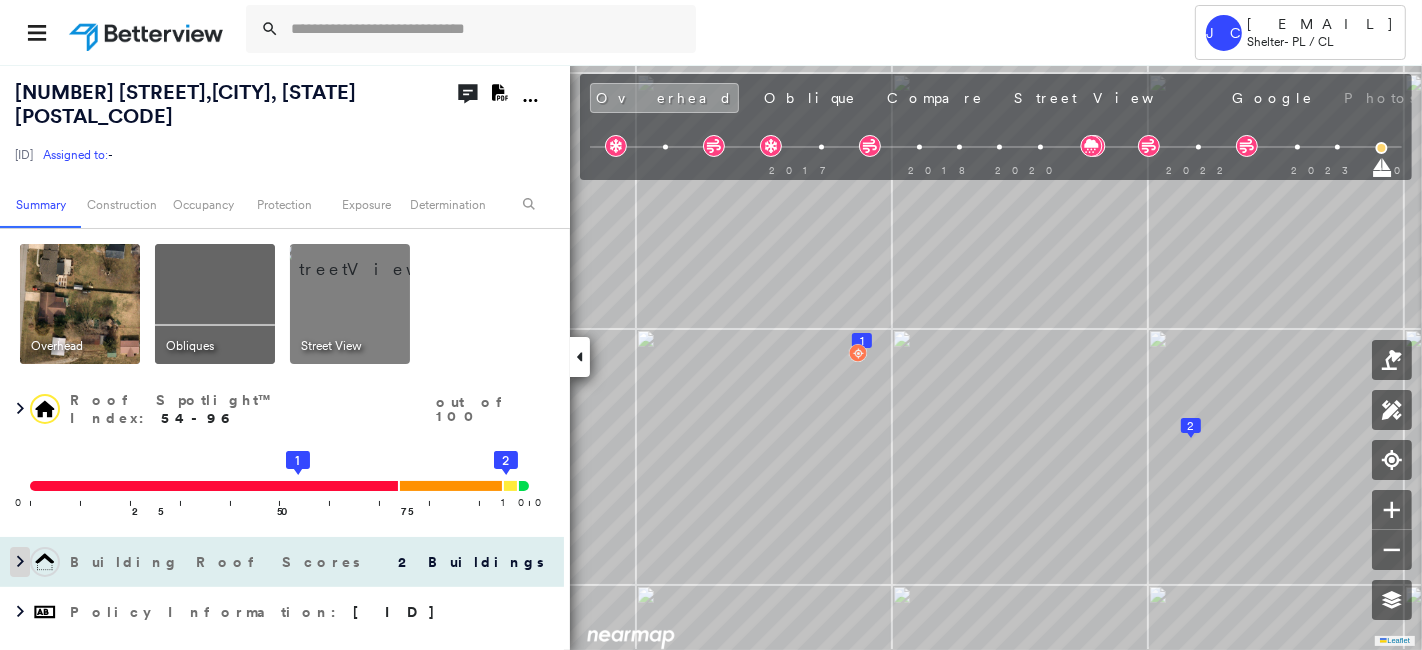 click 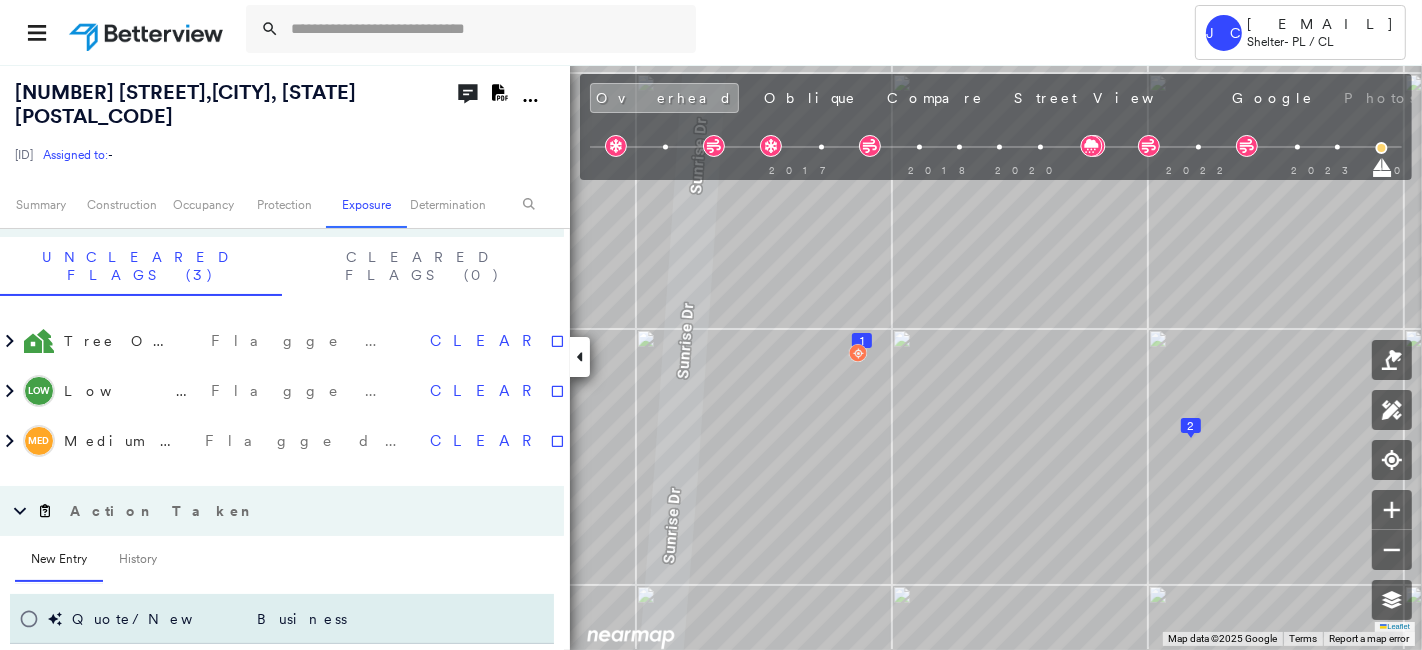 scroll, scrollTop: 1649, scrollLeft: 0, axis: vertical 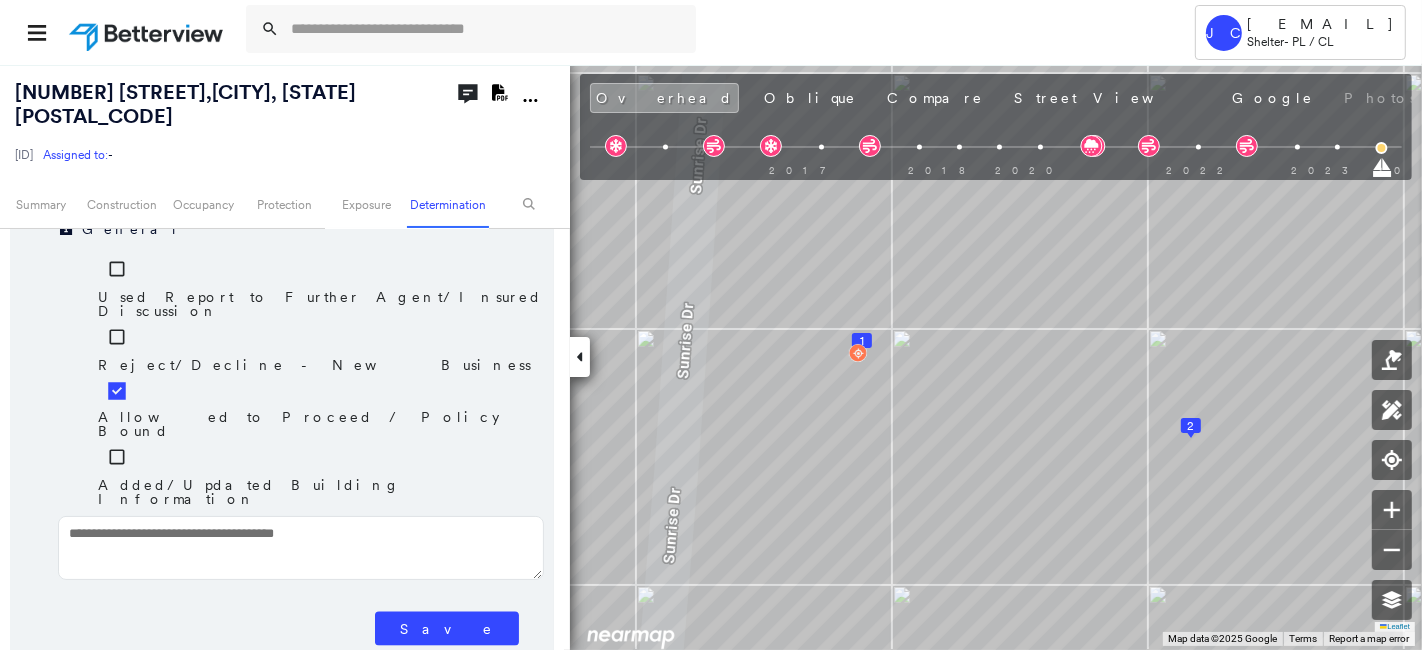 click on "Save" at bounding box center (447, 629) 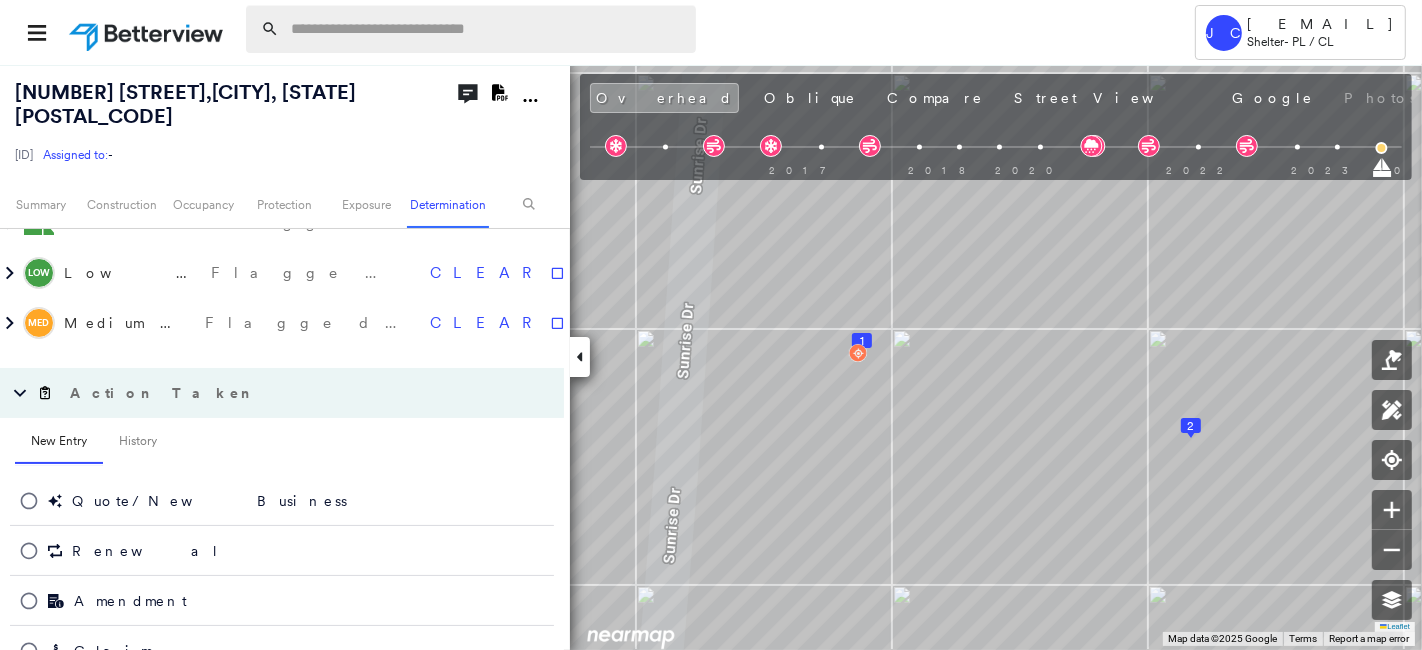 scroll, scrollTop: 1650, scrollLeft: 0, axis: vertical 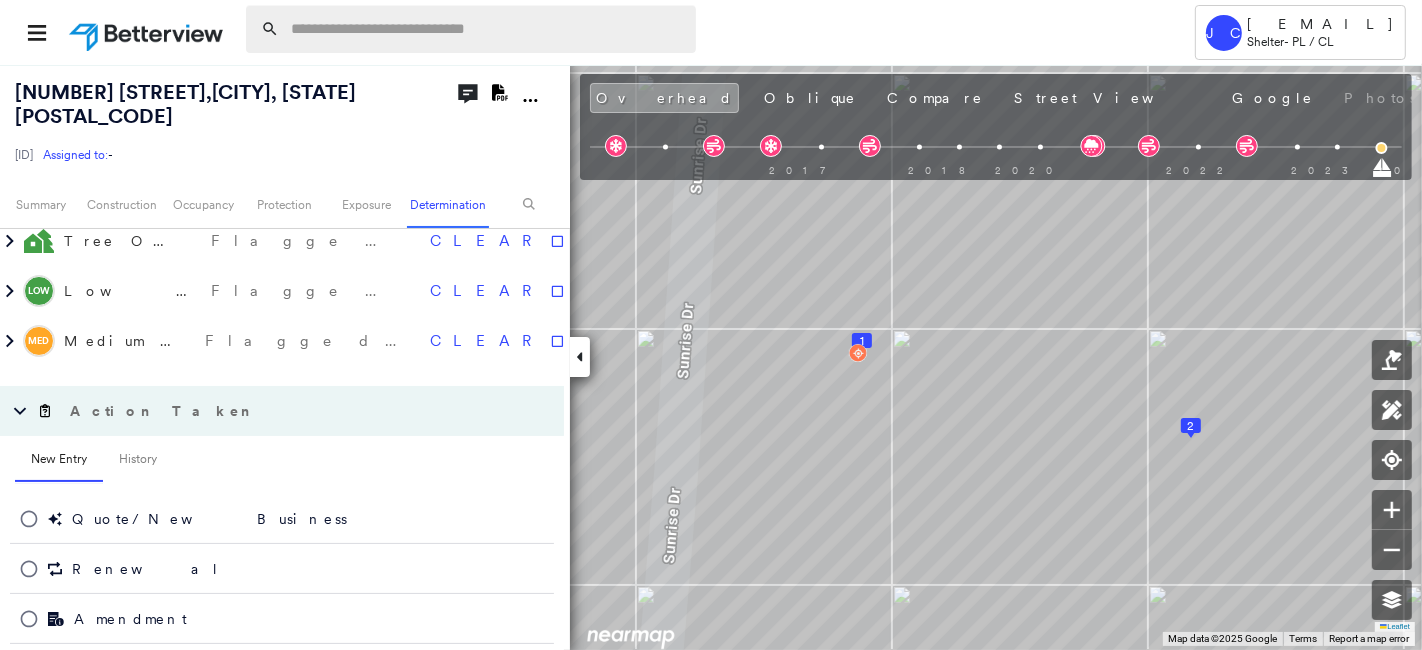 click at bounding box center [487, 29] 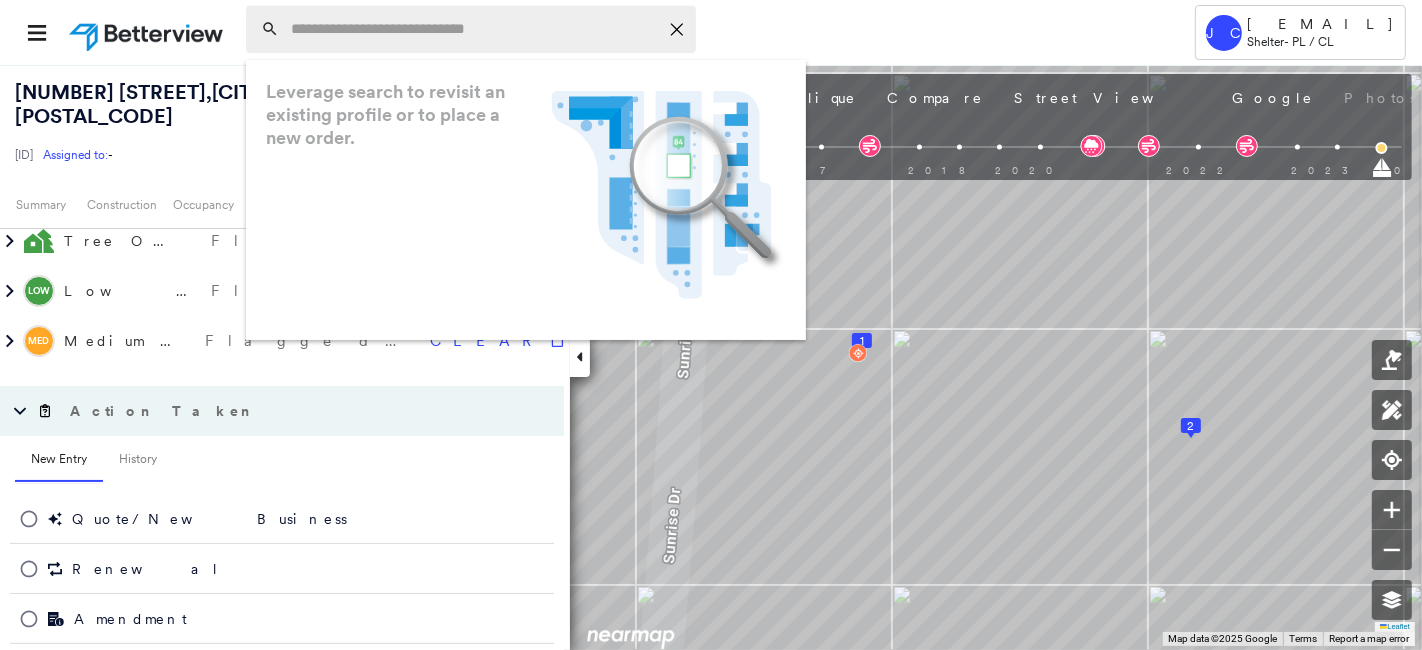 paste on "**********" 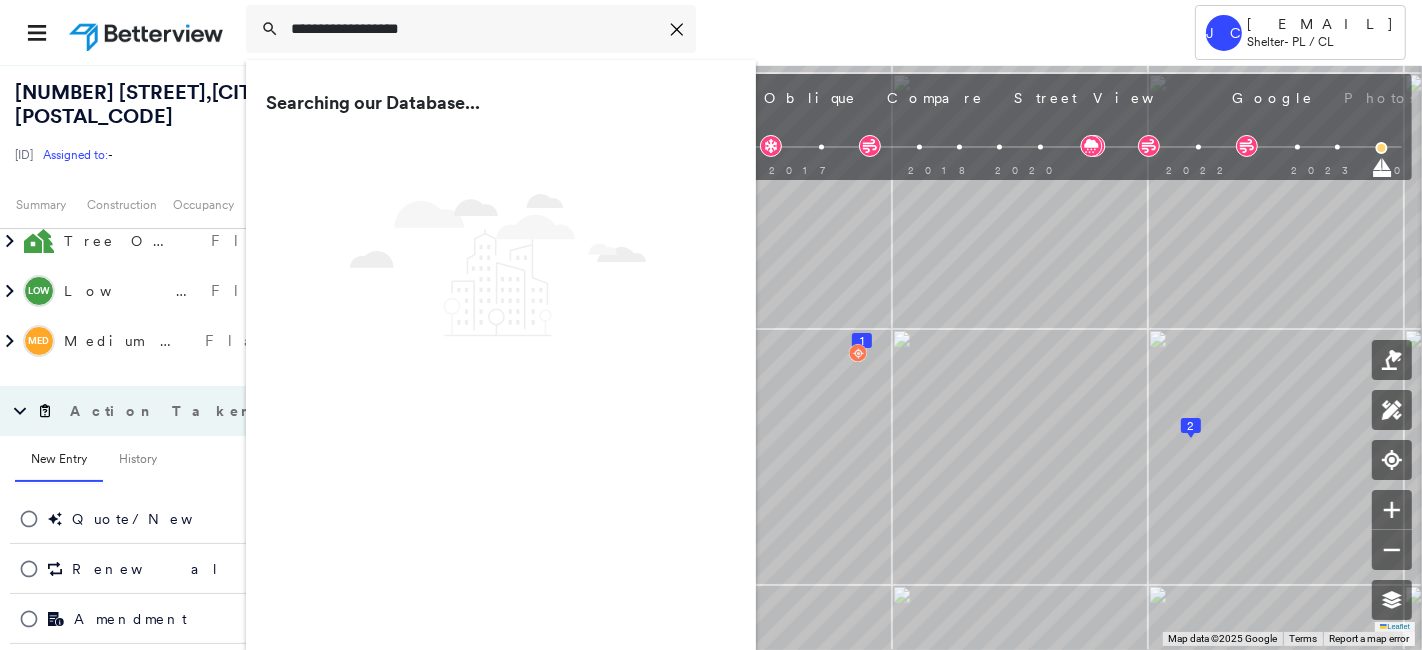 type on "**********" 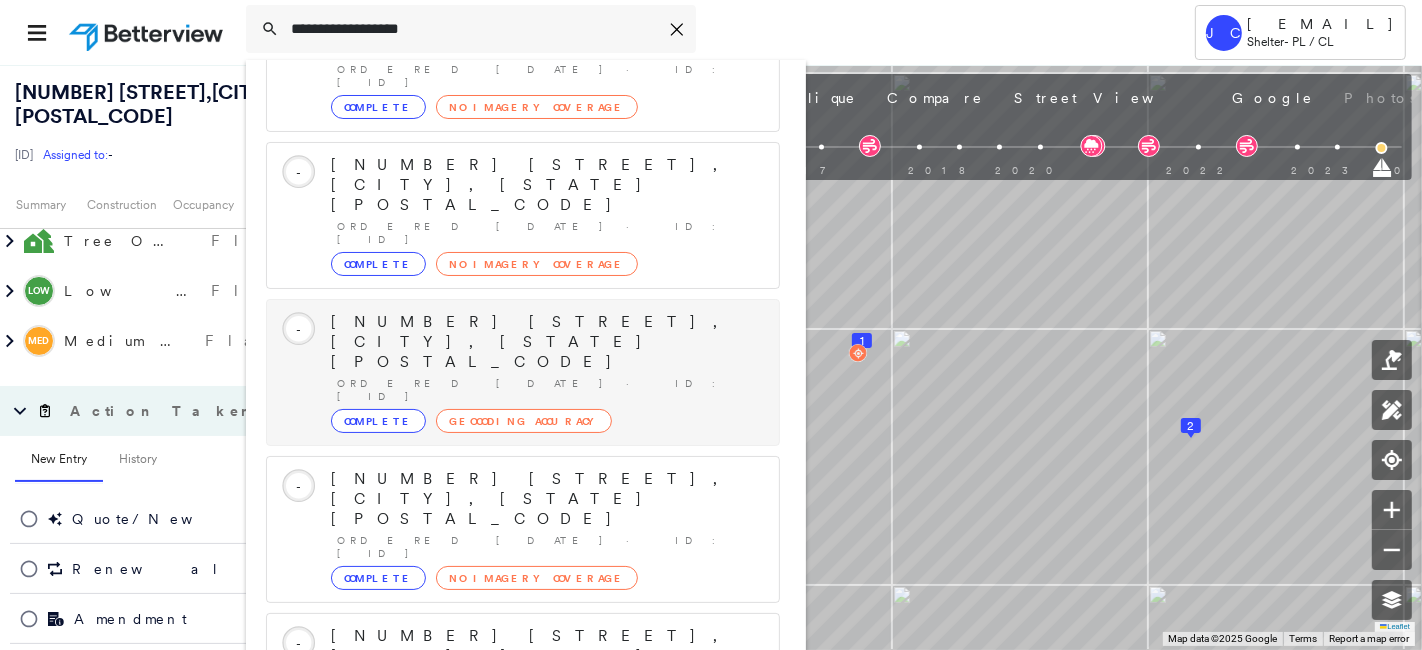 scroll, scrollTop: 205, scrollLeft: 0, axis: vertical 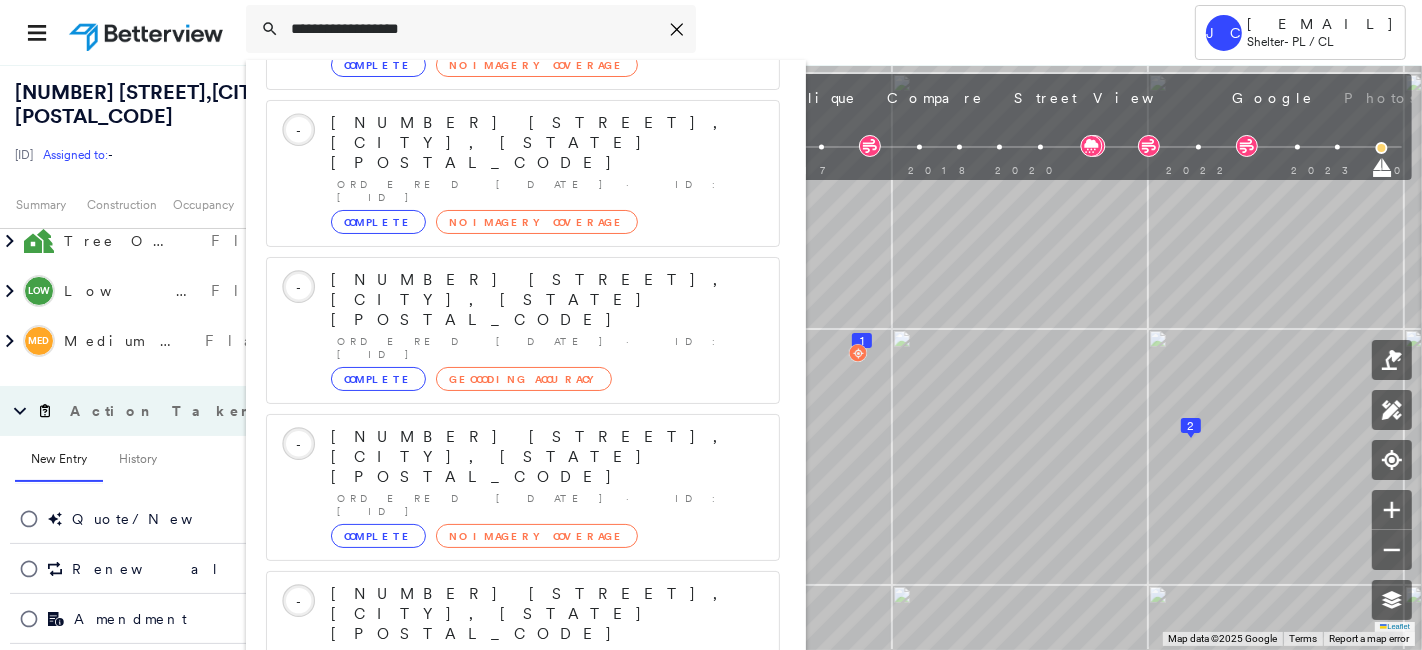 click on "10665 Highway 70 W, Sparta, TN 38583" at bounding box center (501, 916) 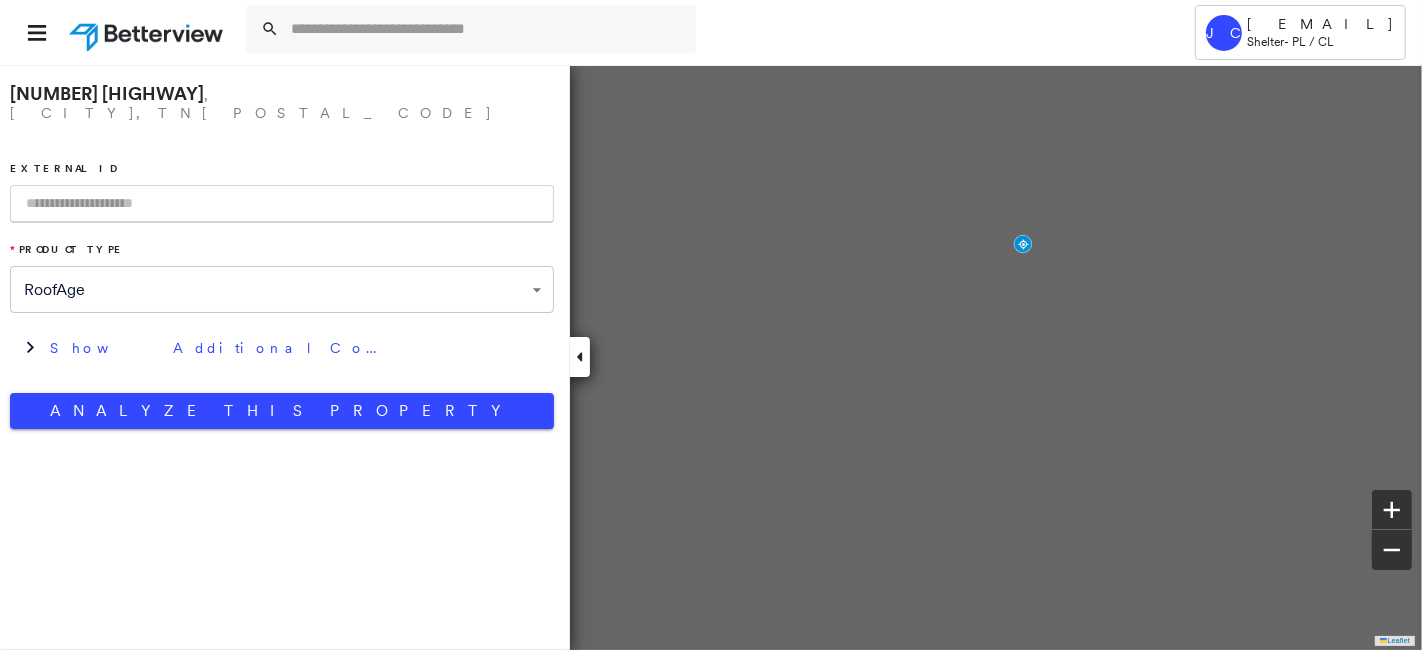 type on "**********" 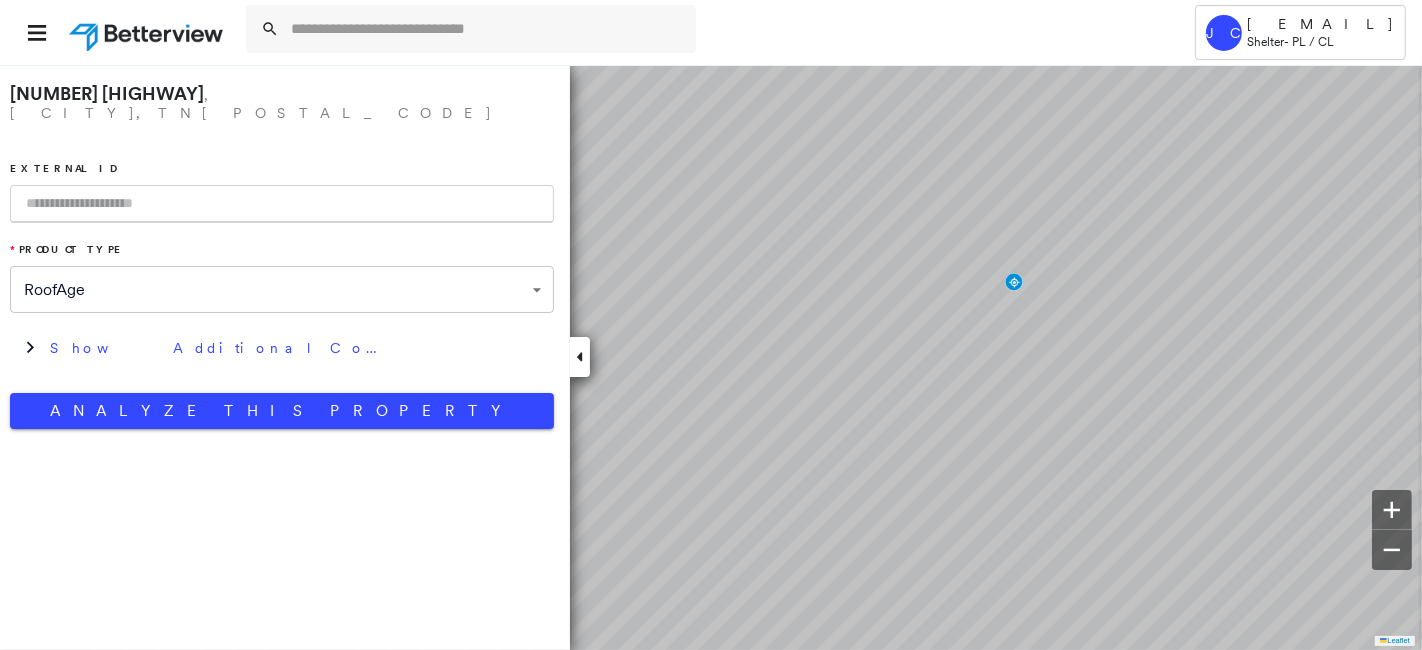click at bounding box center [282, 204] 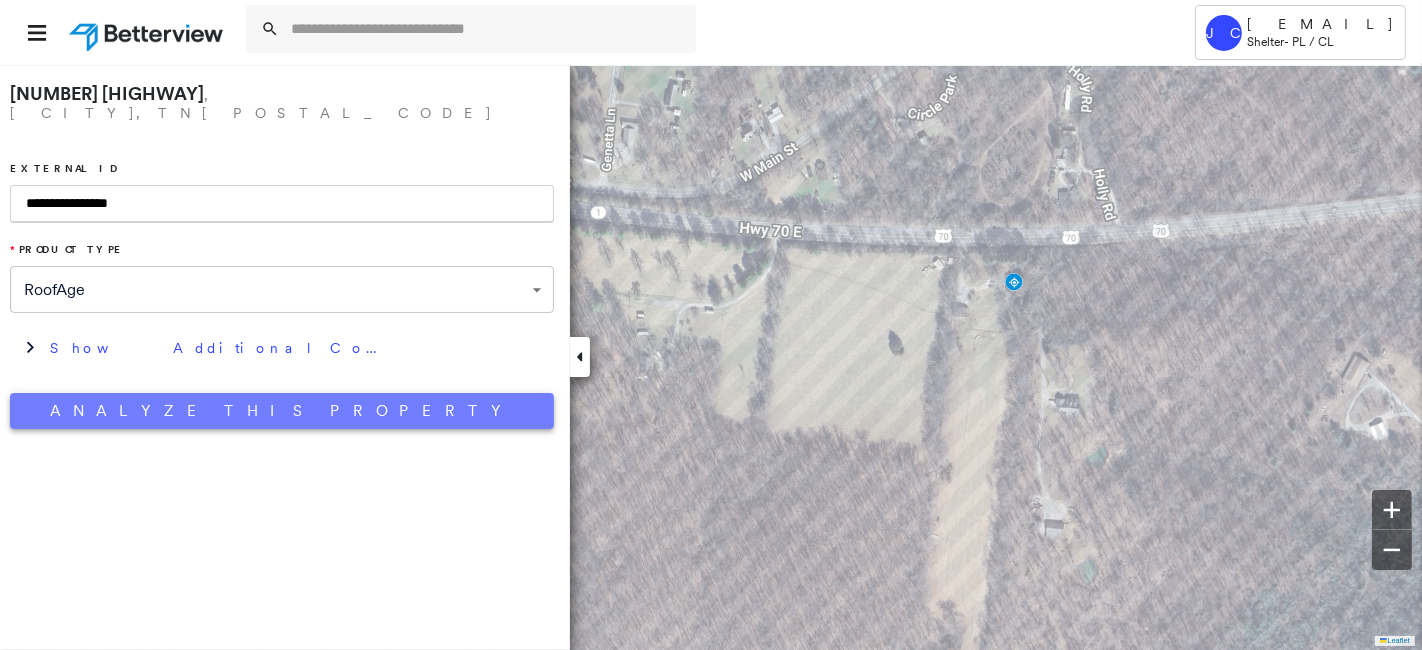 type on "**********" 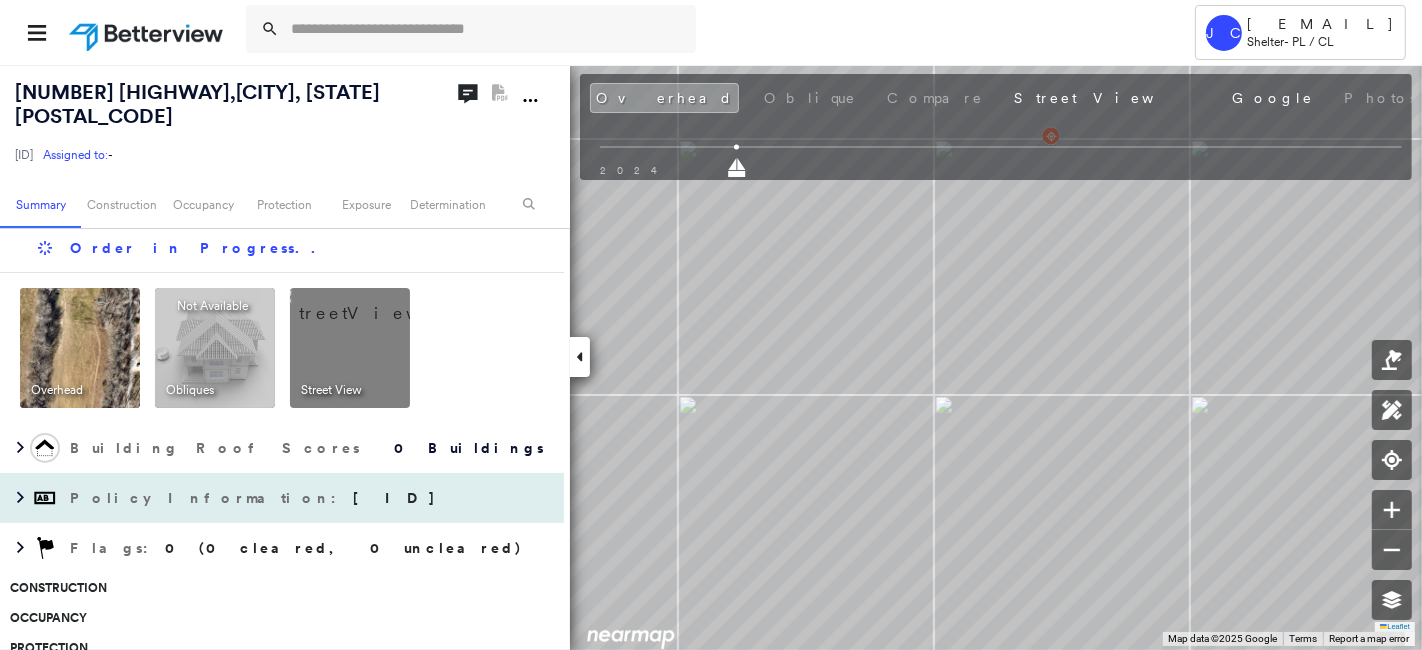 scroll, scrollTop: 0, scrollLeft: 0, axis: both 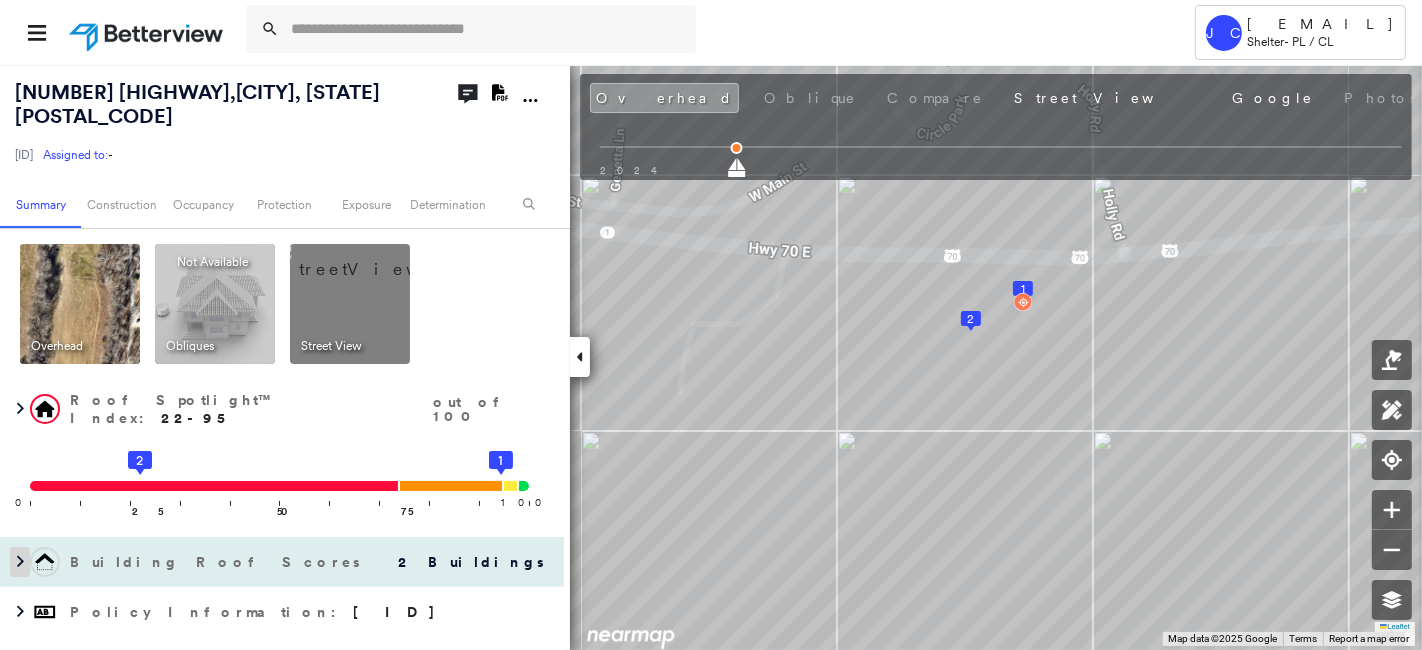 click 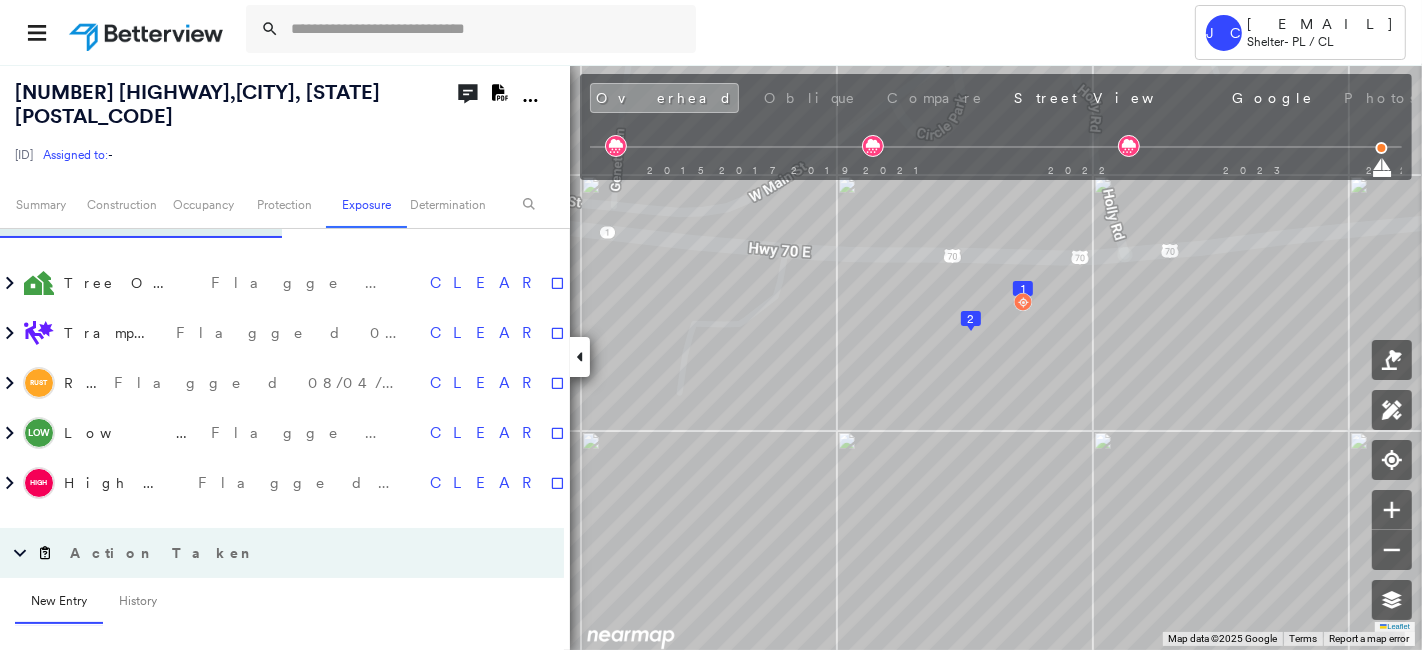 scroll, scrollTop: 1555, scrollLeft: 0, axis: vertical 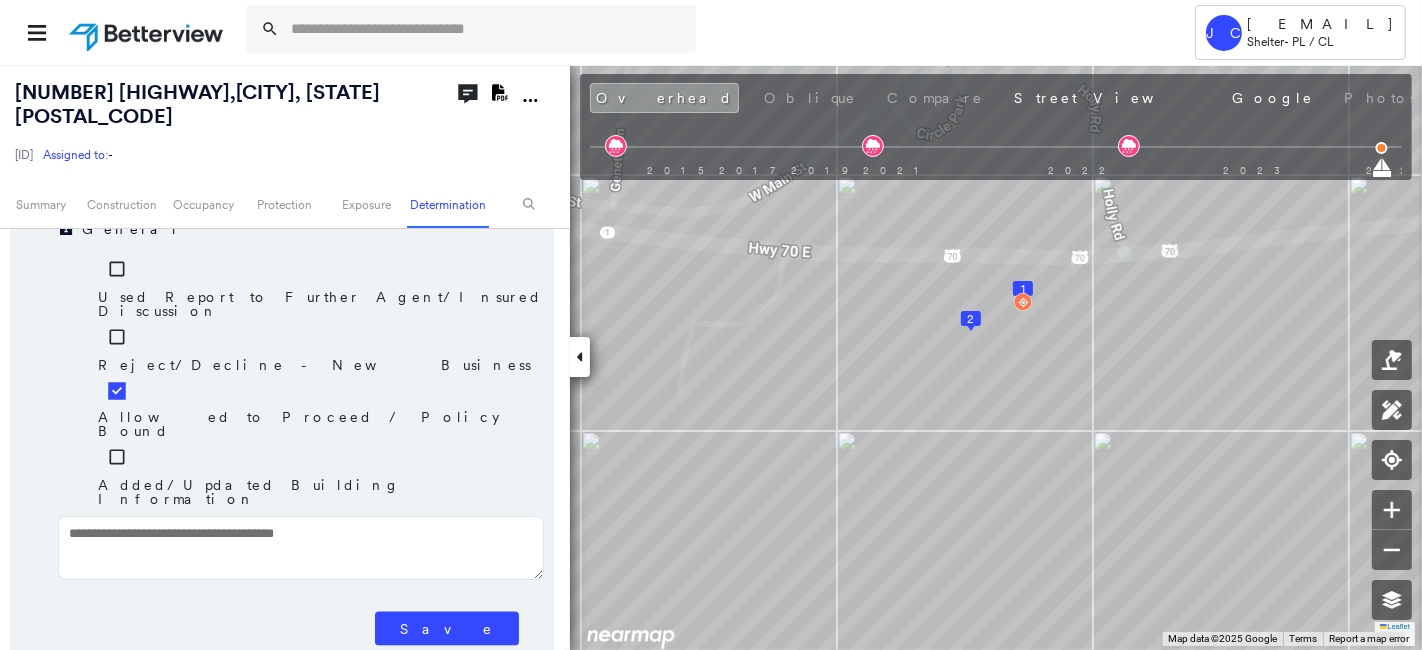 click on "Save" at bounding box center [447, 629] 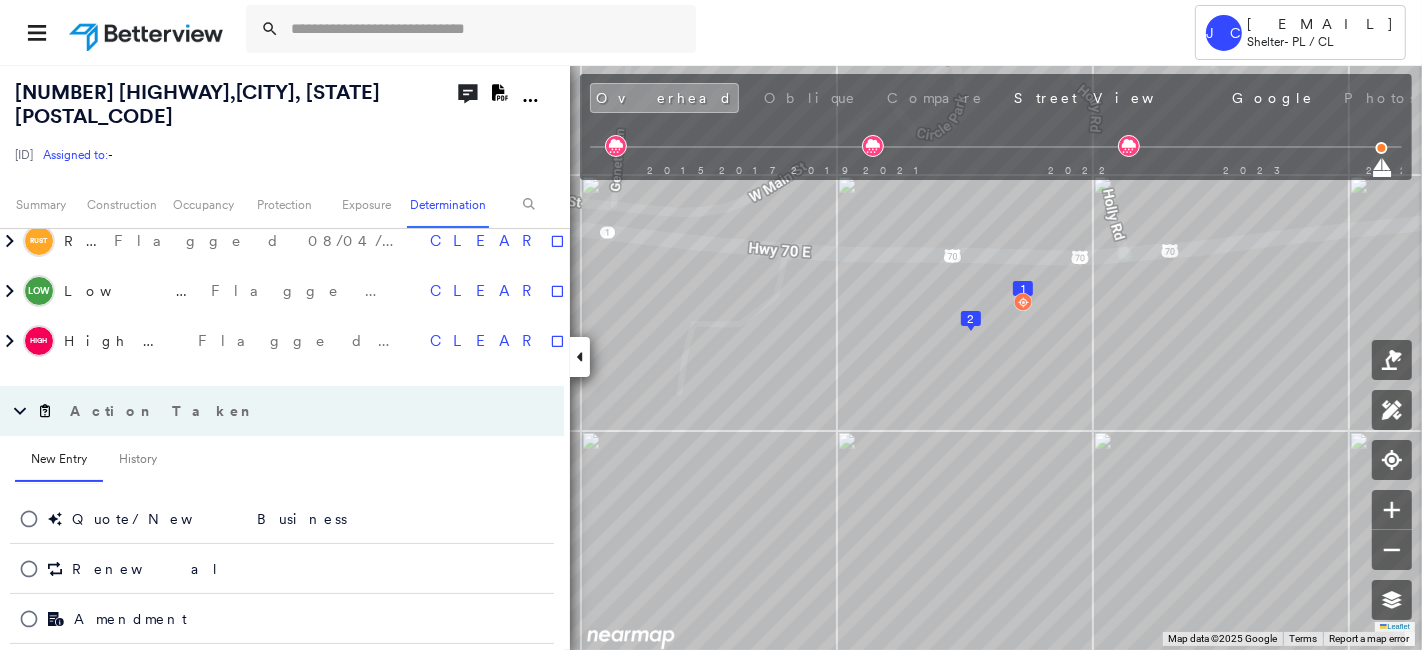 scroll, scrollTop: 1560, scrollLeft: 0, axis: vertical 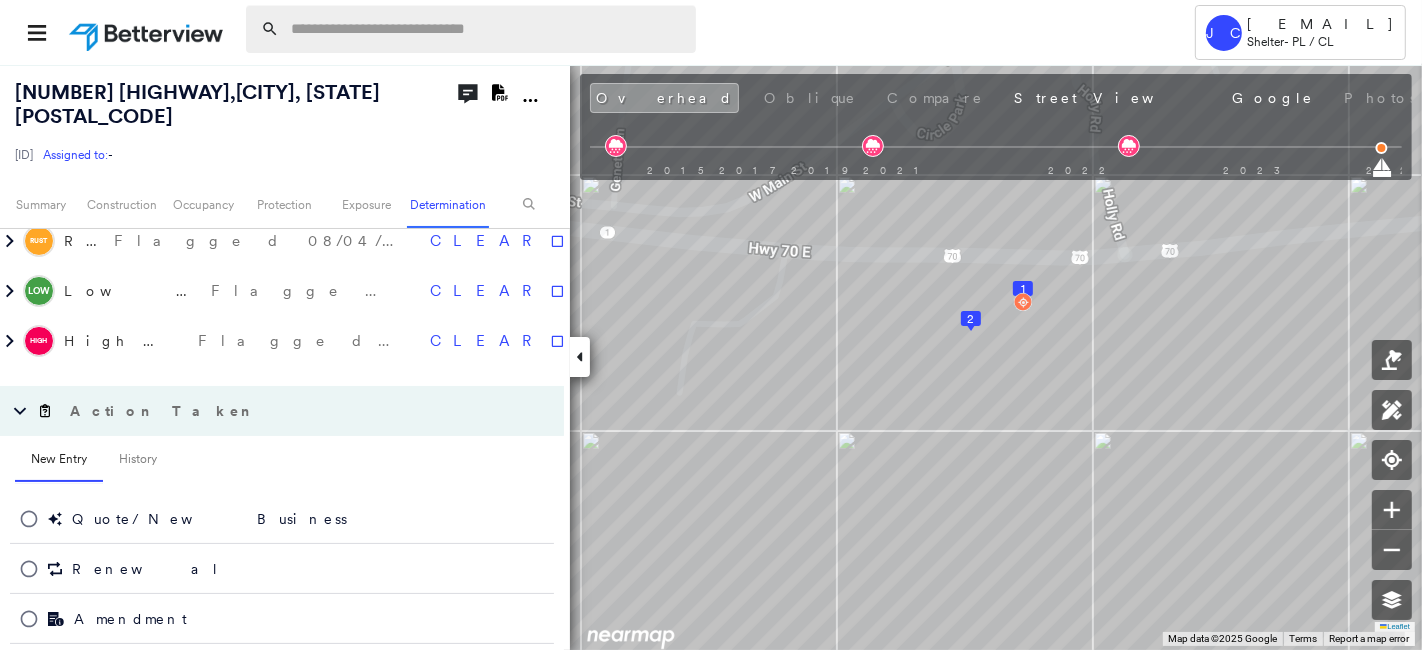 click at bounding box center [487, 29] 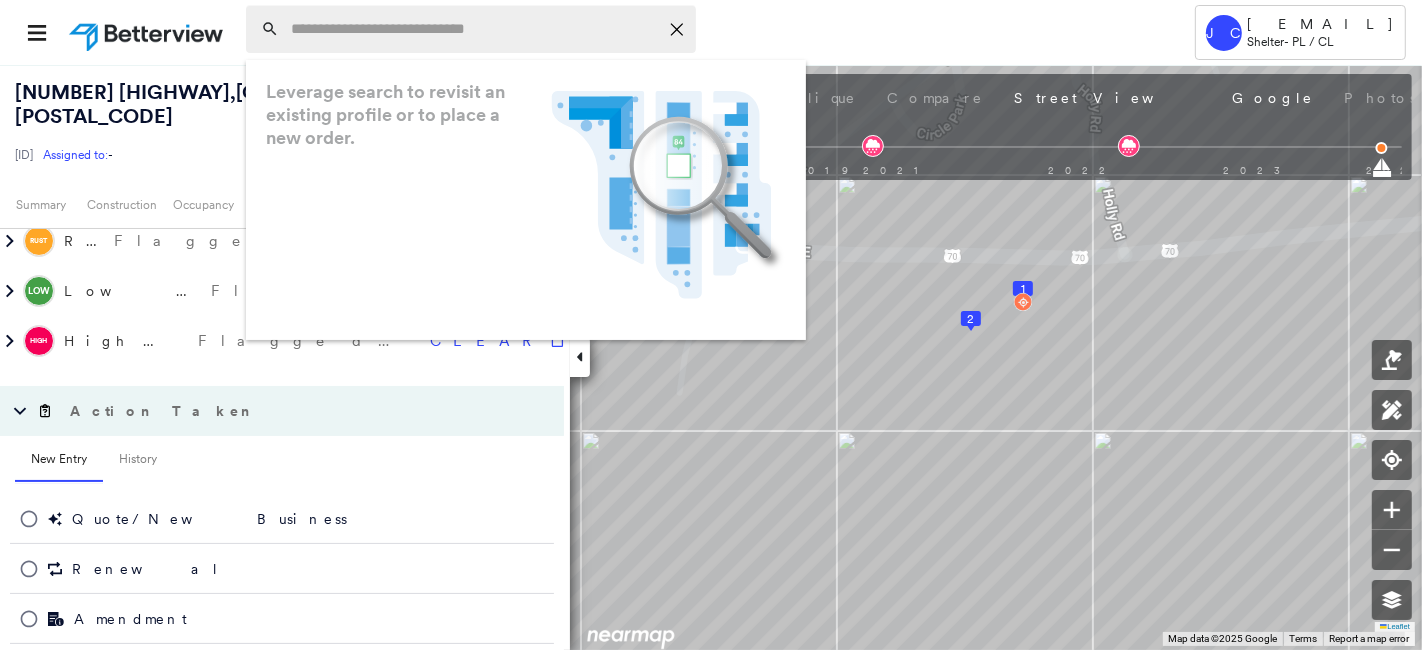 paste on "**********" 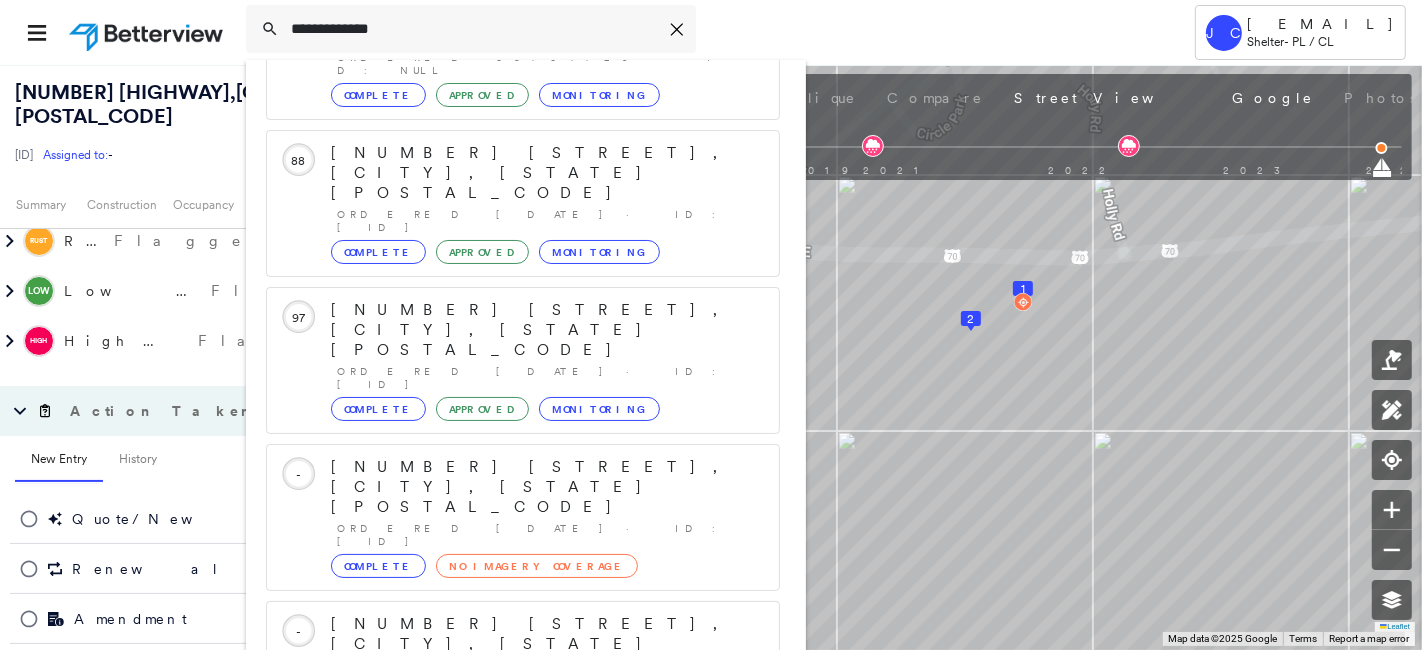scroll, scrollTop: 51, scrollLeft: 0, axis: vertical 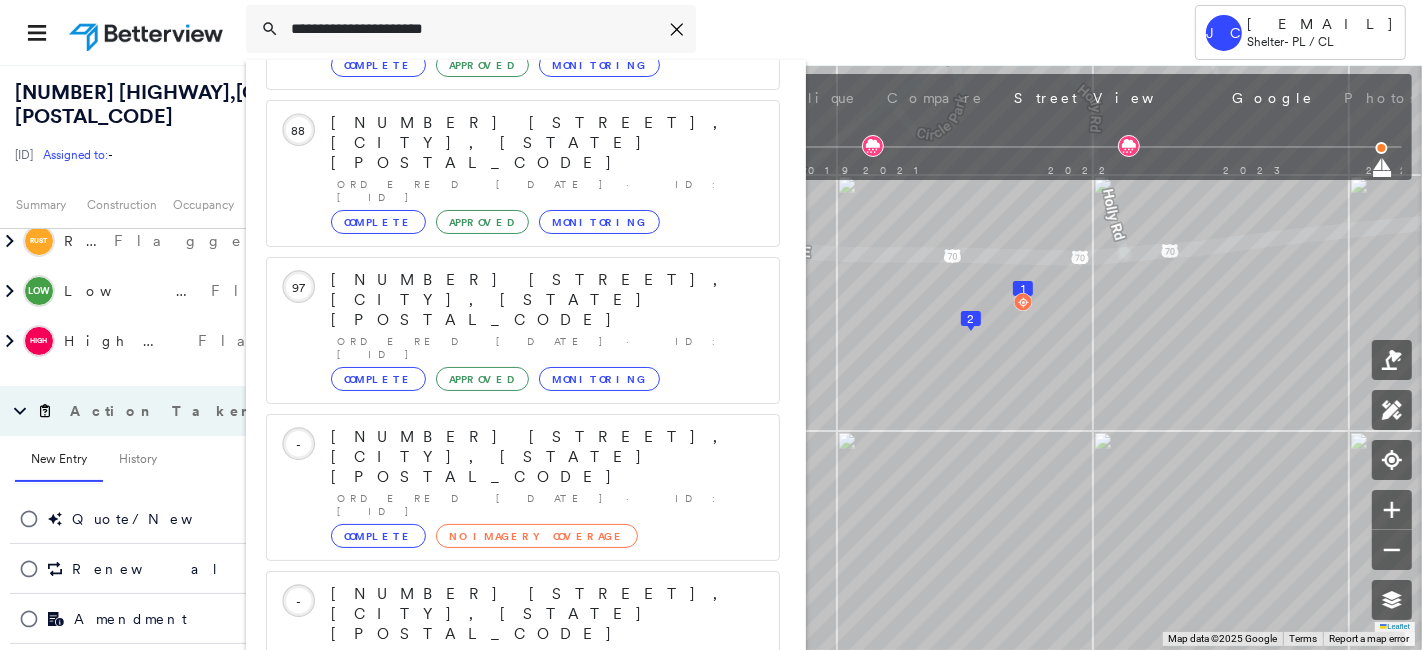 type on "**********" 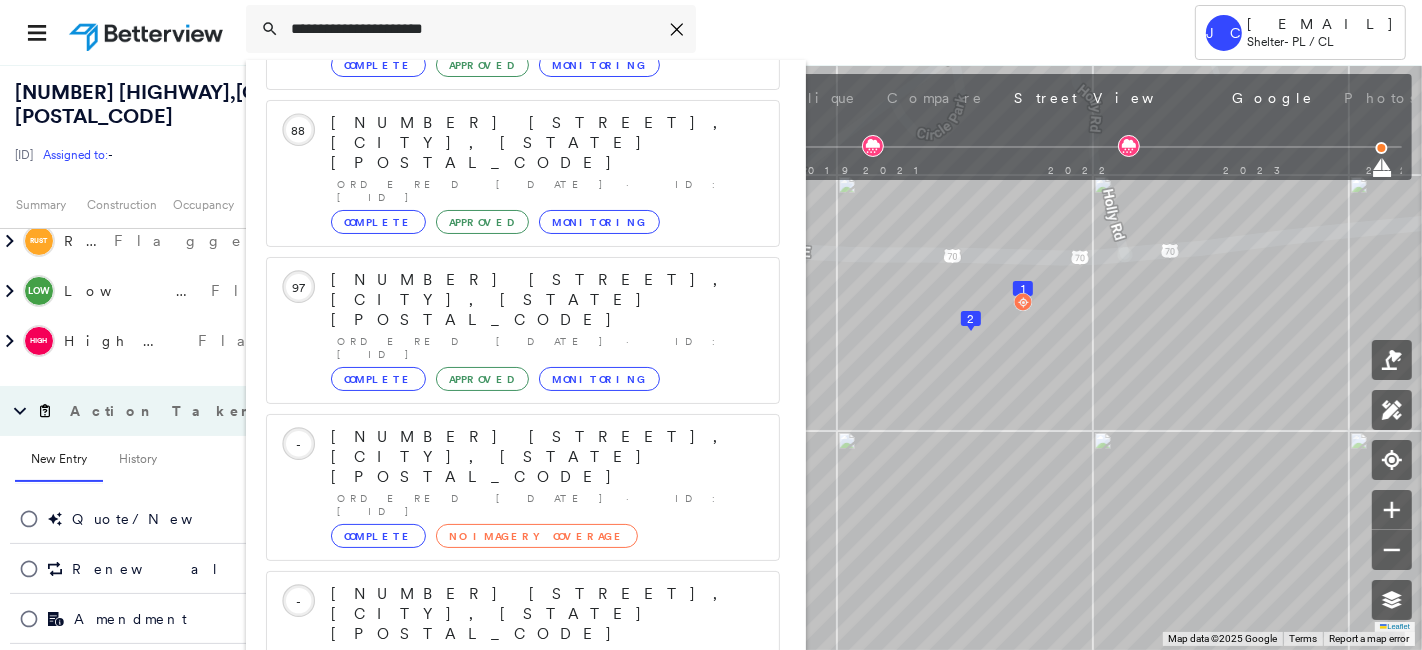 click on "111 Elaine Dr, Tazewell, TN, USA" at bounding box center (501, 906) 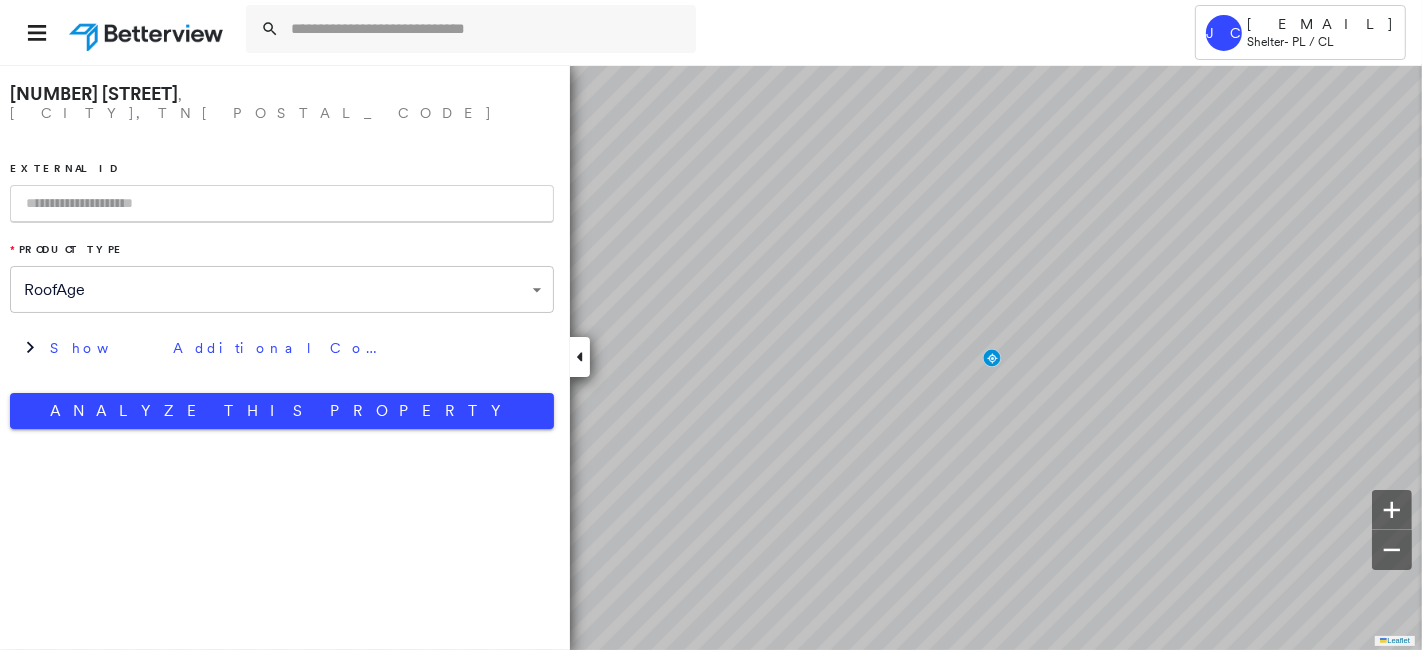 click at bounding box center (282, 204) 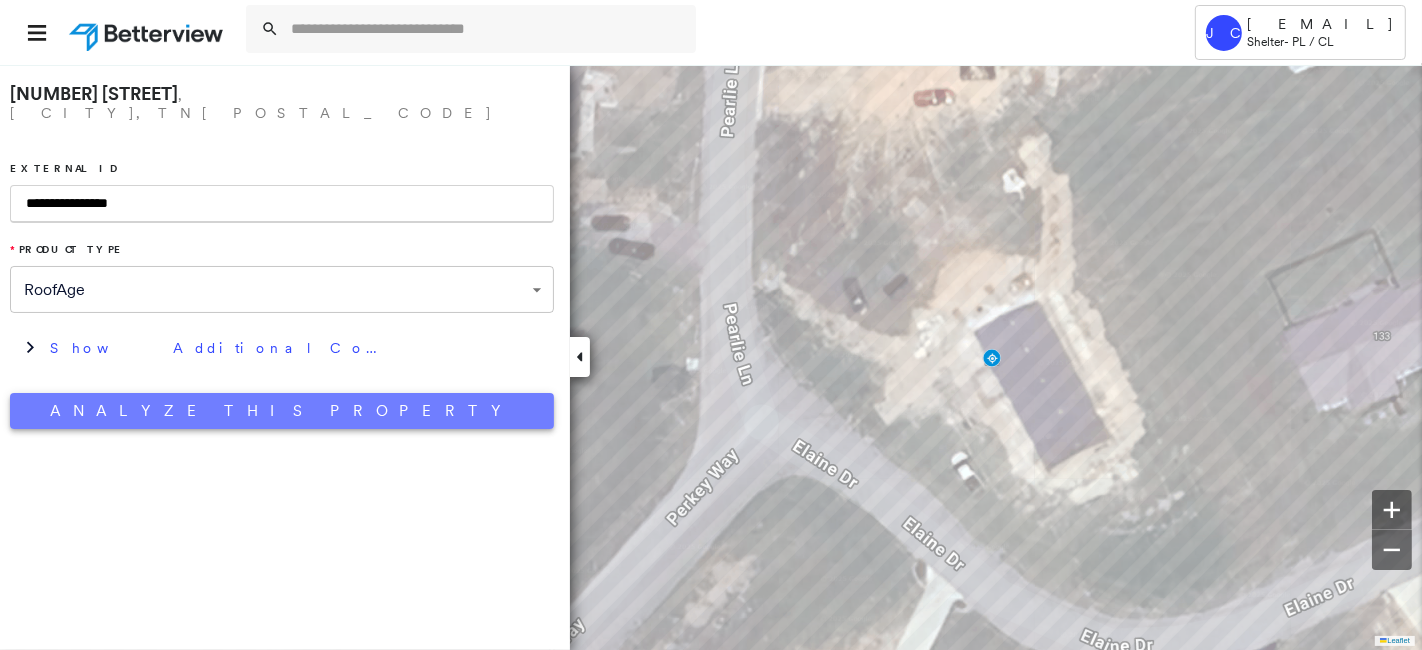 type on "**********" 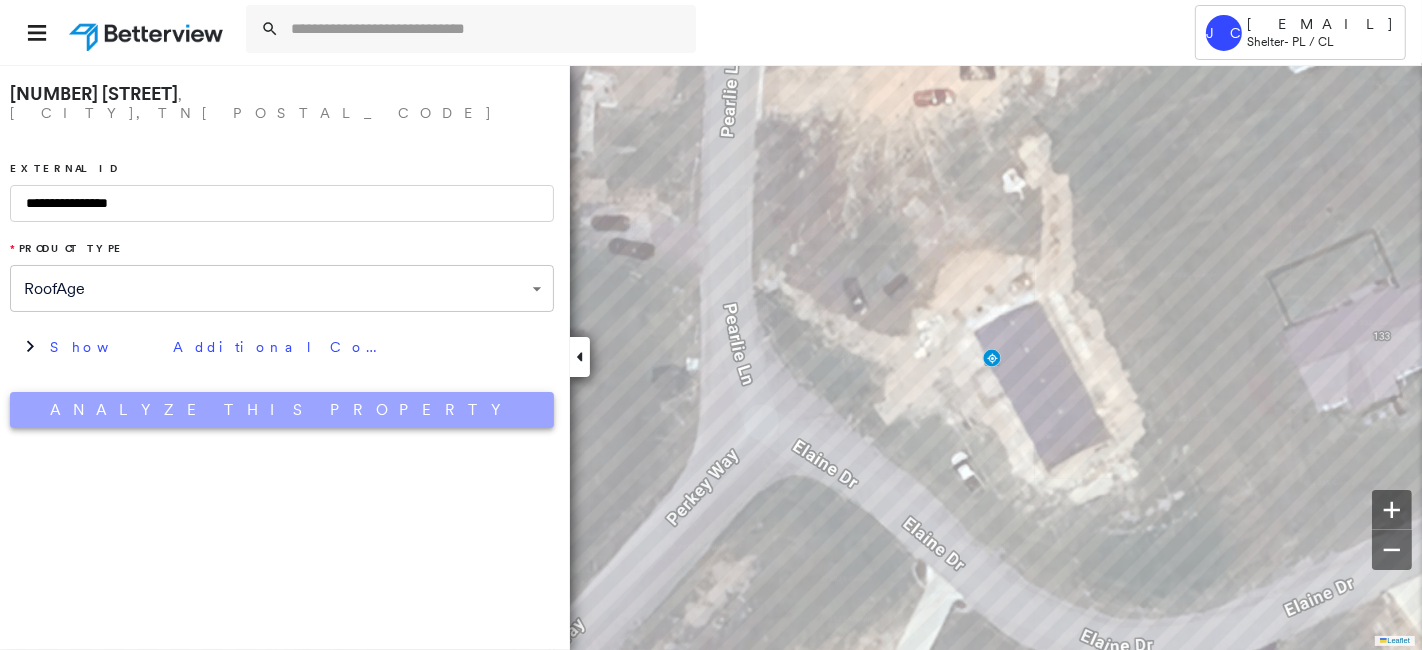 click on "Analyze This Property" at bounding box center (282, 410) 